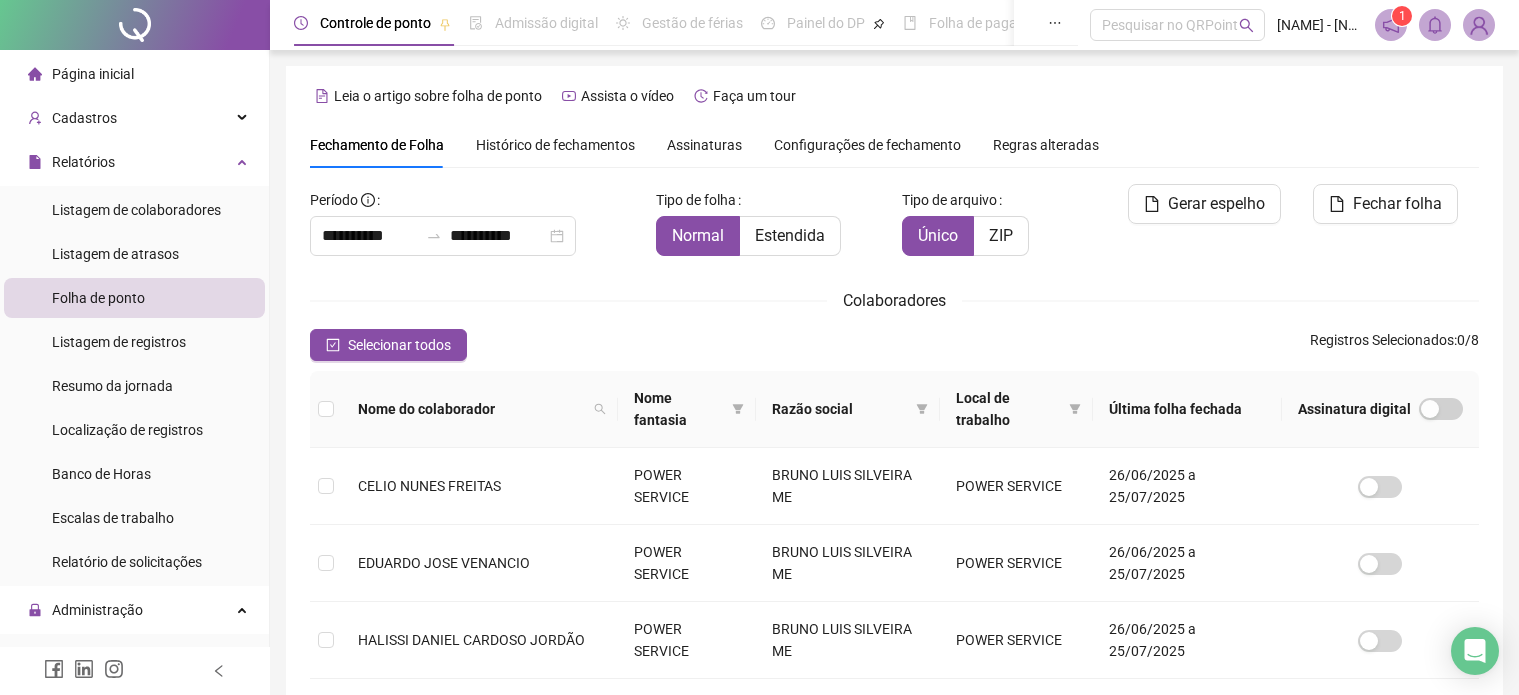 scroll, scrollTop: 61, scrollLeft: 0, axis: vertical 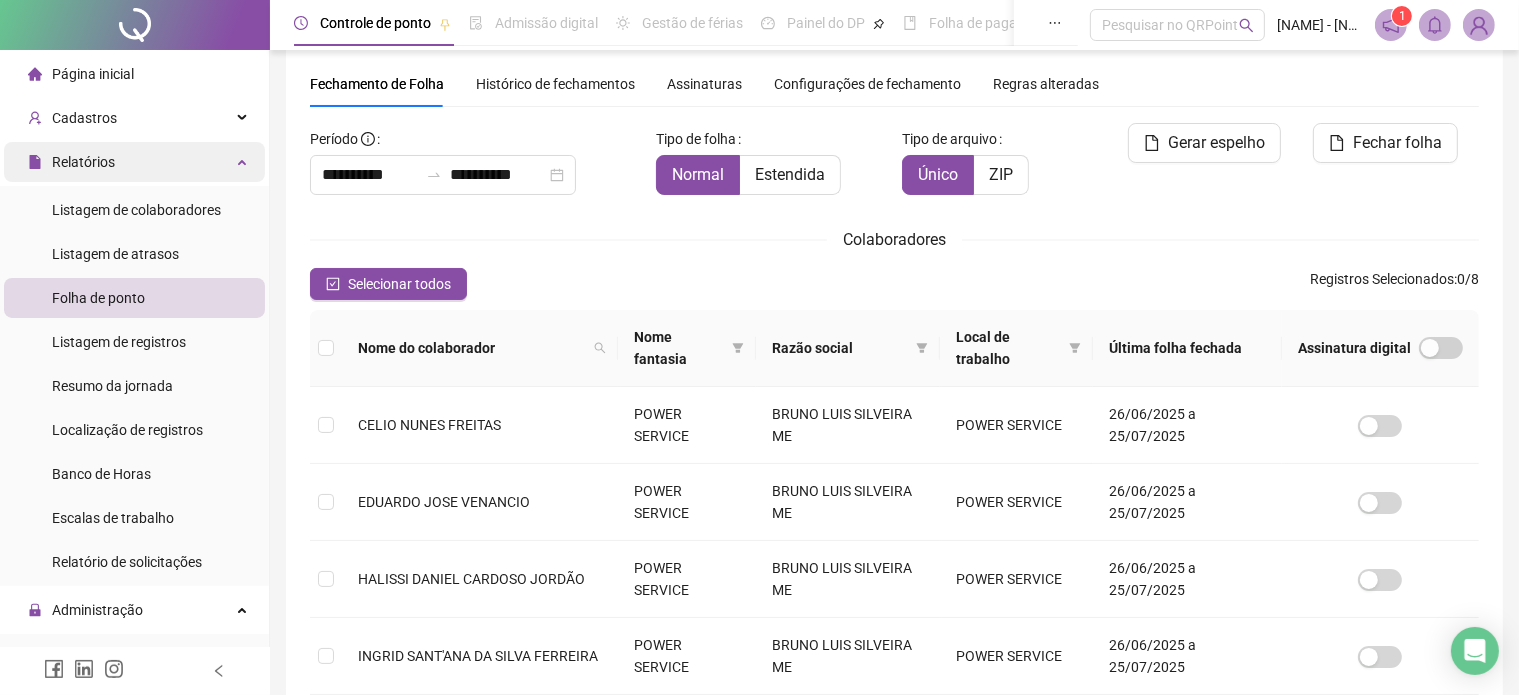 click on "Relatórios" at bounding box center [134, 162] 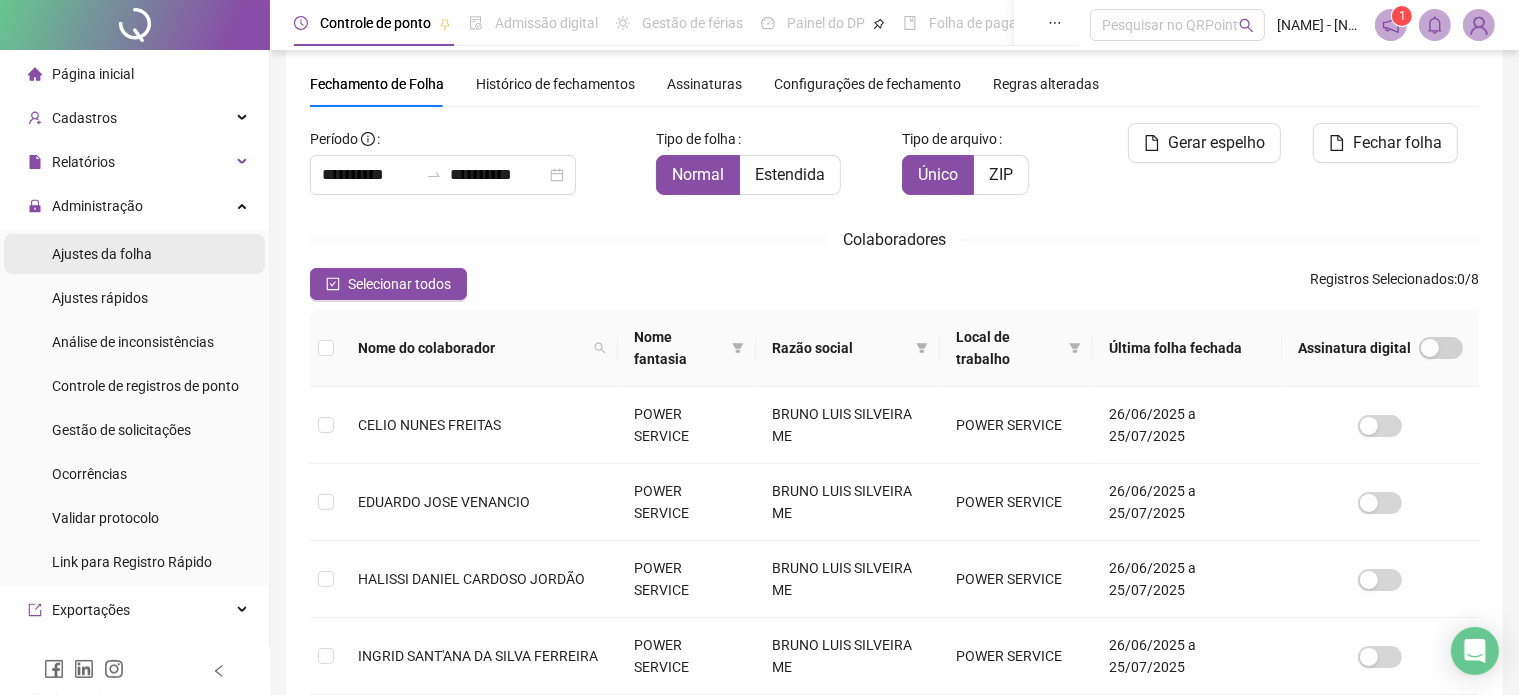 click on "Ajustes da folha" at bounding box center (102, 254) 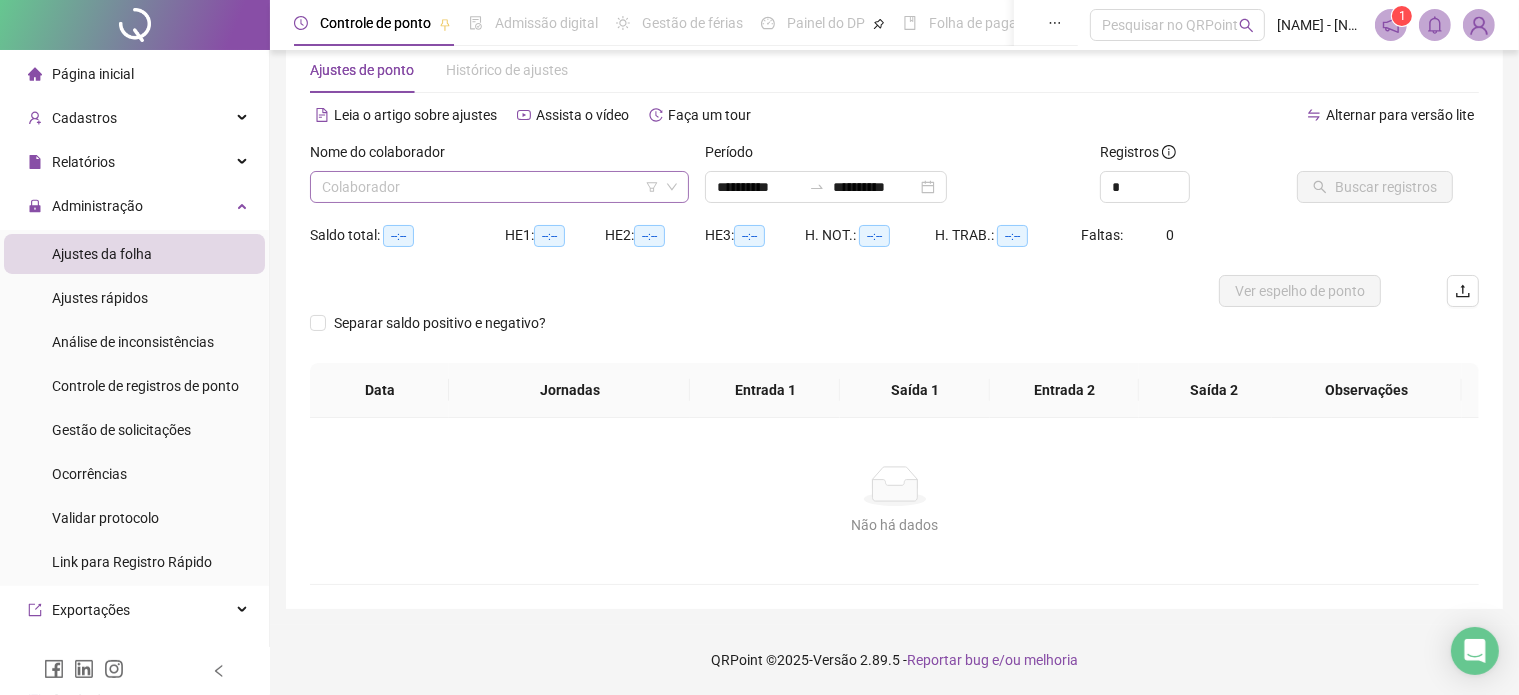scroll, scrollTop: 42, scrollLeft: 0, axis: vertical 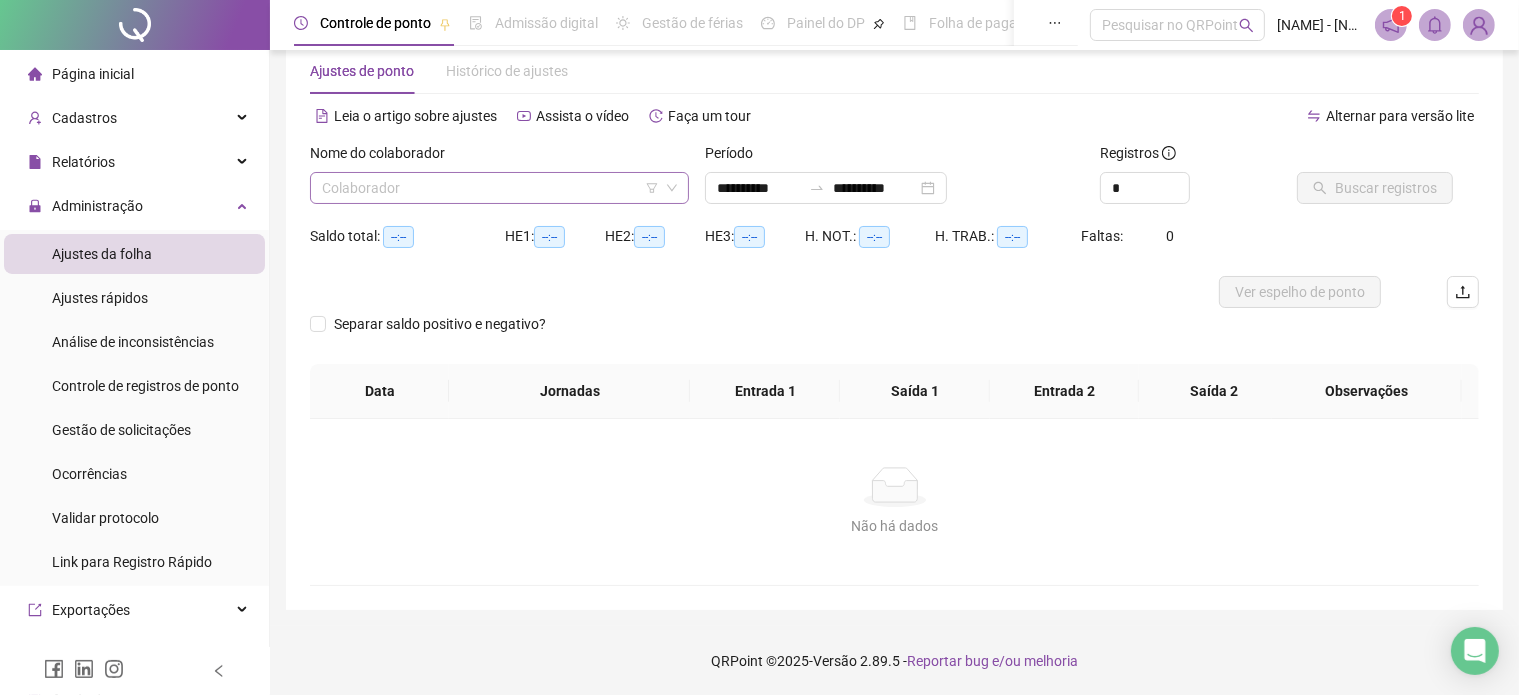 click at bounding box center (490, 188) 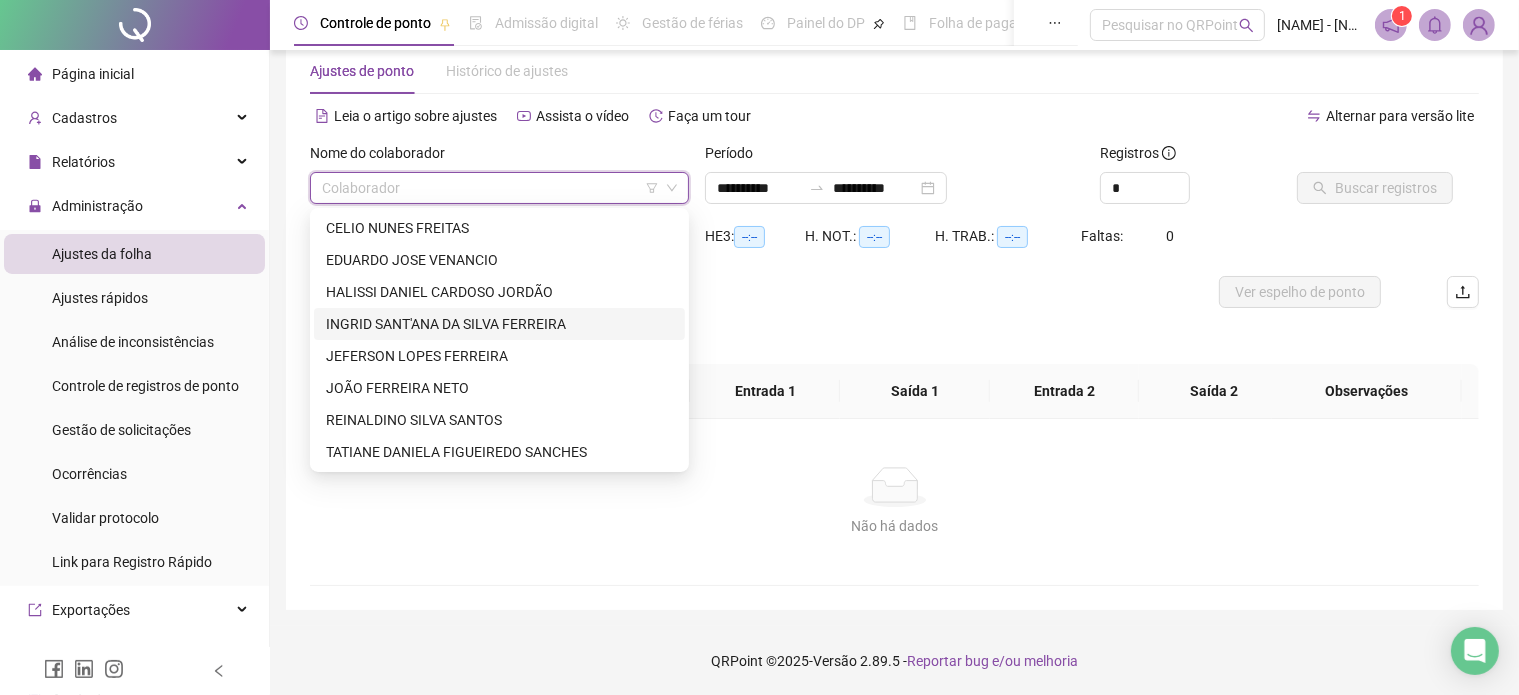 click on "INGRID SANT'ANA DA SILVA FERREIRA" at bounding box center (499, 324) 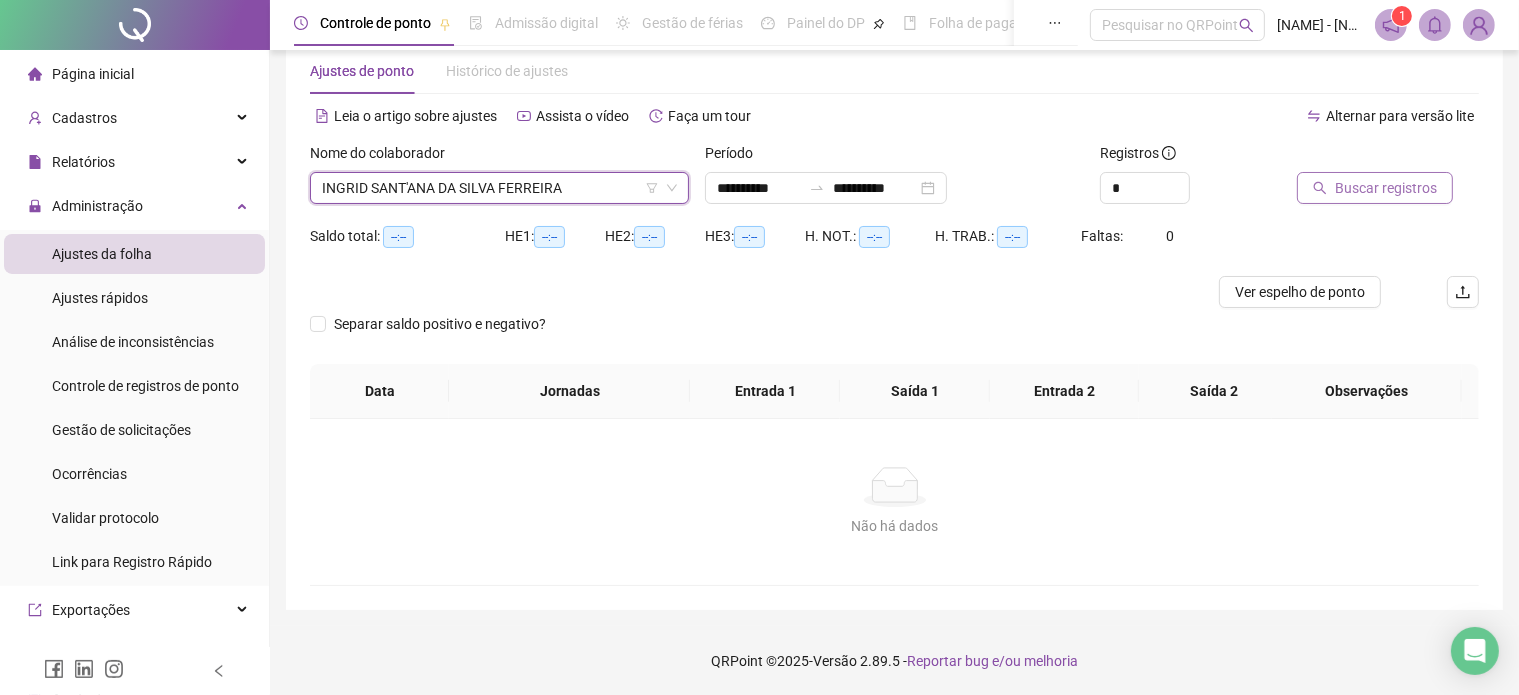 click on "Buscar registros" at bounding box center (1386, 188) 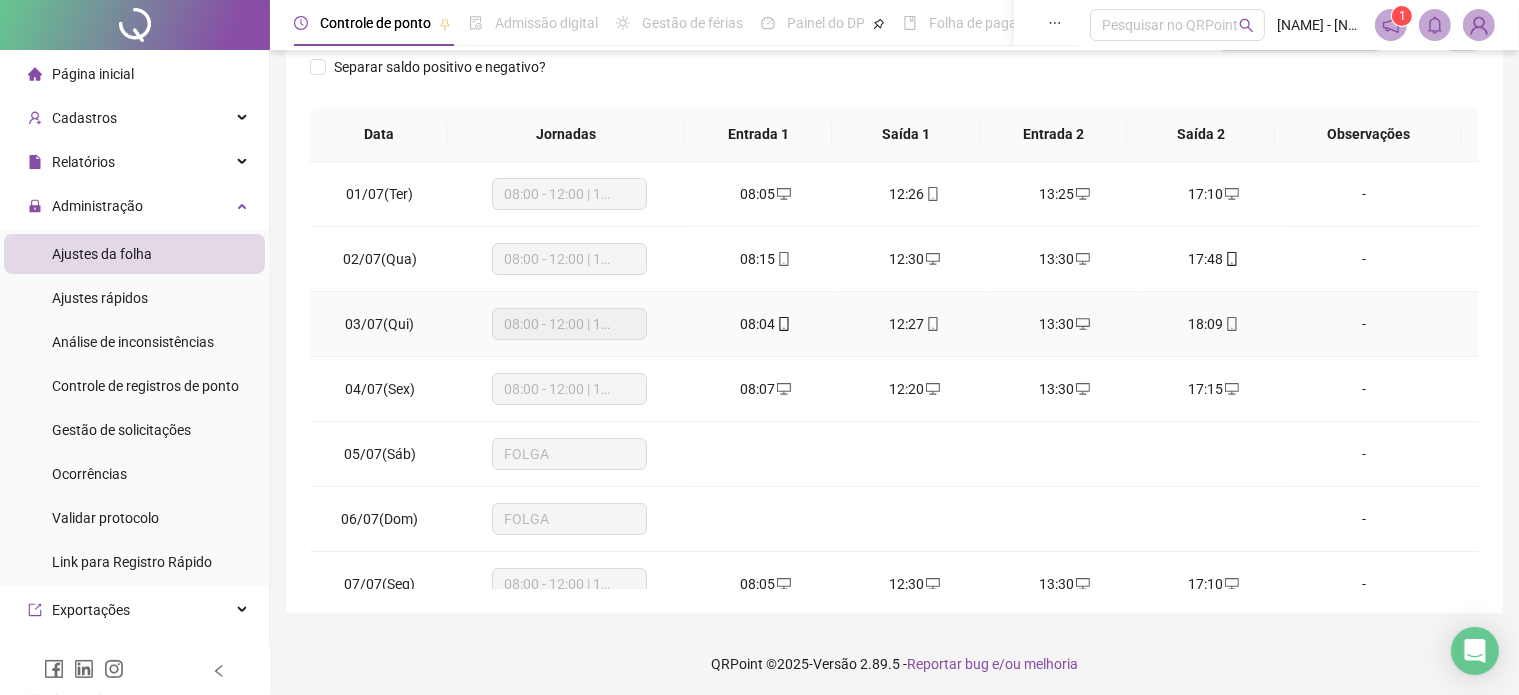 scroll, scrollTop: 302, scrollLeft: 0, axis: vertical 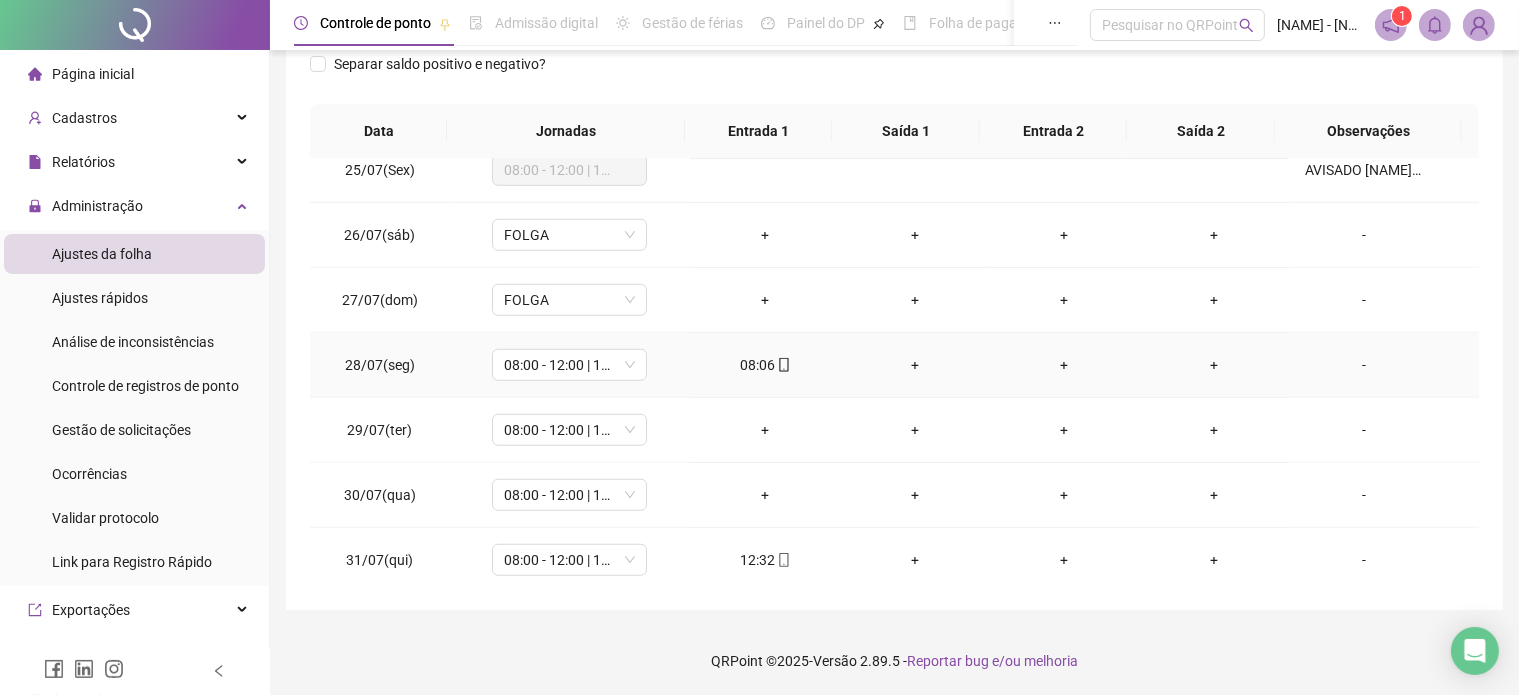 drag, startPoint x: 911, startPoint y: 356, endPoint x: 980, endPoint y: 359, distance: 69.065186 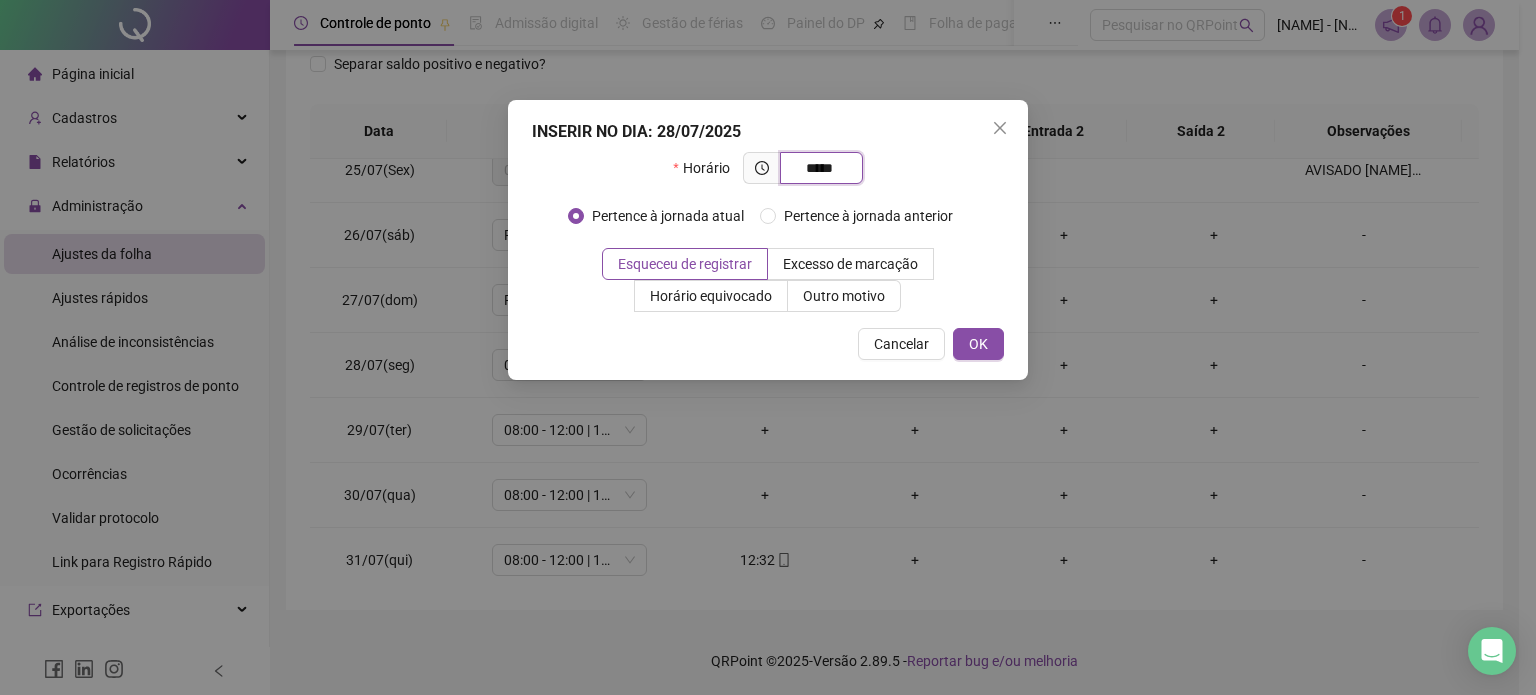 type on "*****" 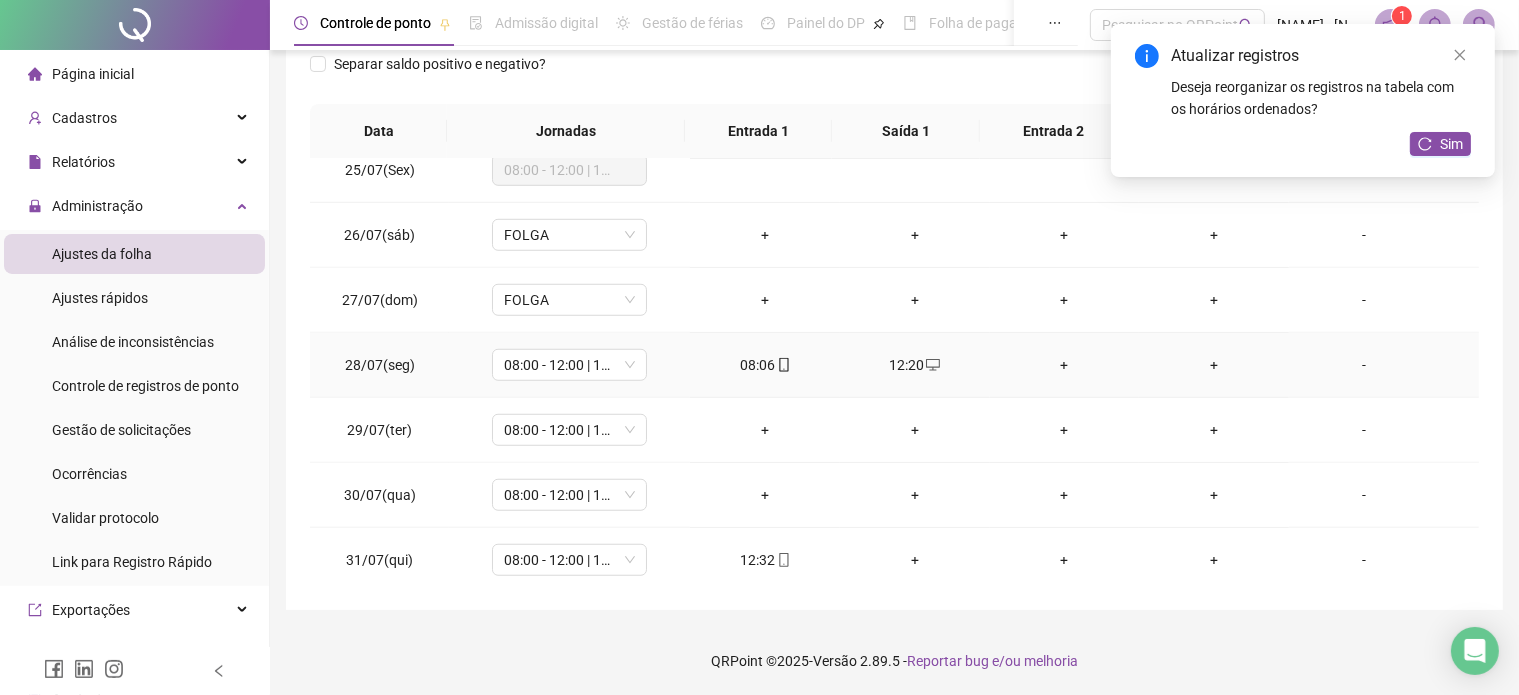 click on "+" at bounding box center [1065, 365] 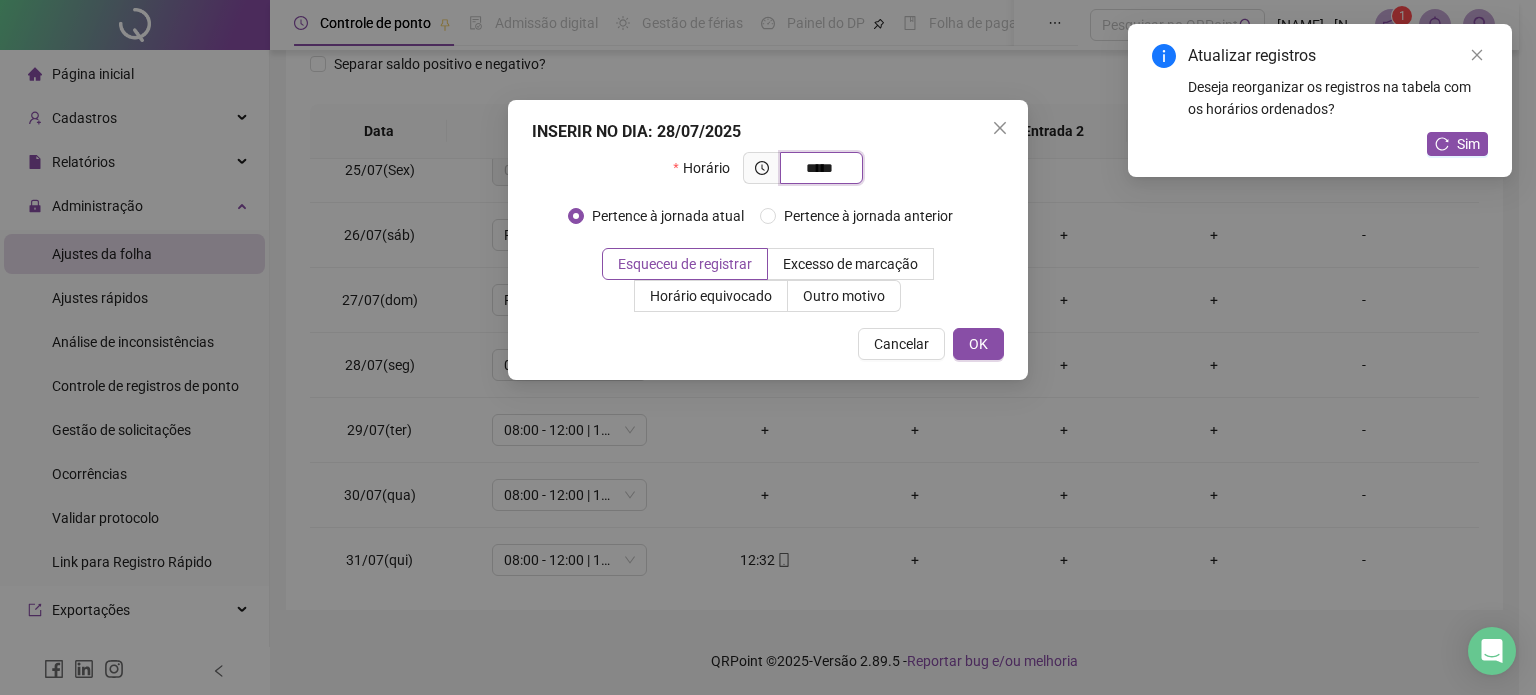 type on "*****" 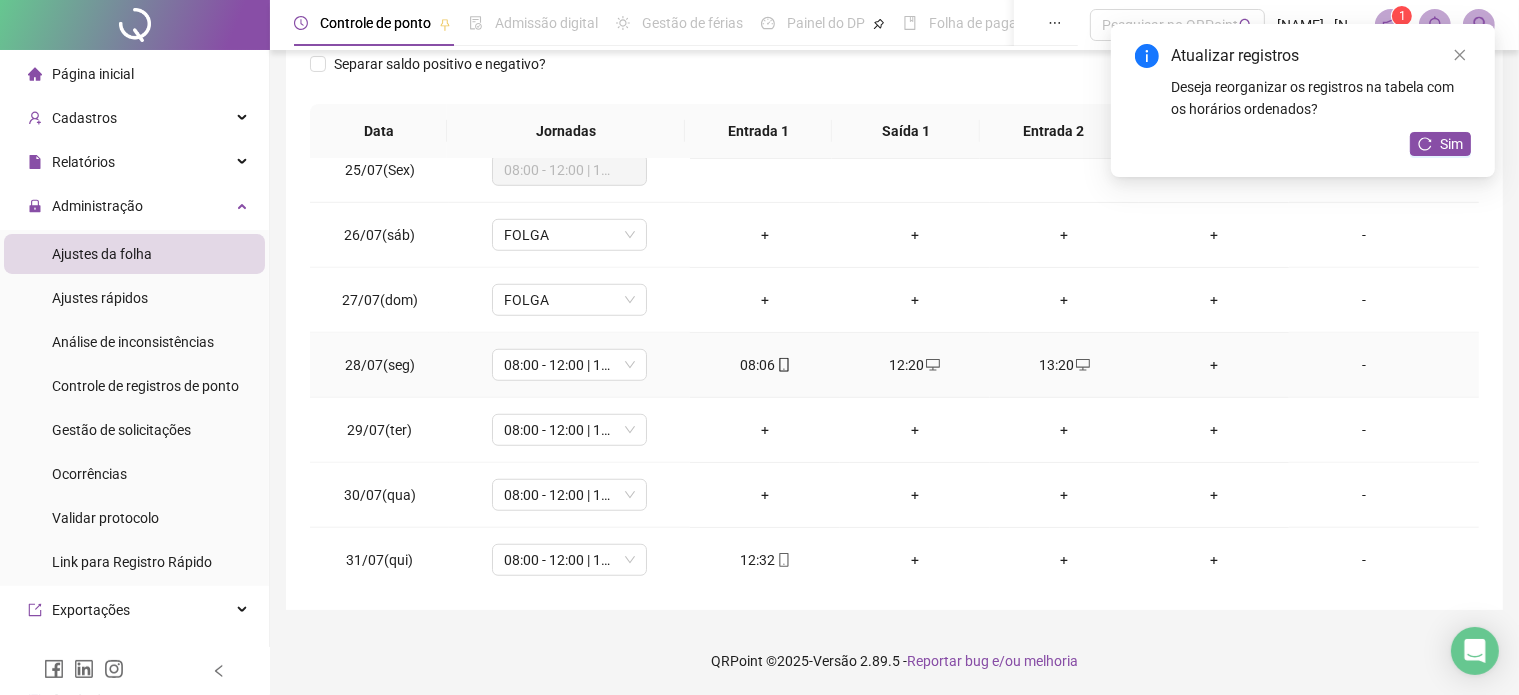 click on "+" at bounding box center [1214, 365] 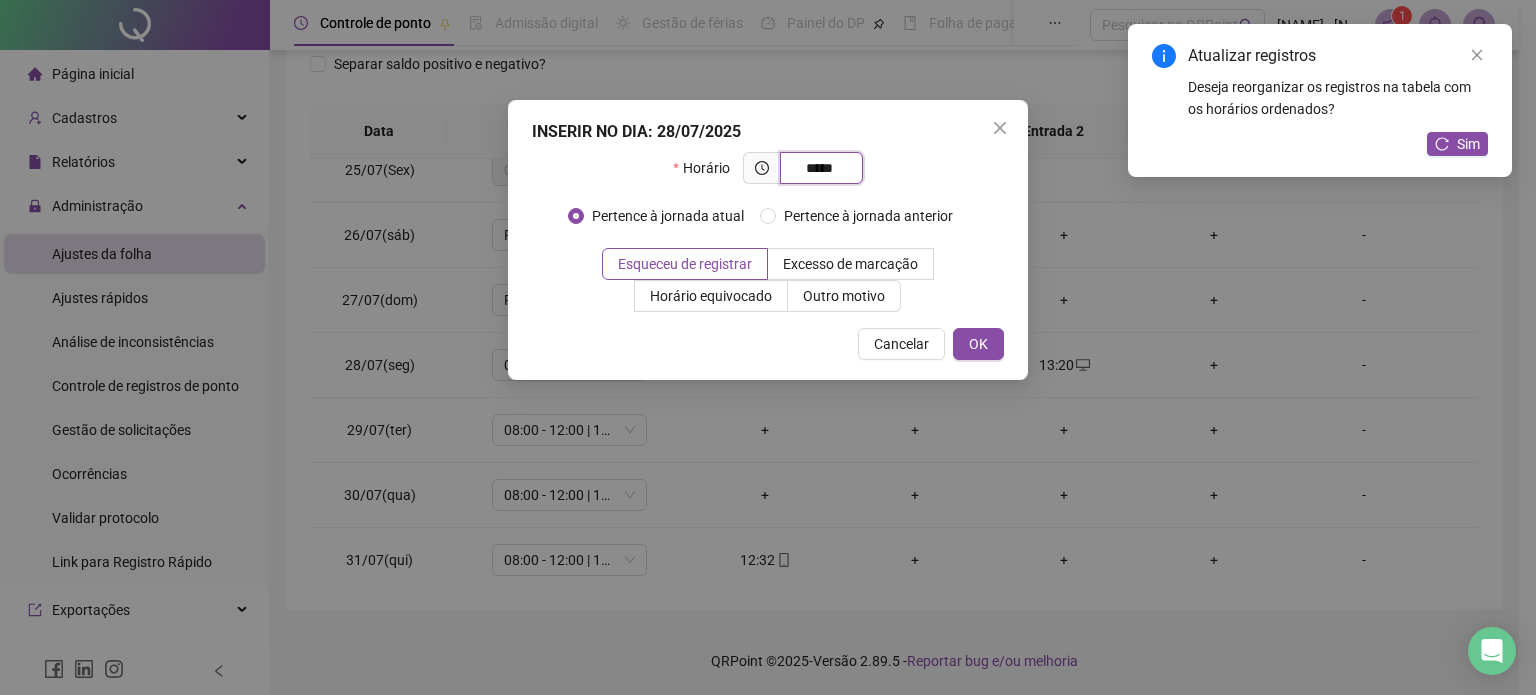 type on "*****" 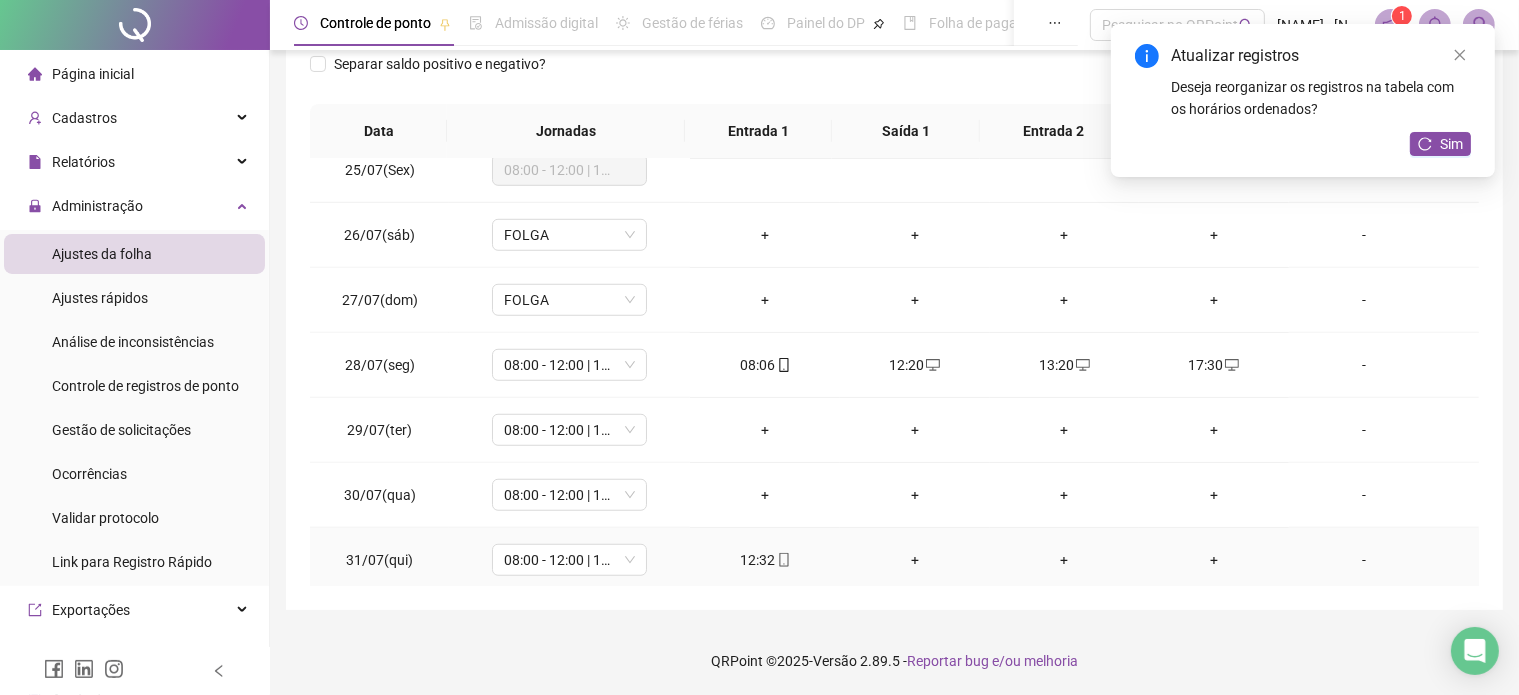 click on "+" at bounding box center [915, 560] 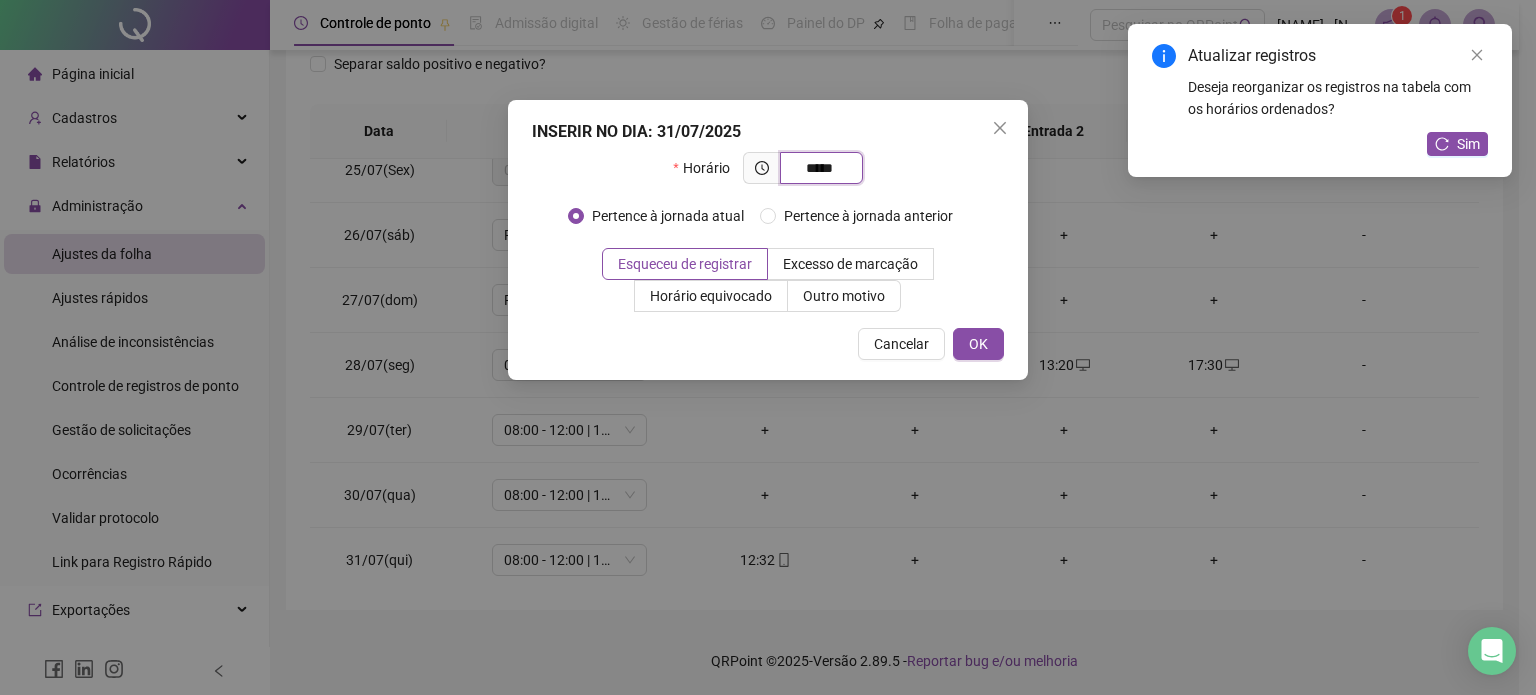 type on "*****" 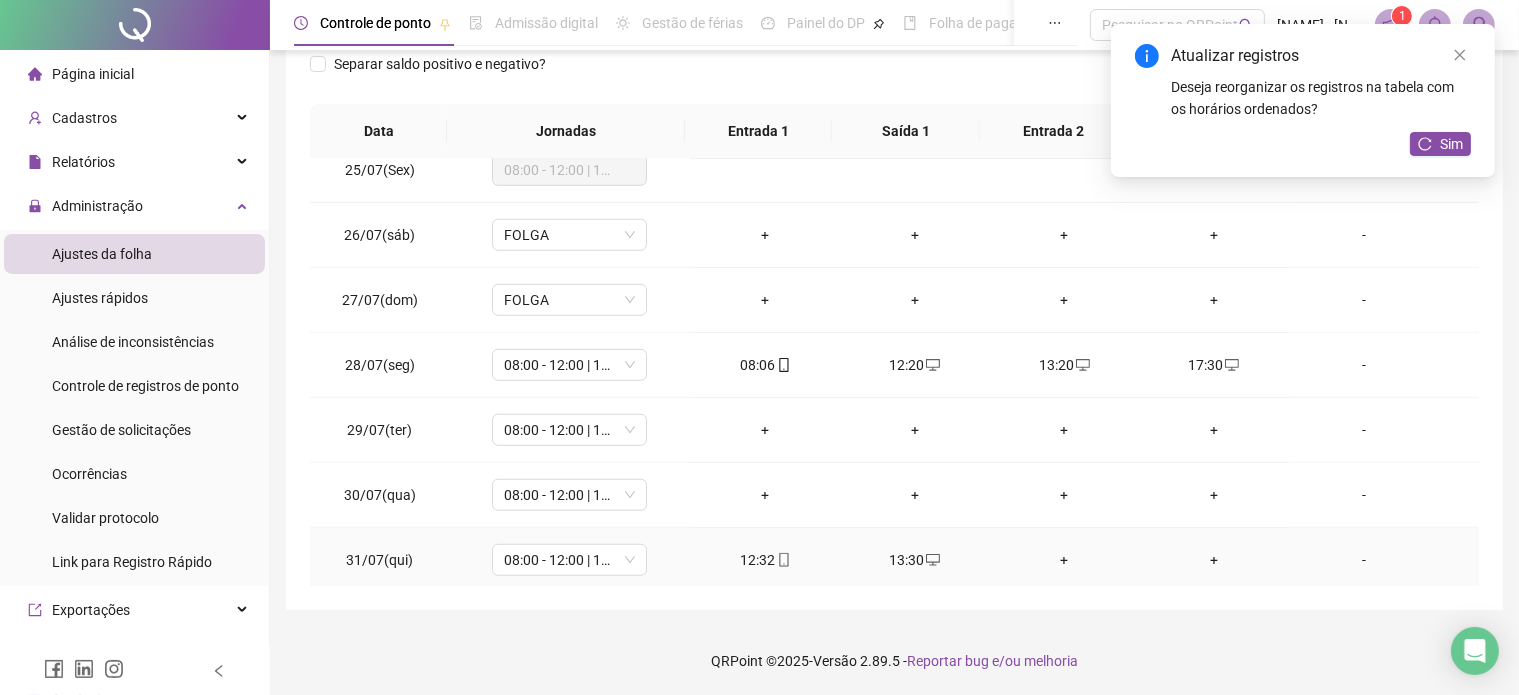 click on "-" at bounding box center (1364, 560) 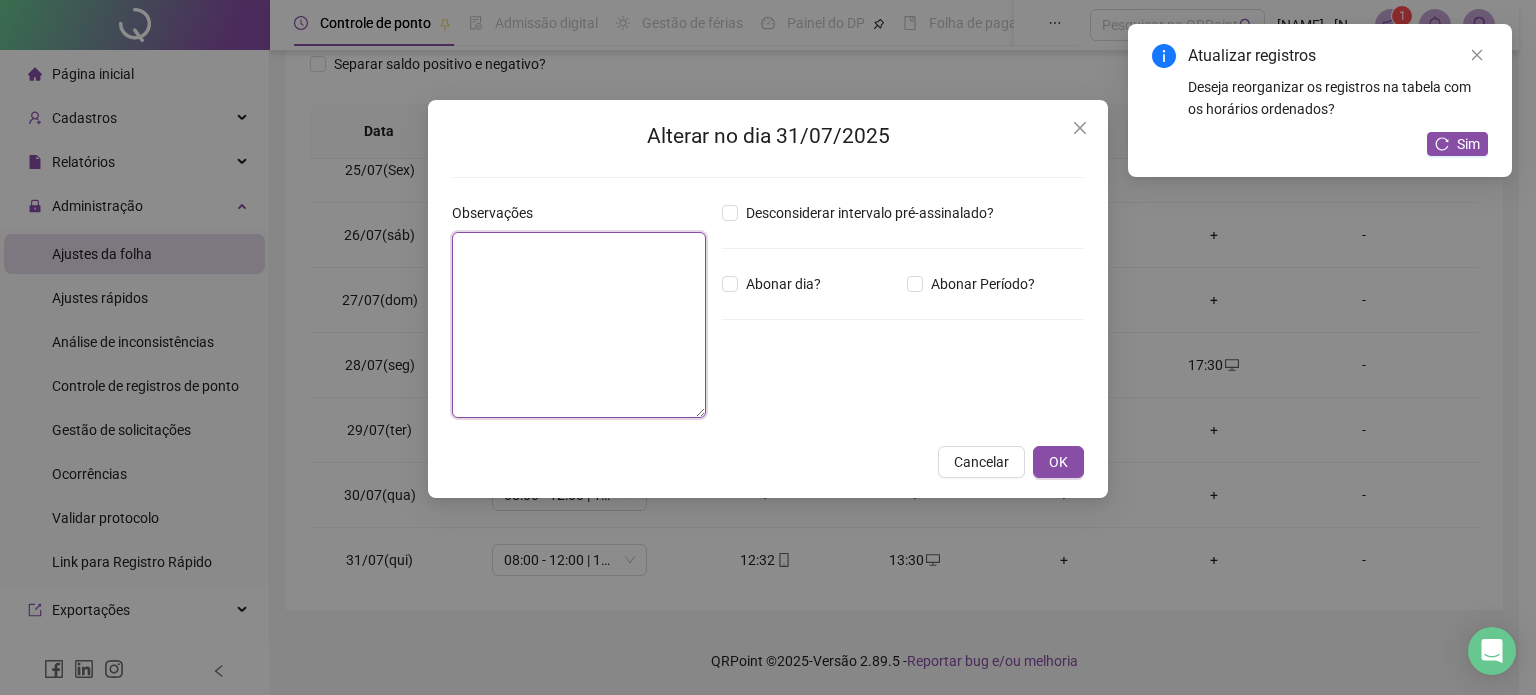 click at bounding box center (579, 325) 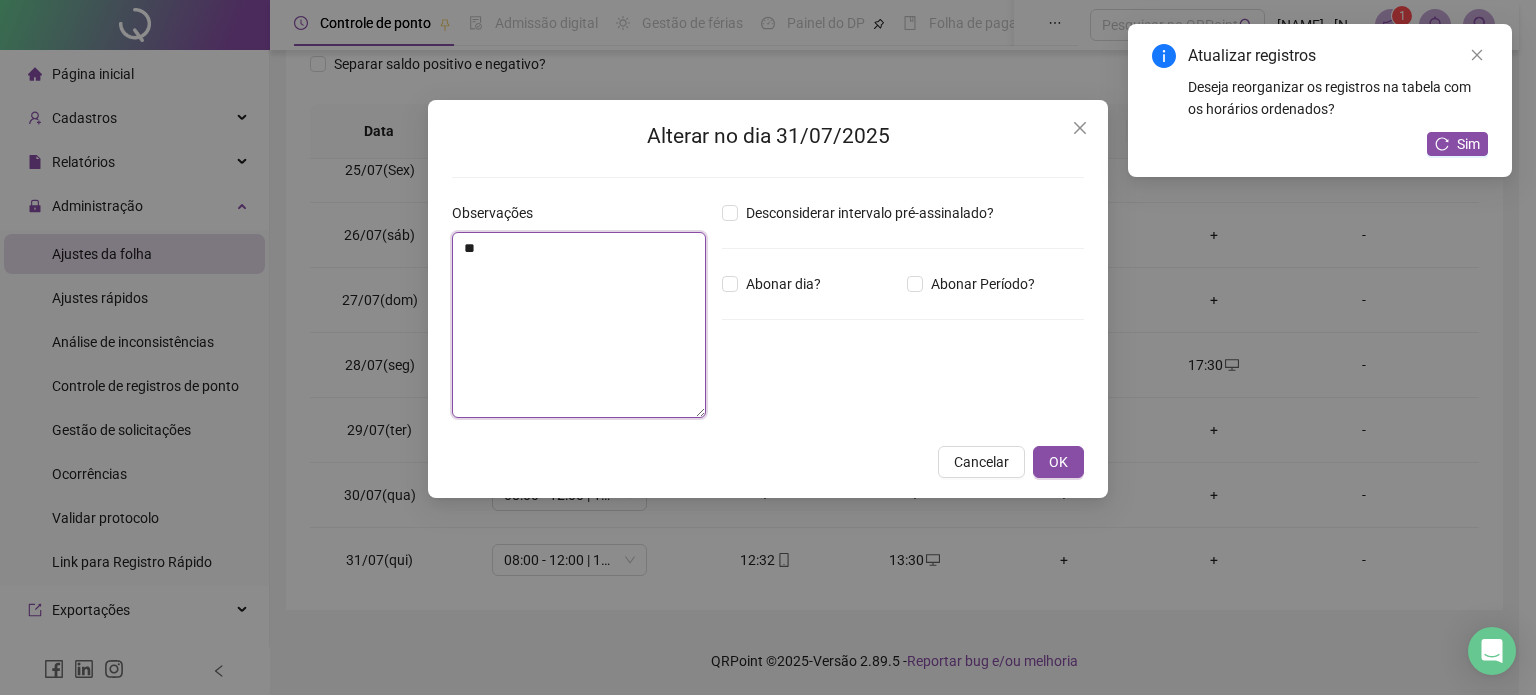 type on "*" 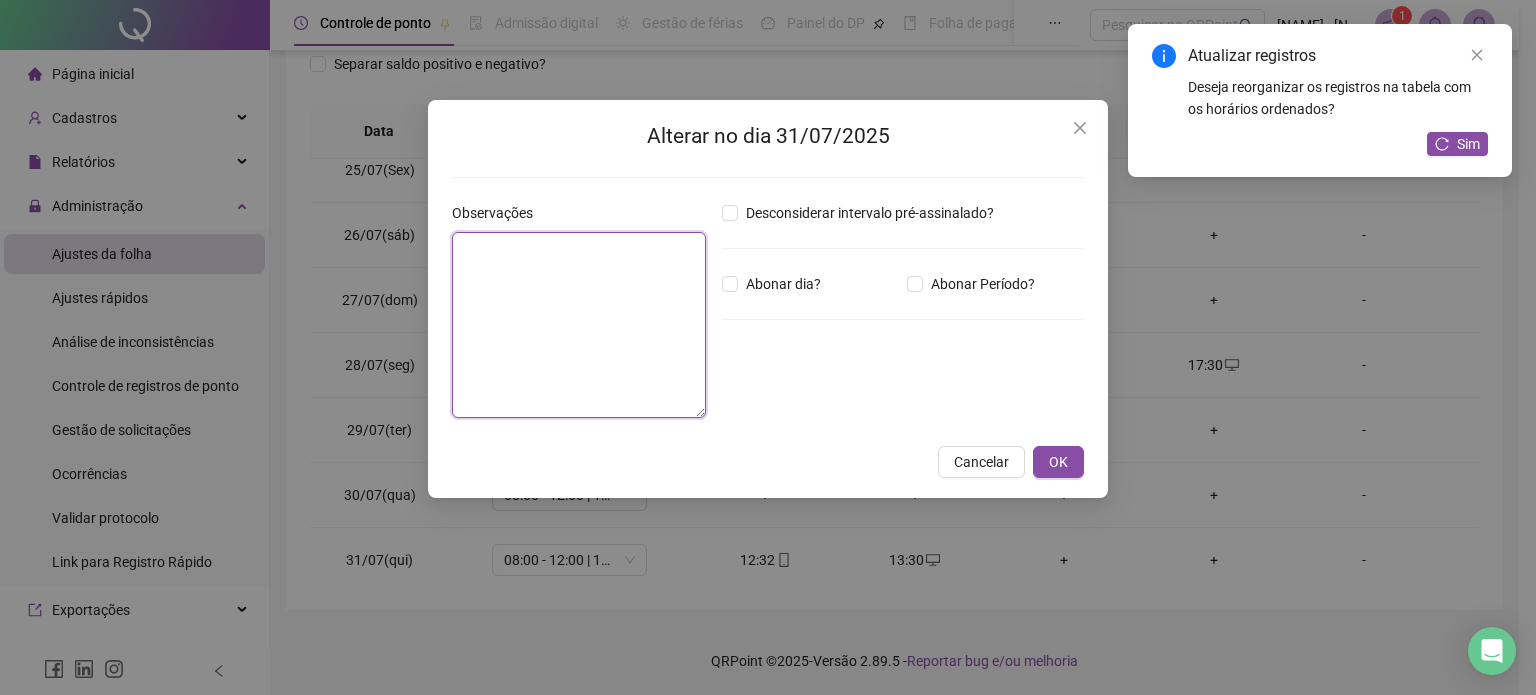 type on "*" 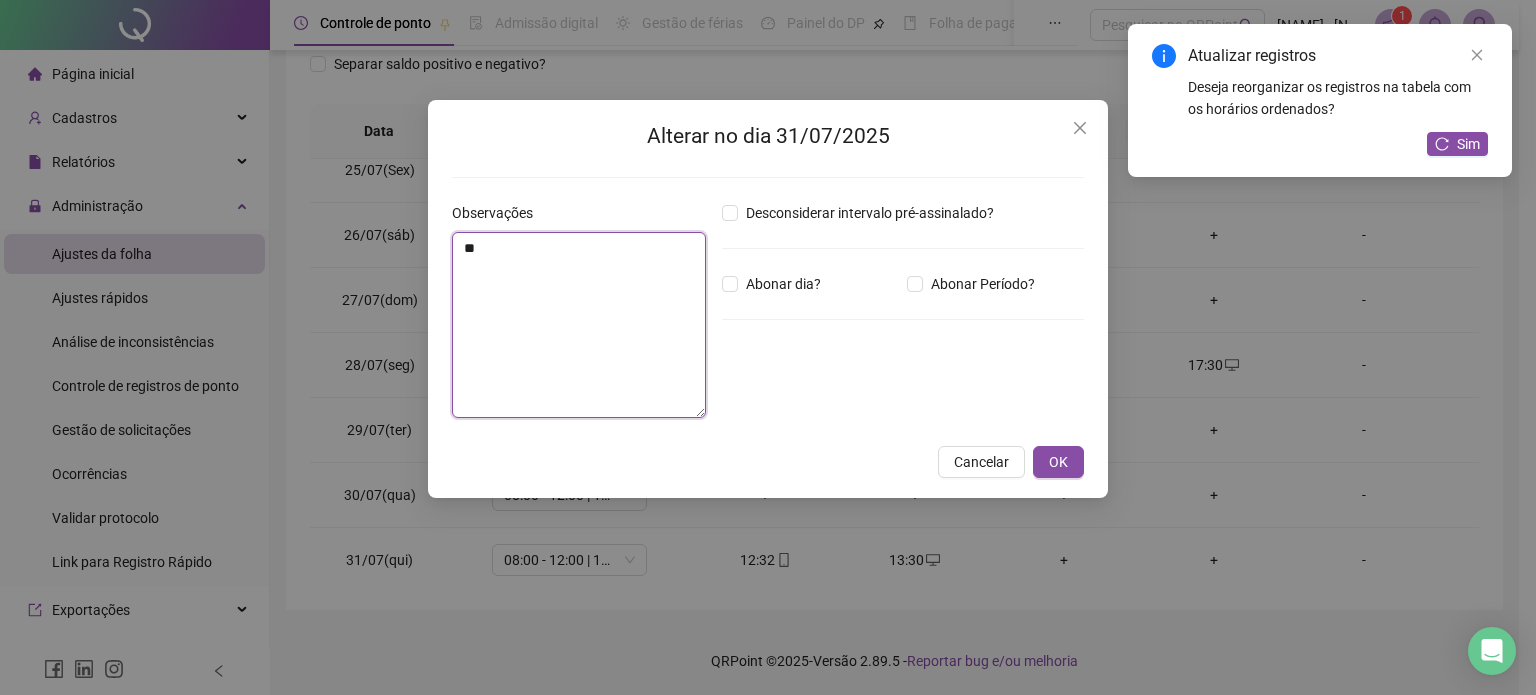 type on "*" 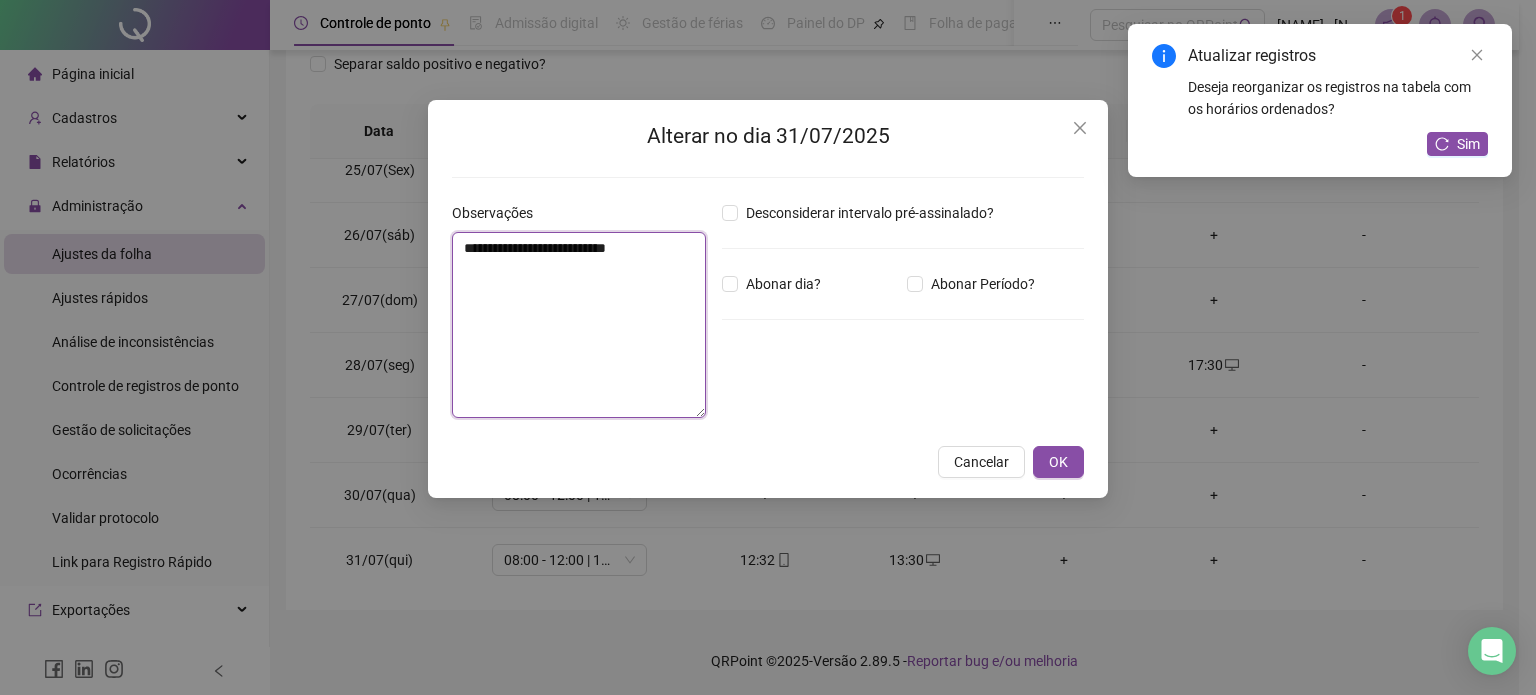 click on "**********" at bounding box center [579, 325] 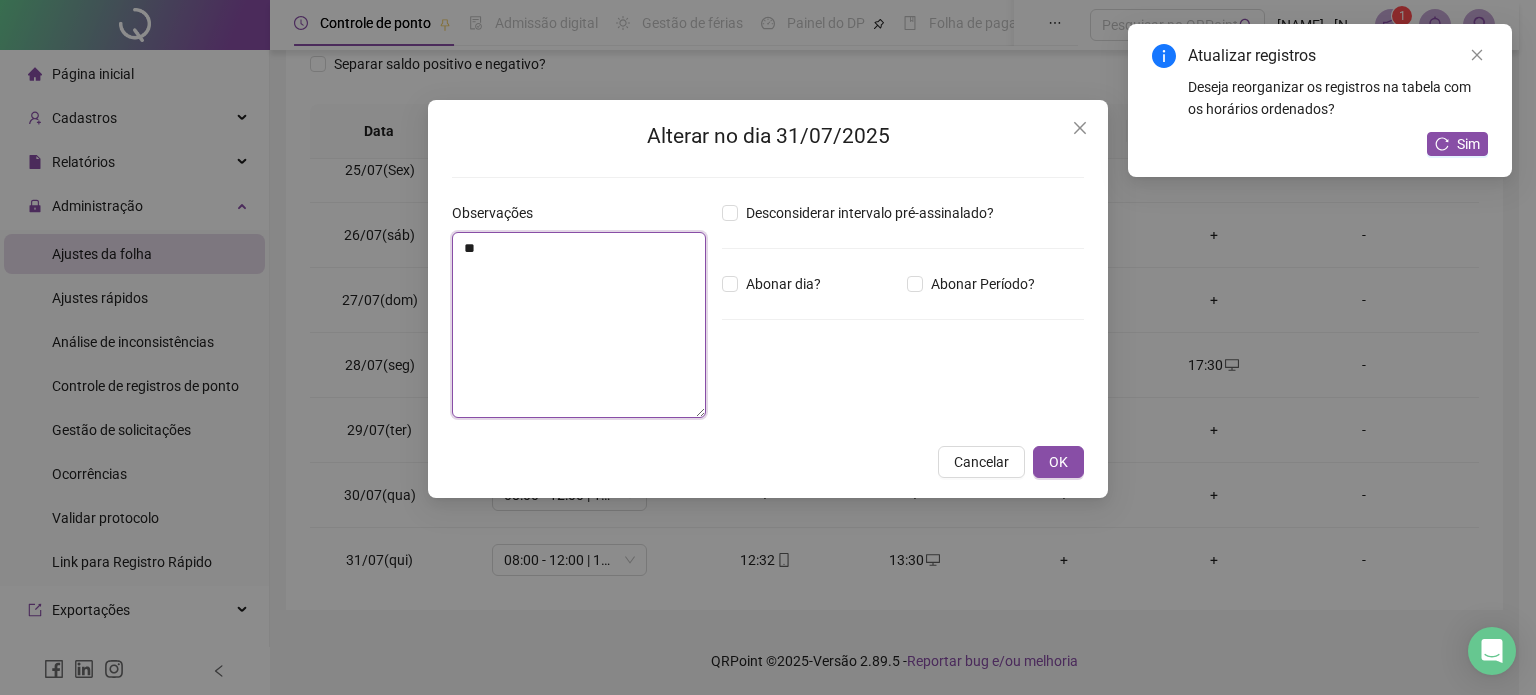 type on "*" 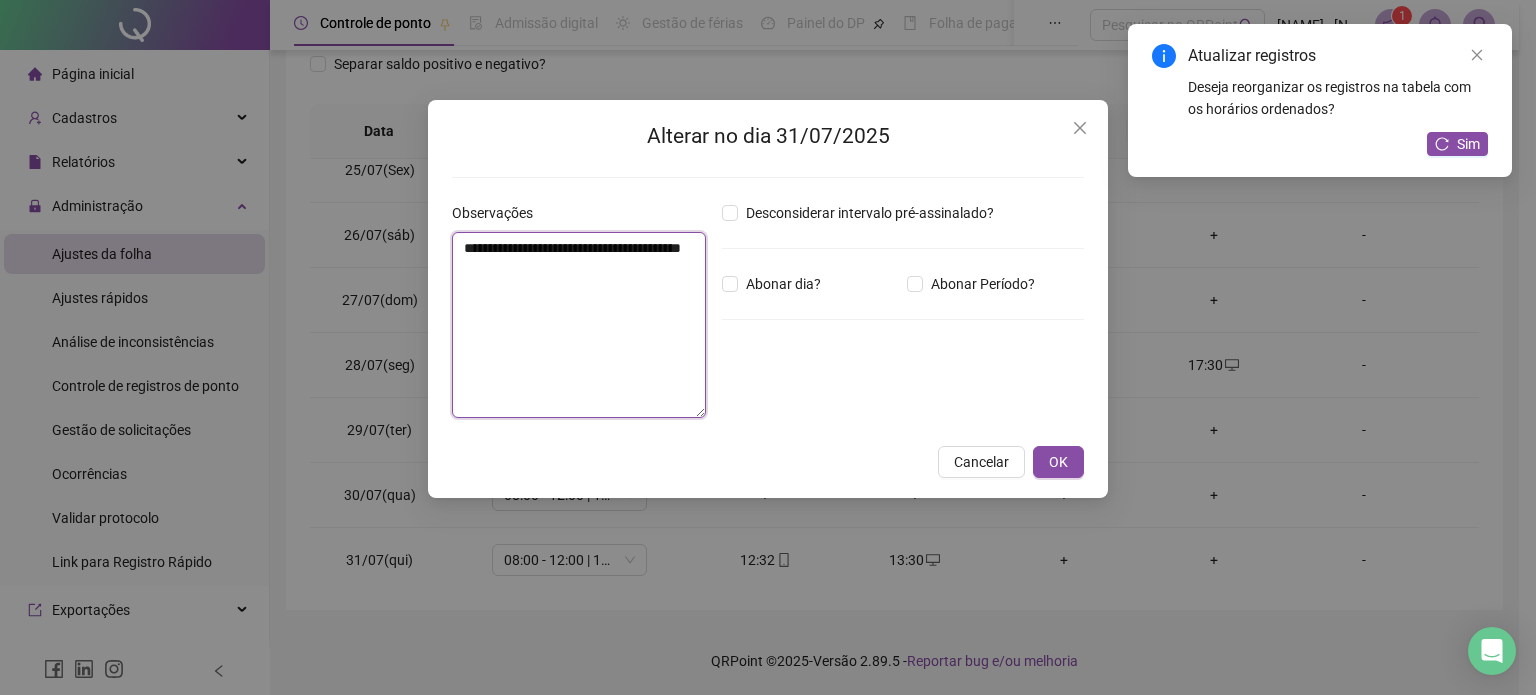 type on "**********" 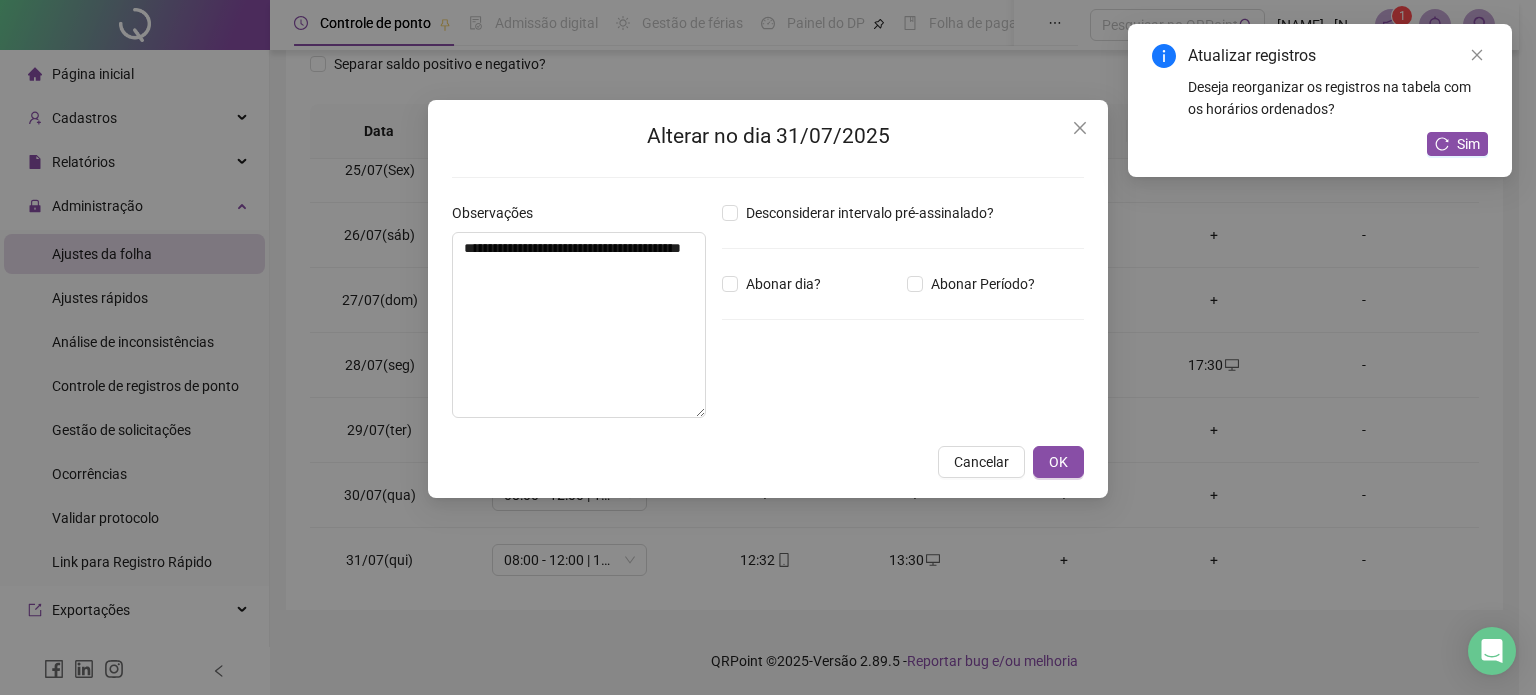 click on "OK" at bounding box center (1058, 462) 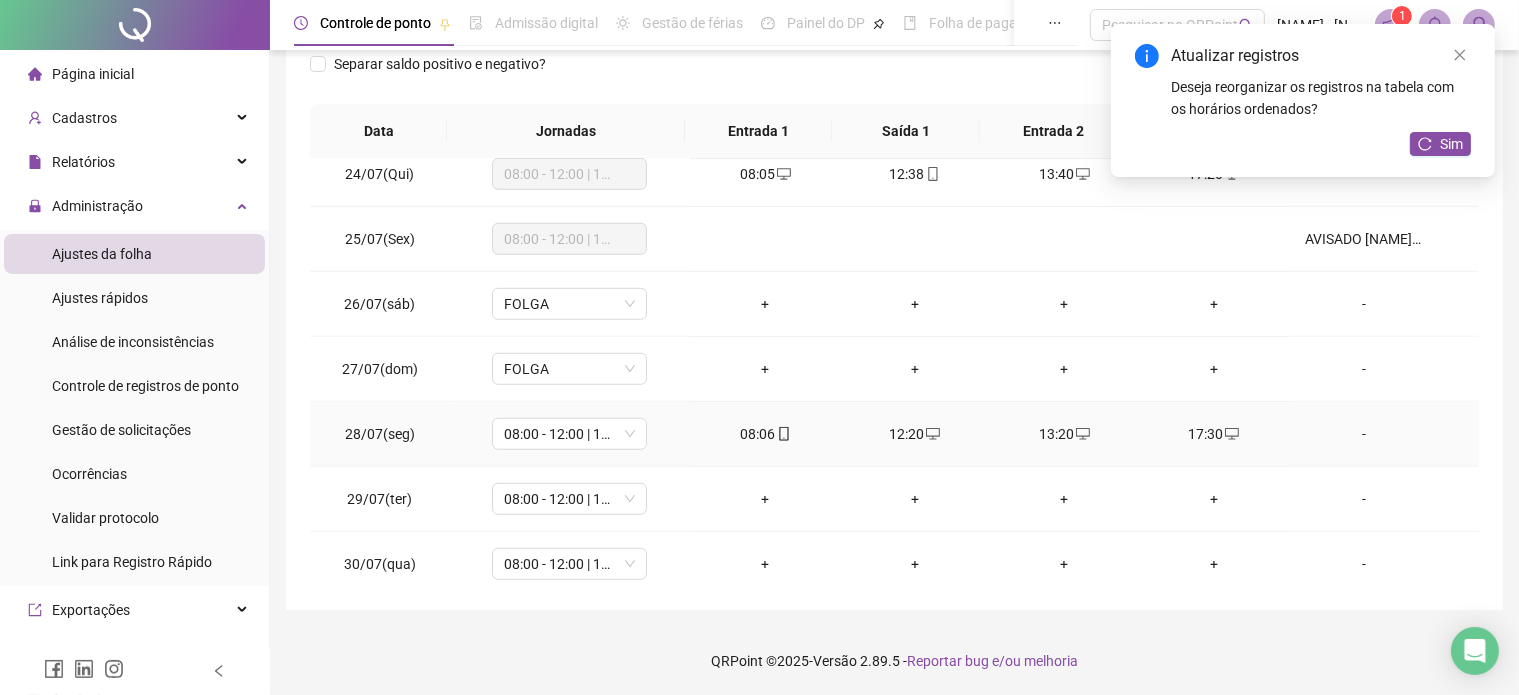 scroll, scrollTop: 1581, scrollLeft: 0, axis: vertical 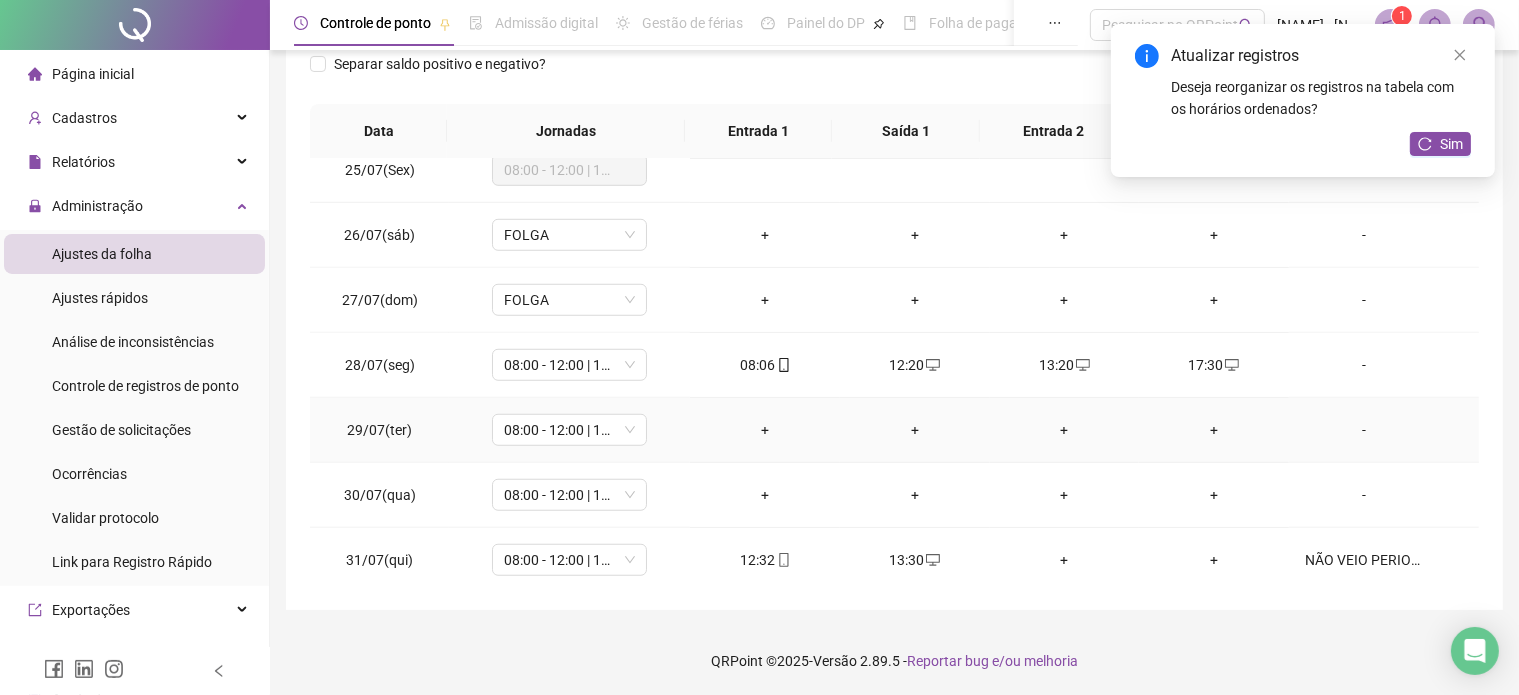 click on "+" at bounding box center (765, 430) 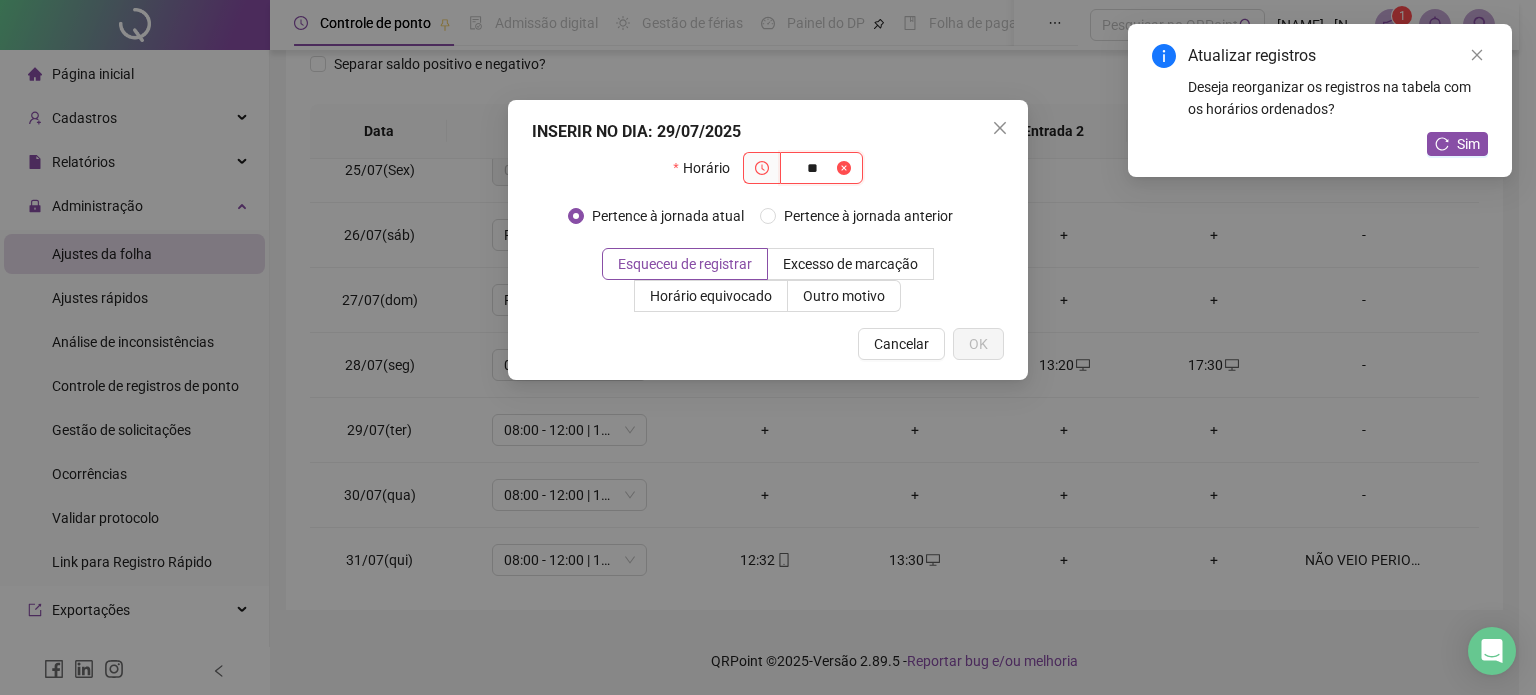 type on "*" 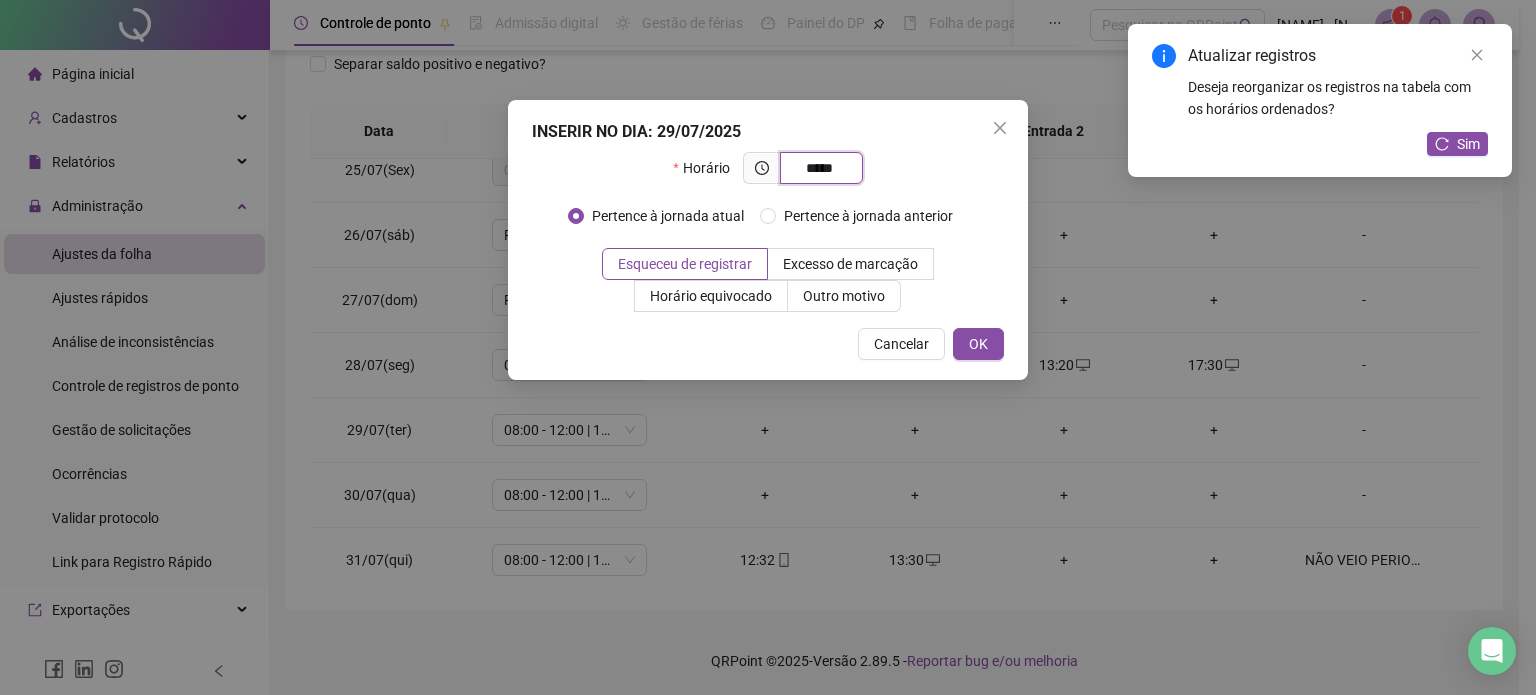 type on "*****" 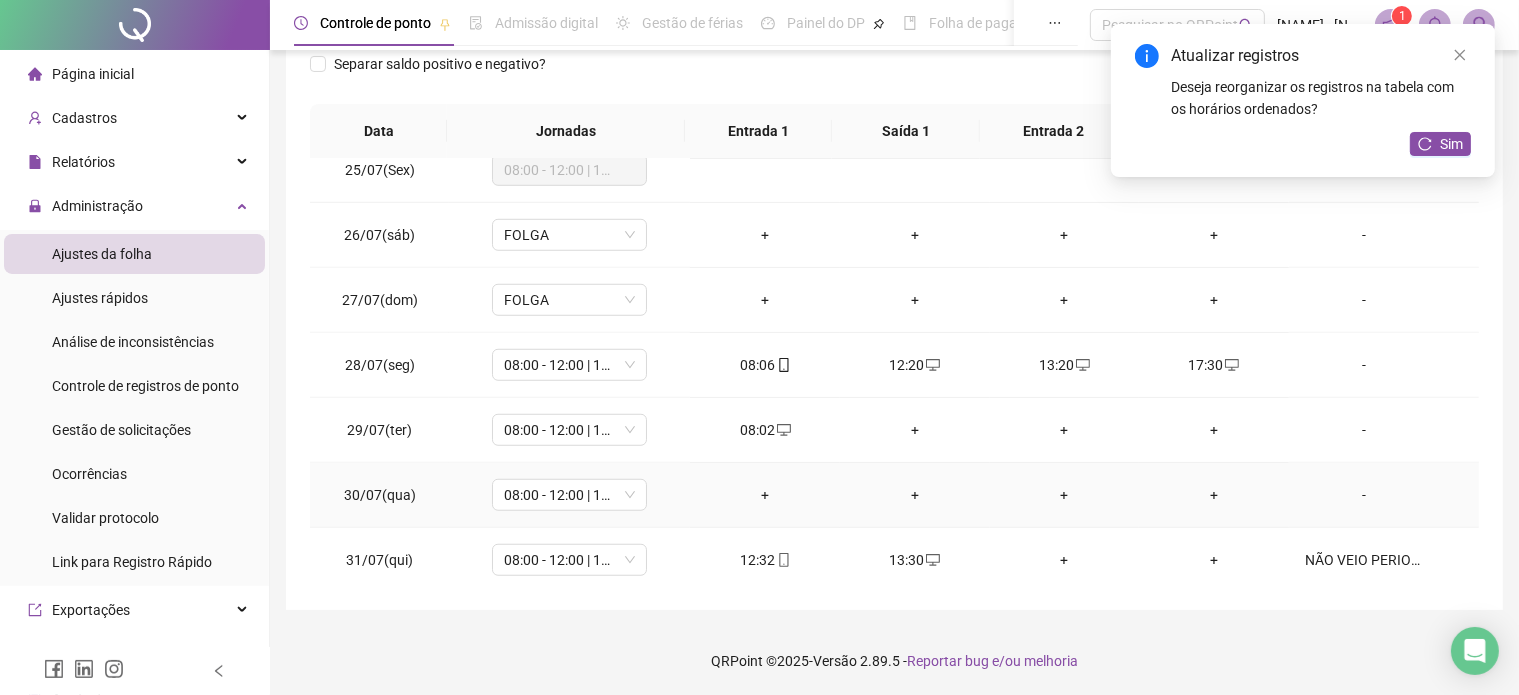 click on "+" at bounding box center [765, 495] 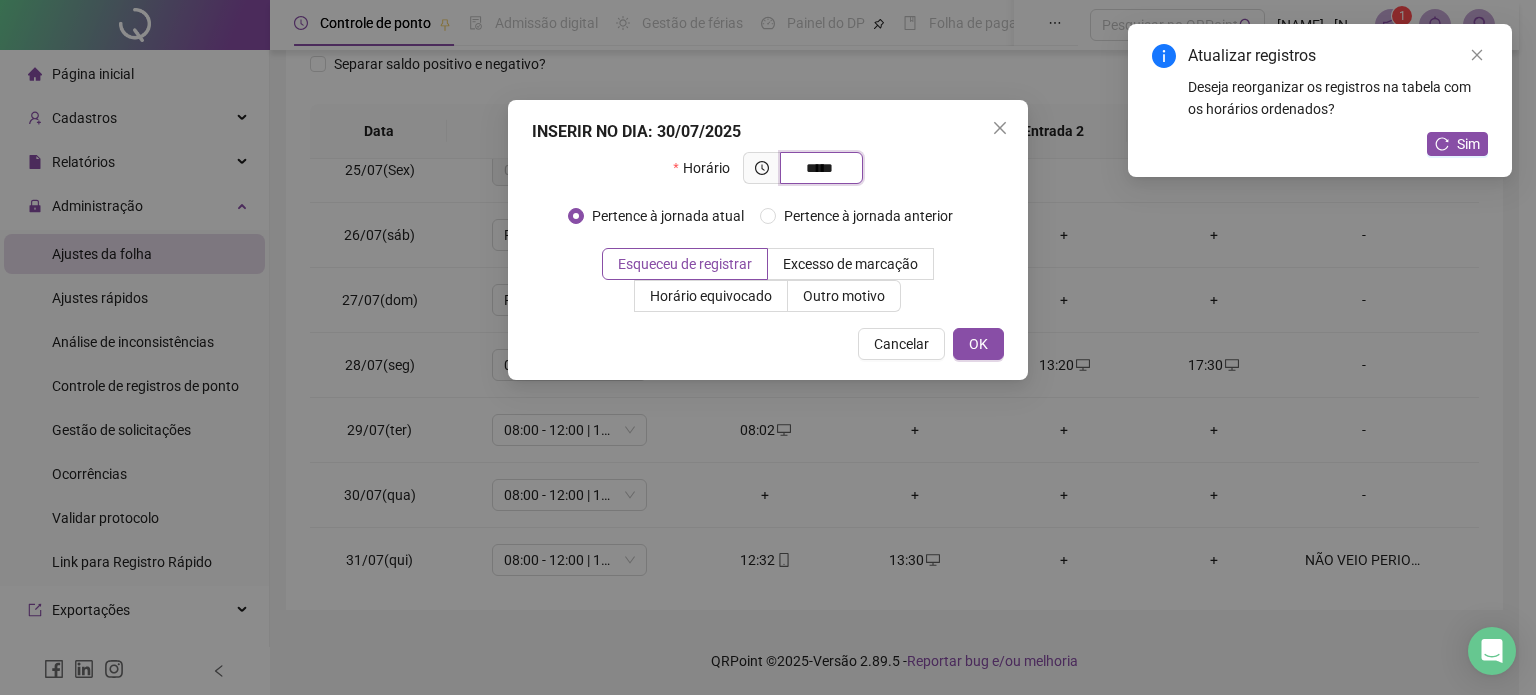 type on "*****" 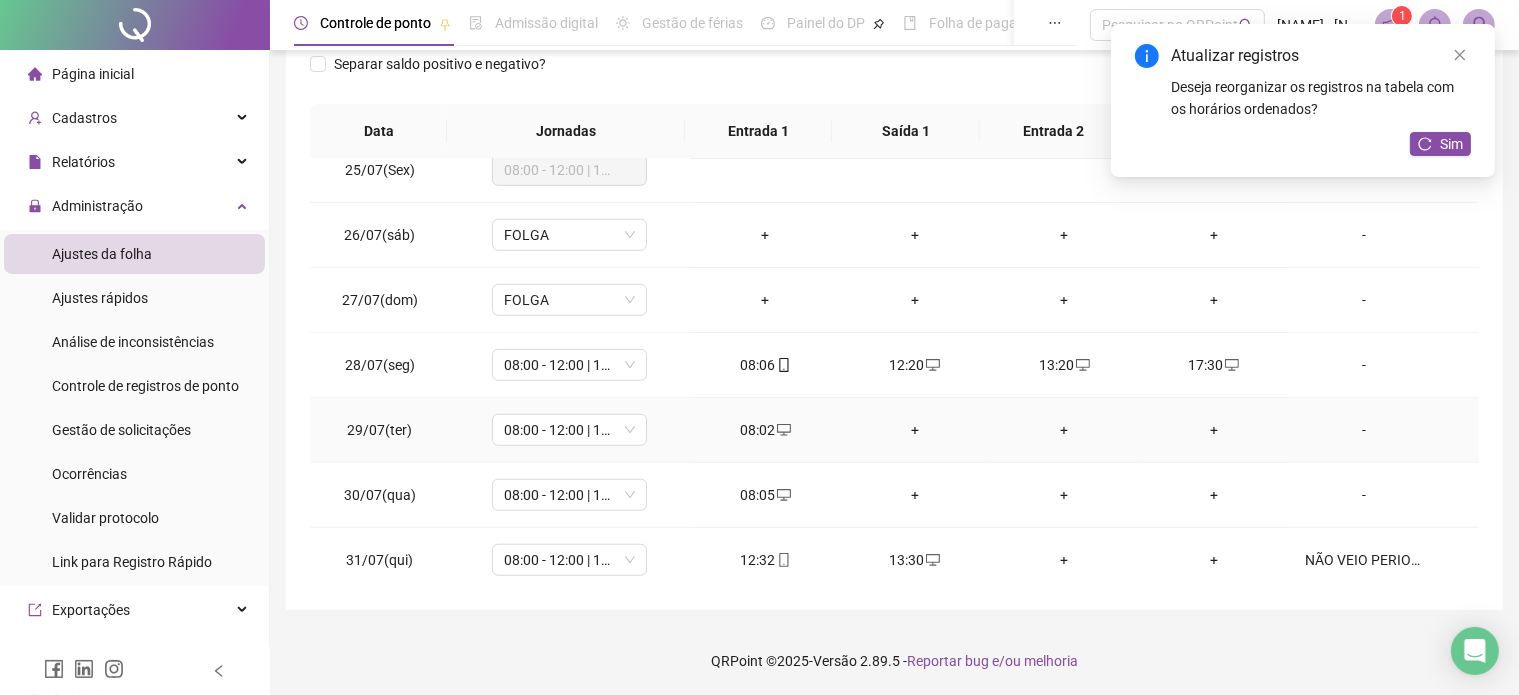 drag, startPoint x: 916, startPoint y: 424, endPoint x: 1036, endPoint y: 407, distance: 121.19818 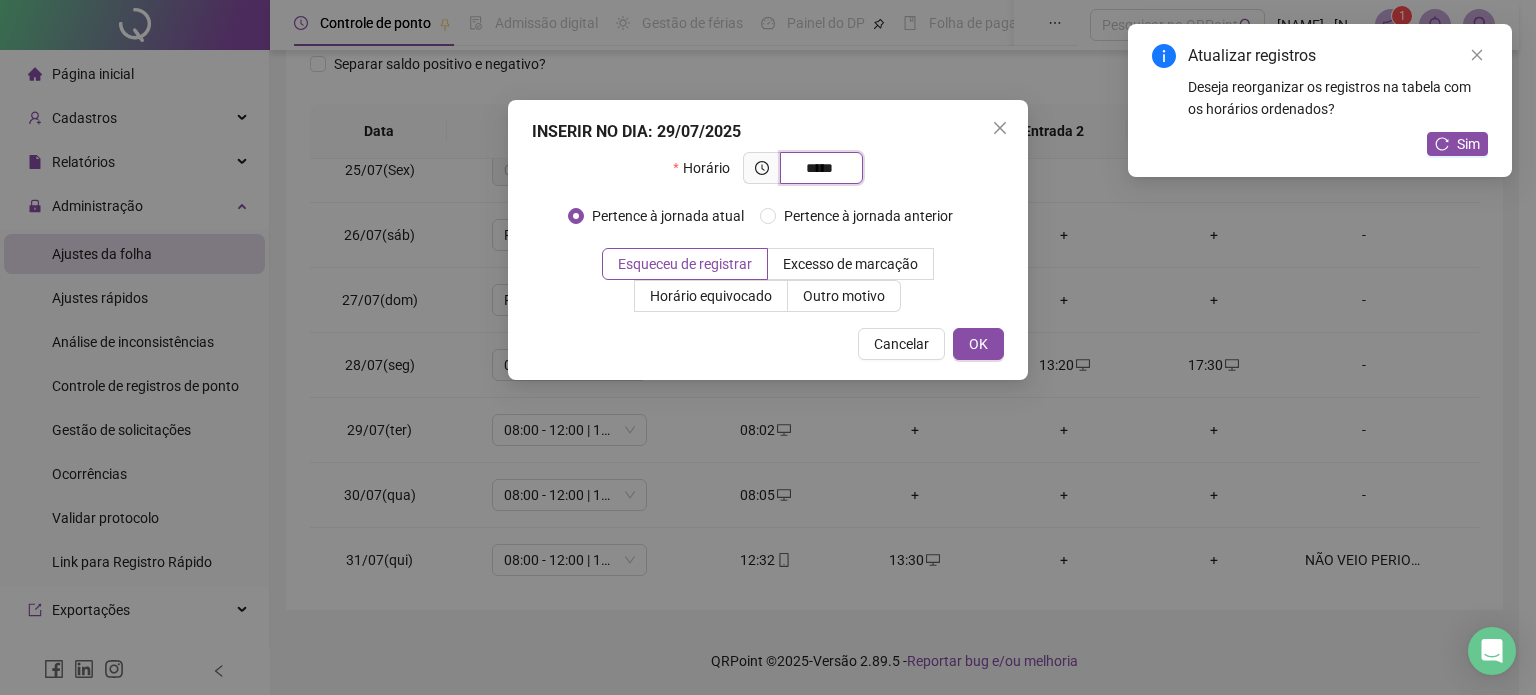 type on "*****" 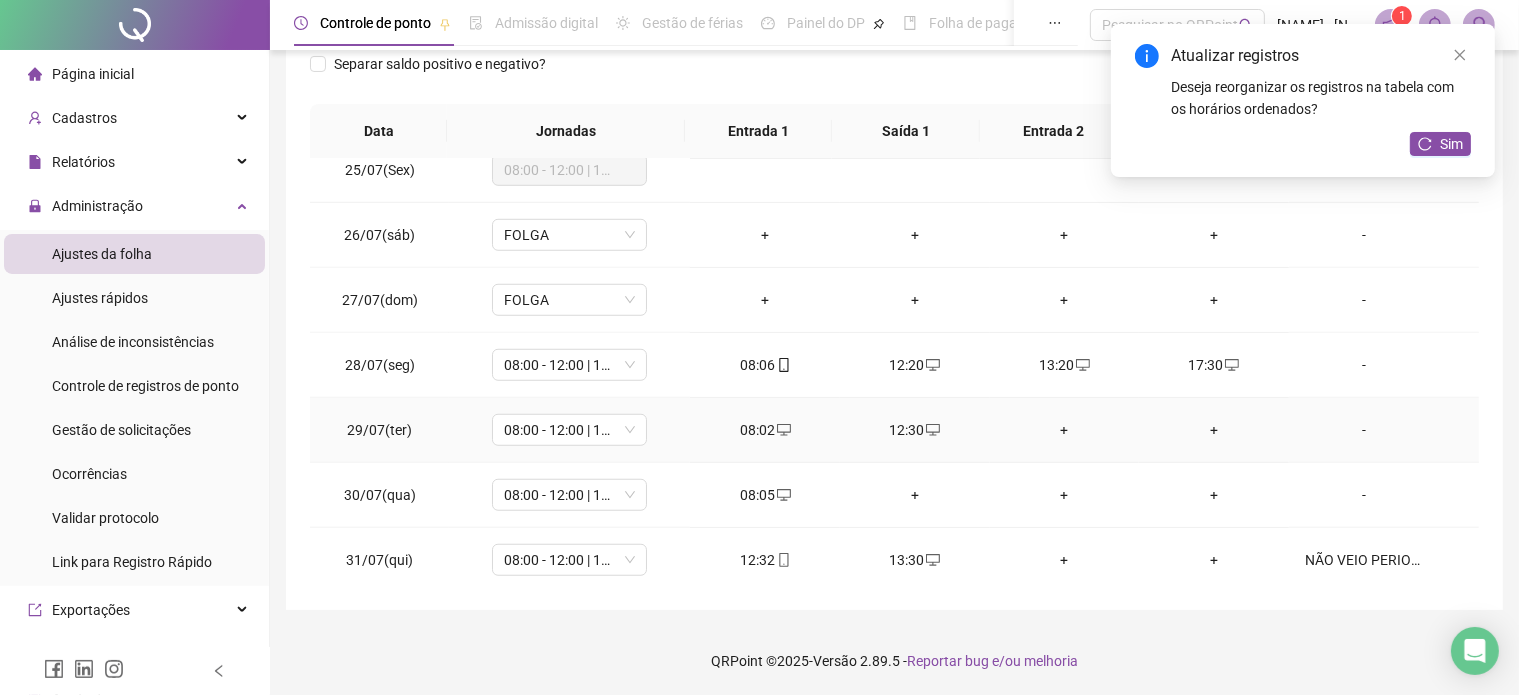 click on "+" at bounding box center [1065, 430] 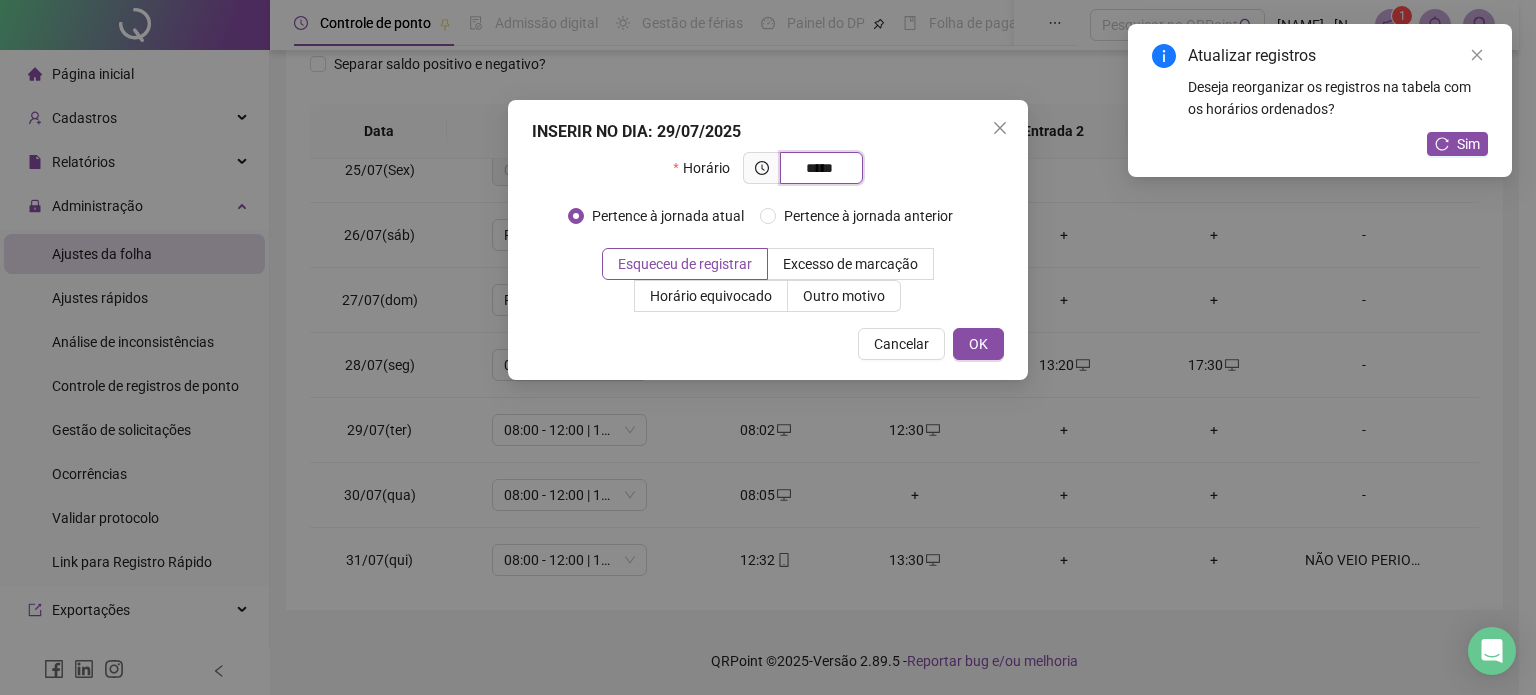 type on "*****" 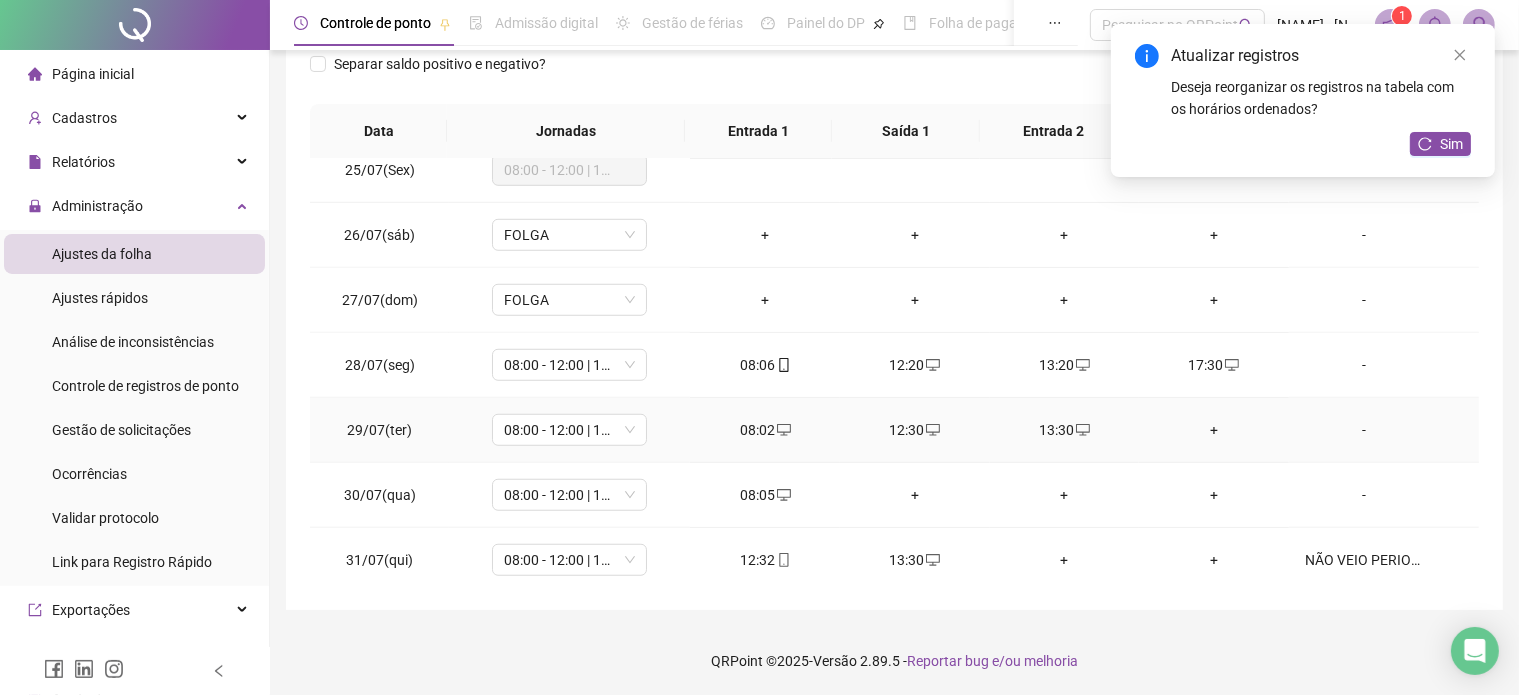 click on "+" at bounding box center (1214, 430) 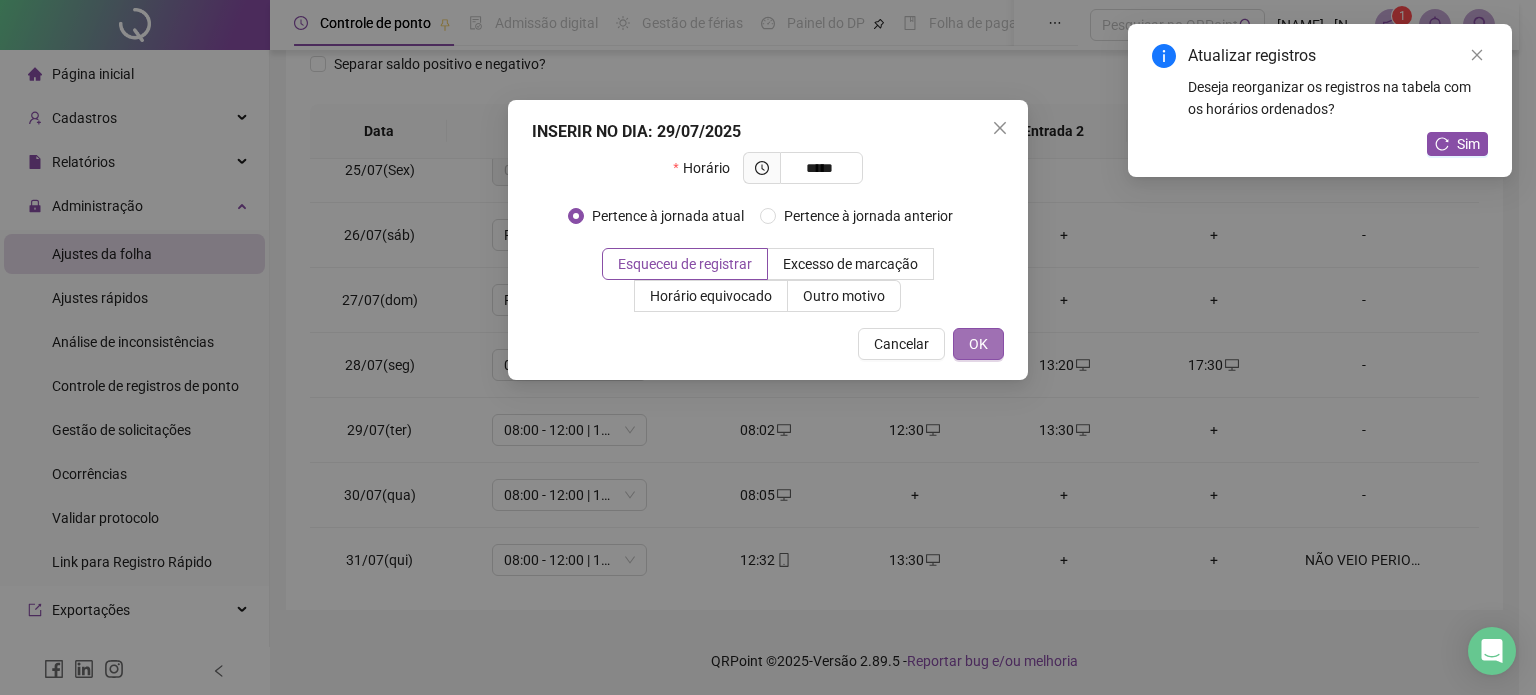 type on "*****" 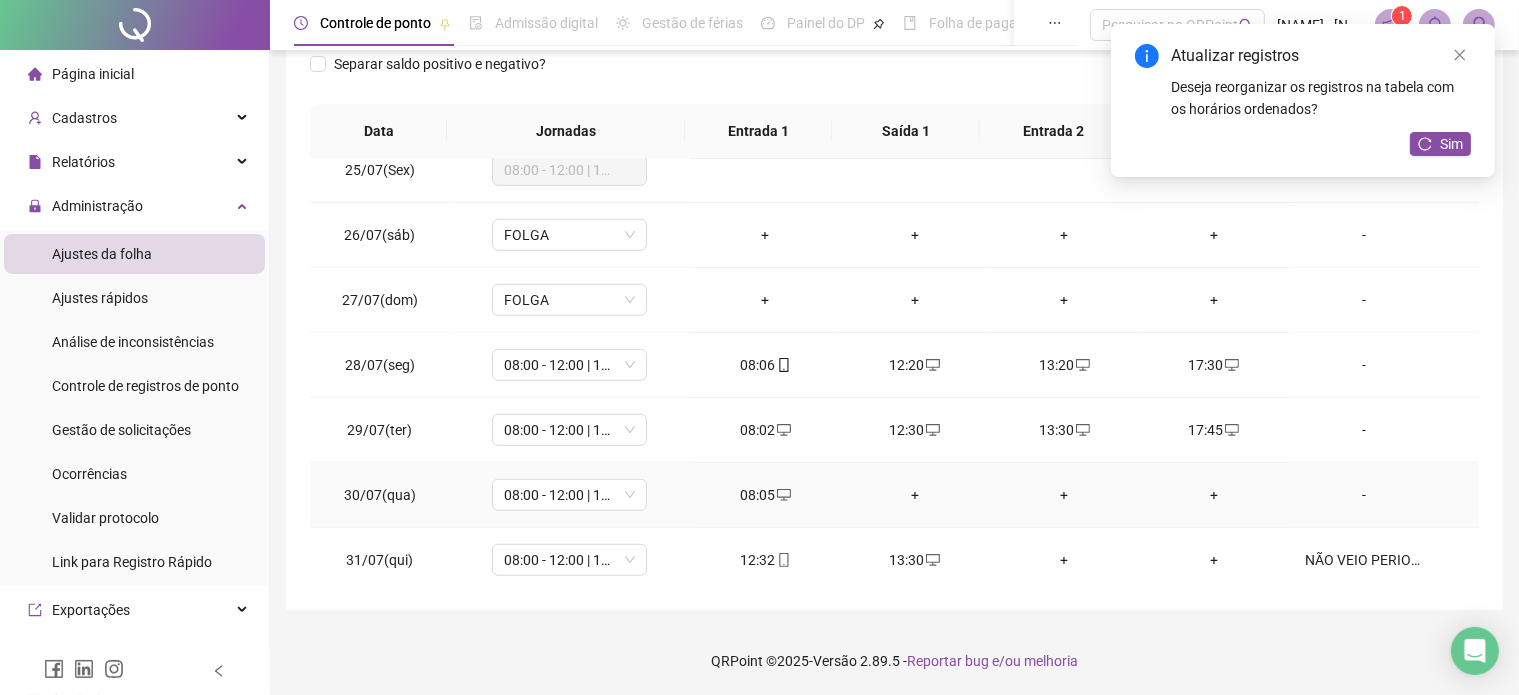 click on "+" at bounding box center (1214, 495) 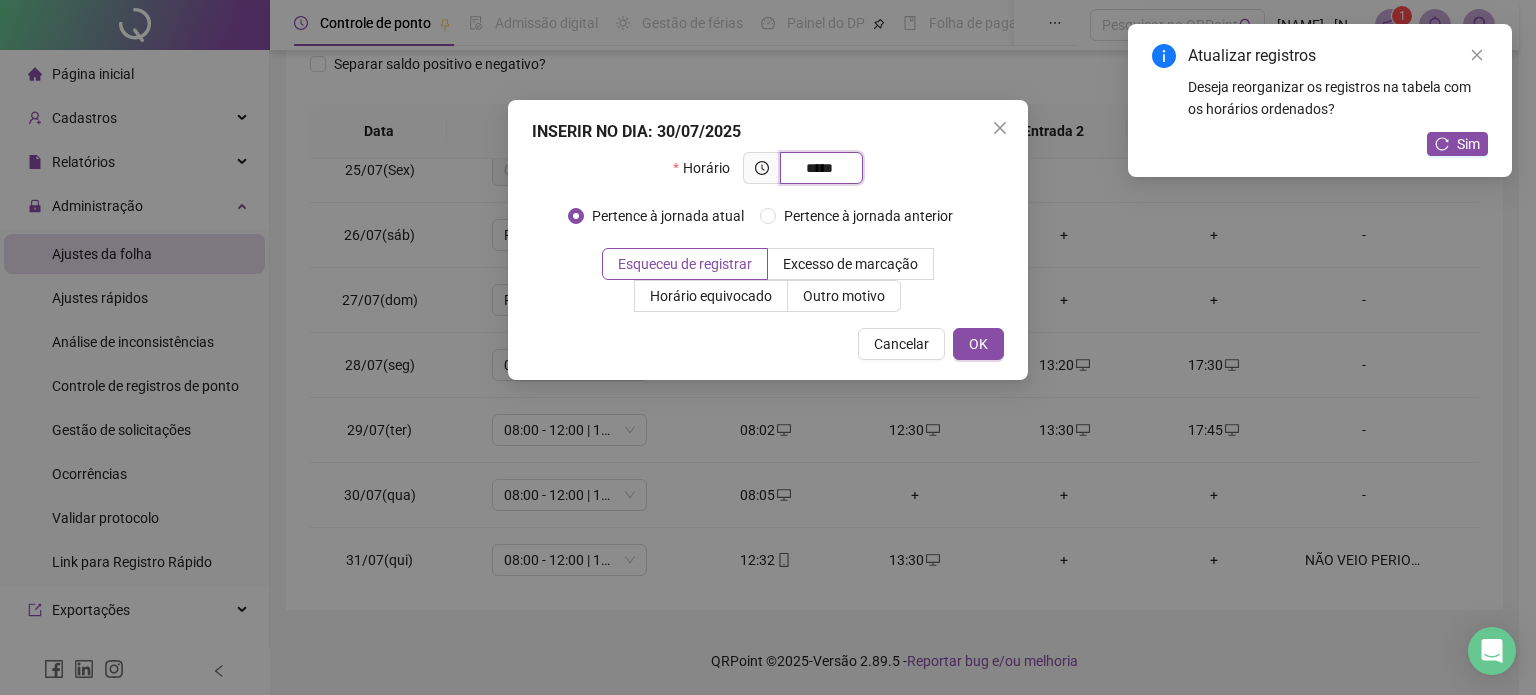type on "*****" 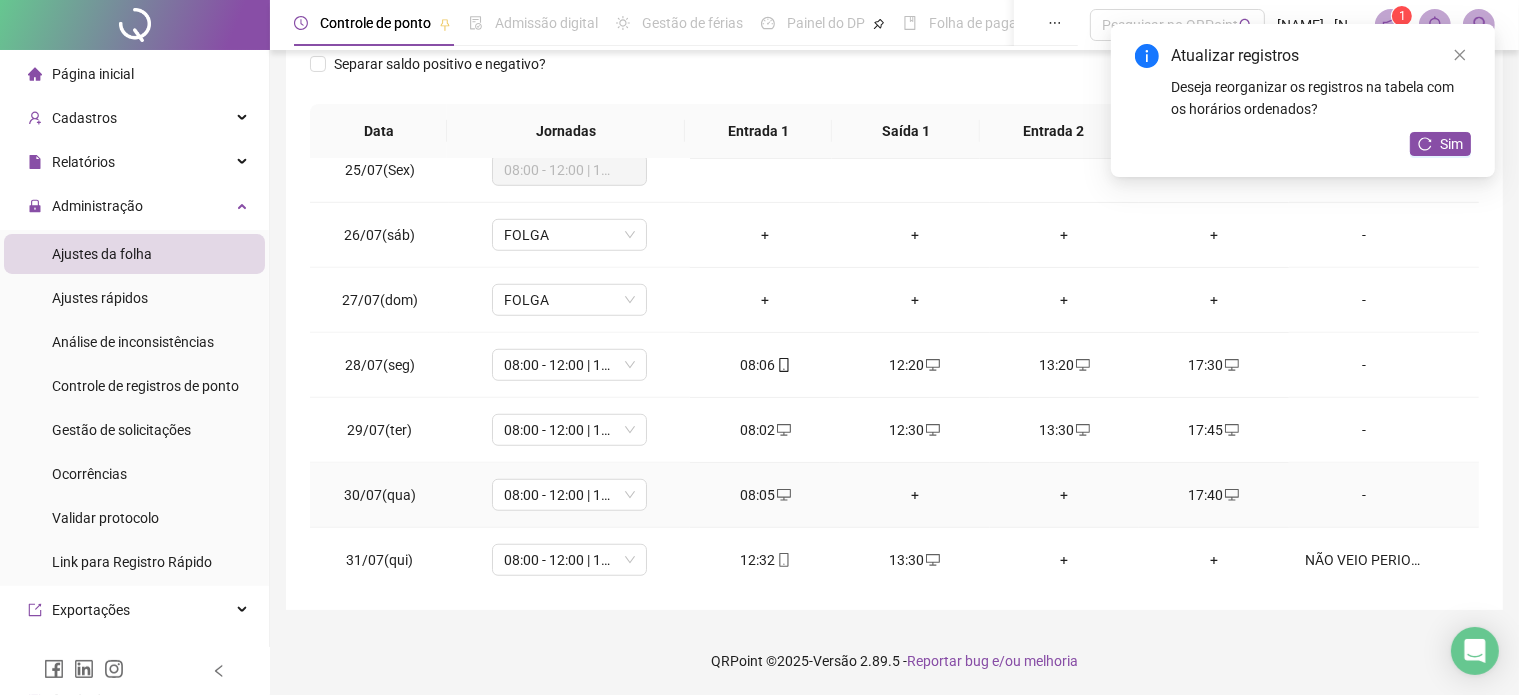 click on "+" at bounding box center [915, 495] 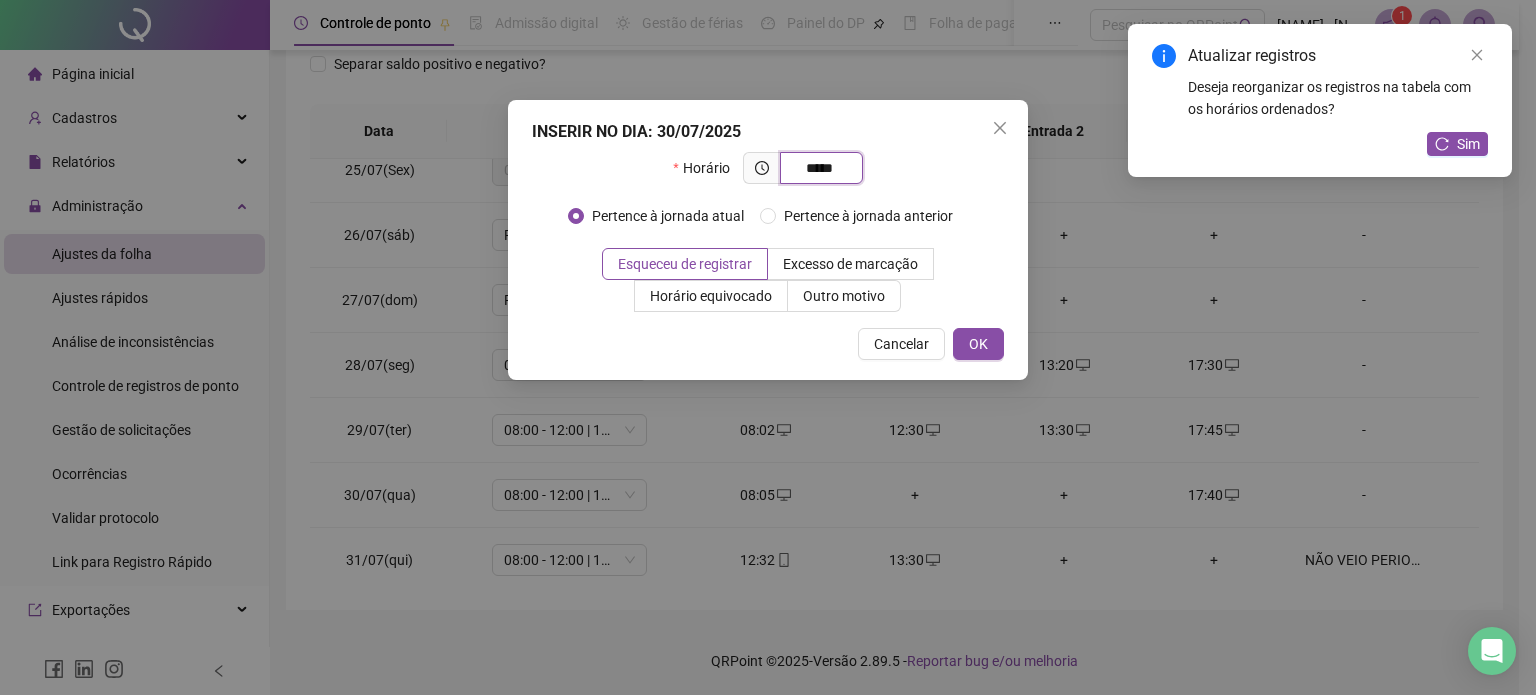 type on "*****" 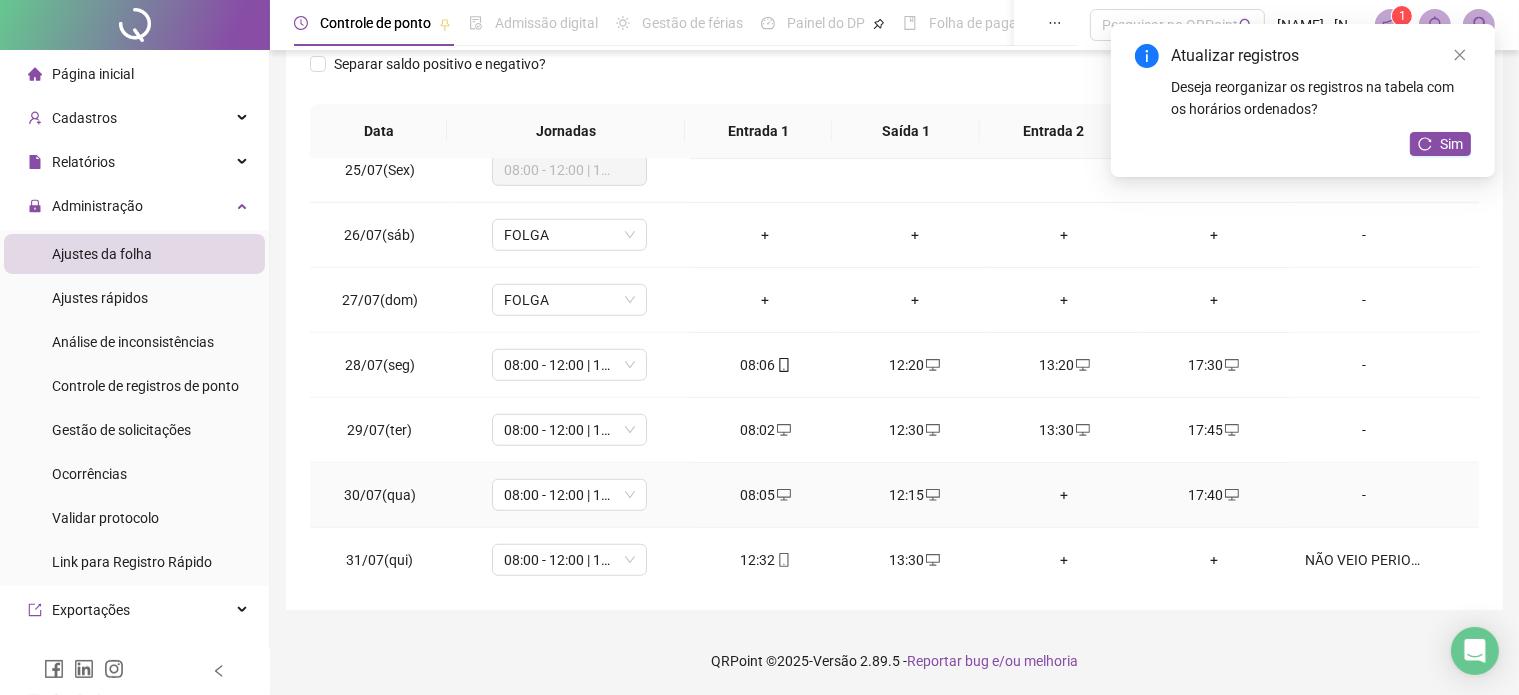 click on "+" at bounding box center (1065, 495) 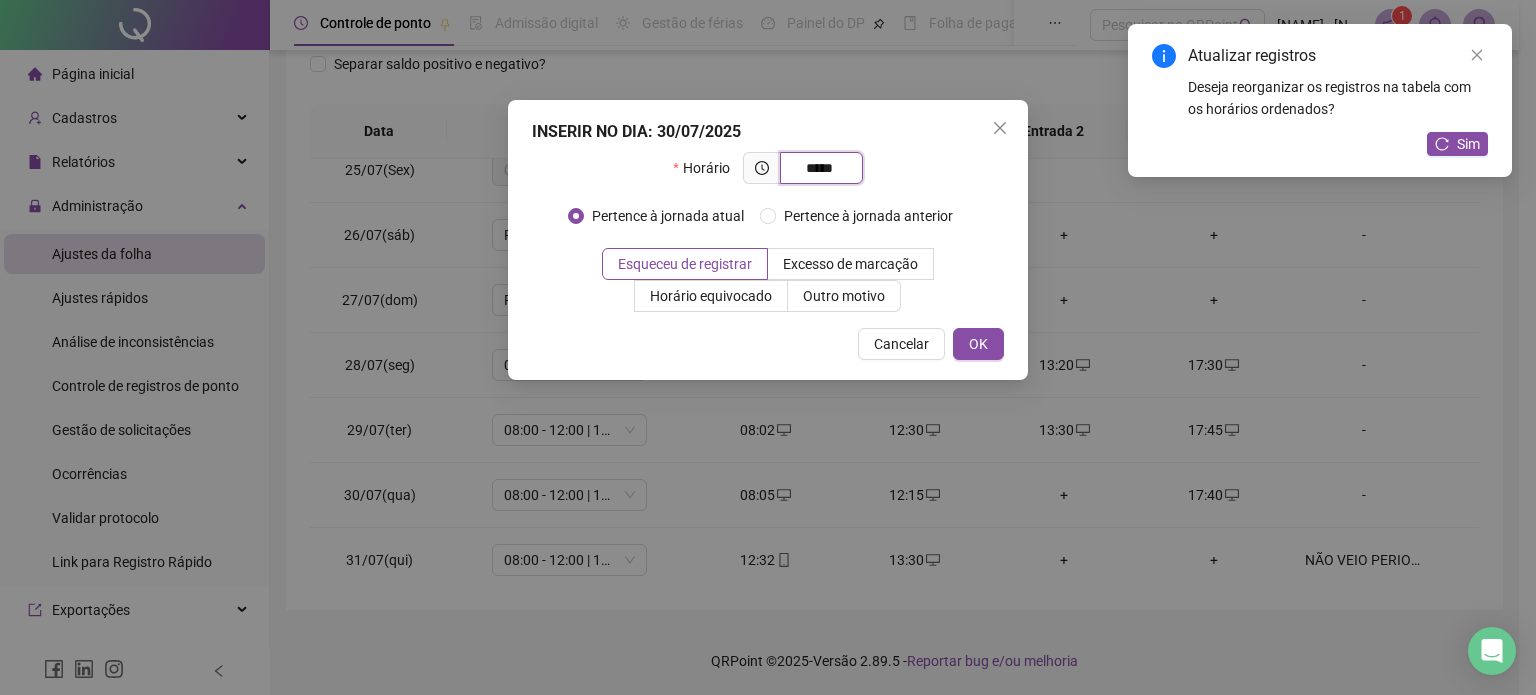 type on "*****" 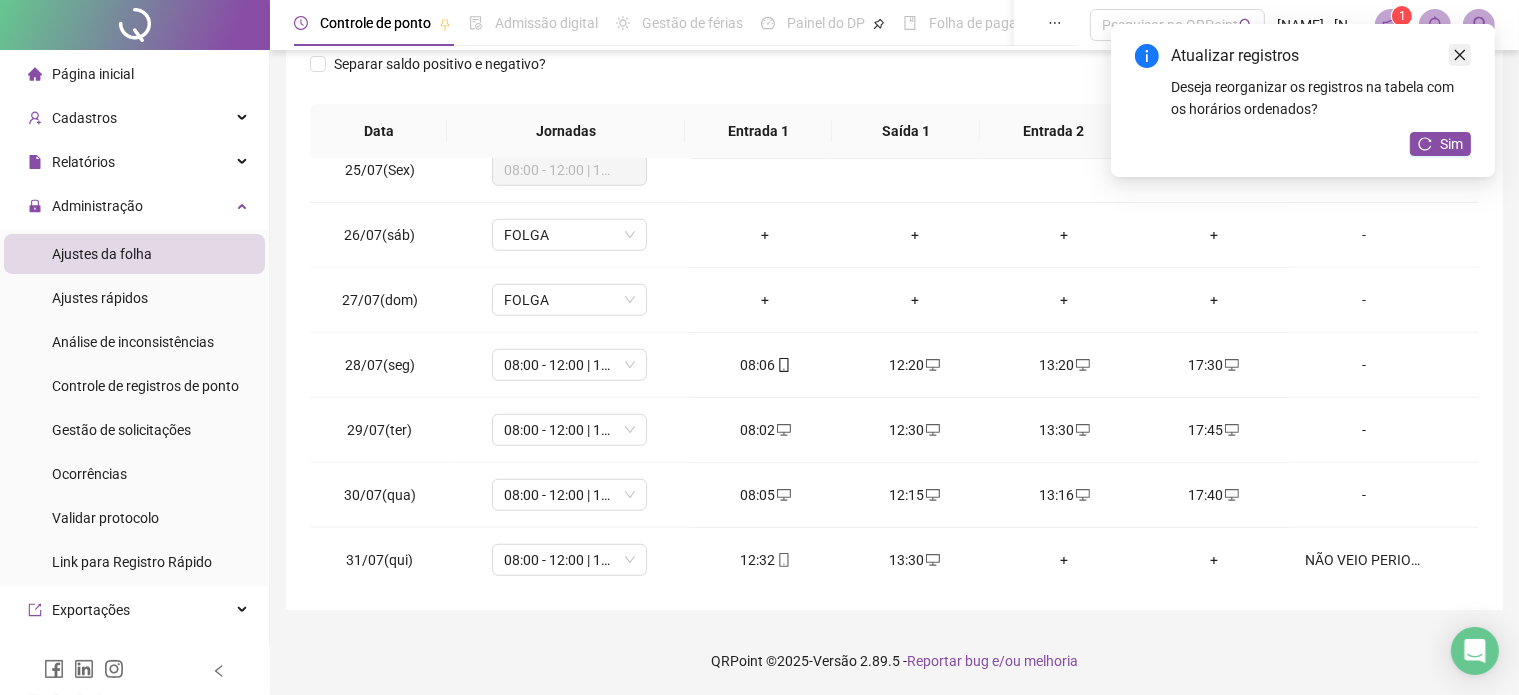 click 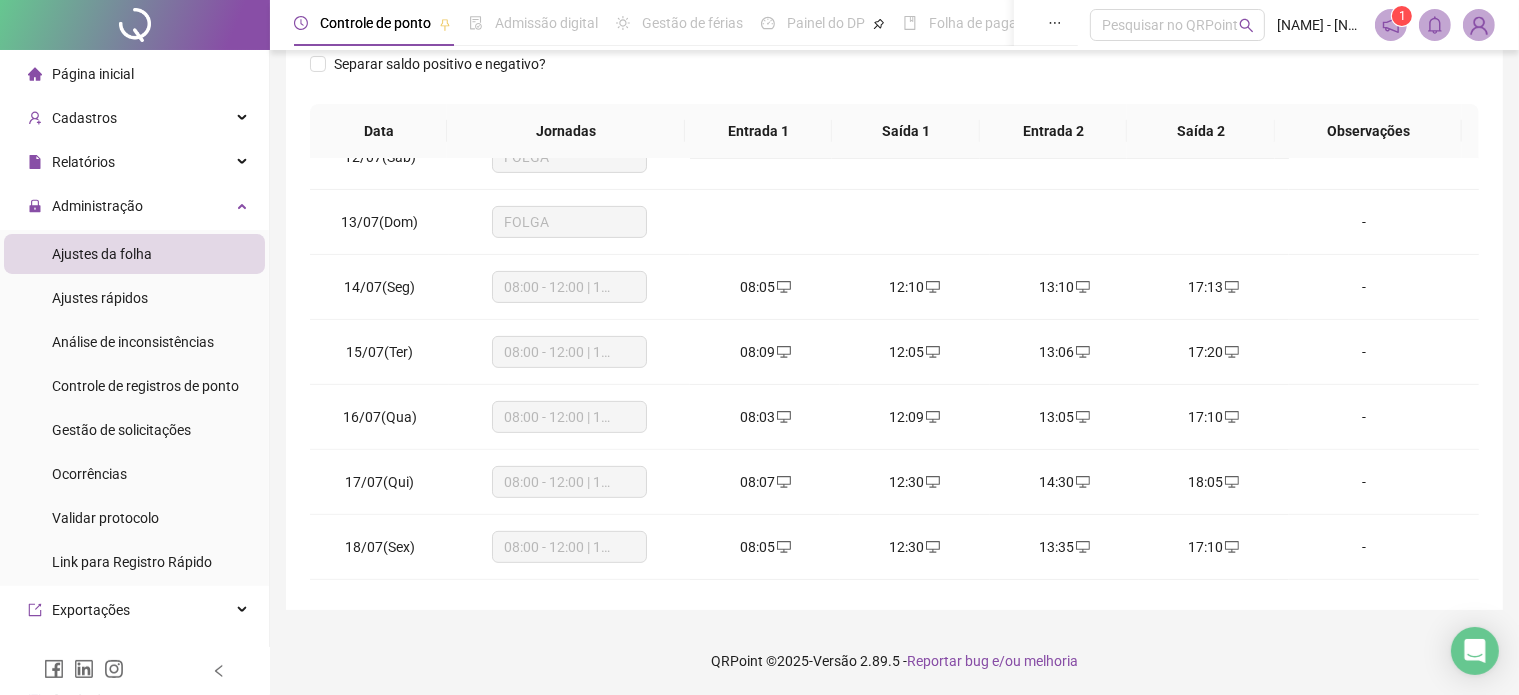 scroll, scrollTop: 581, scrollLeft: 0, axis: vertical 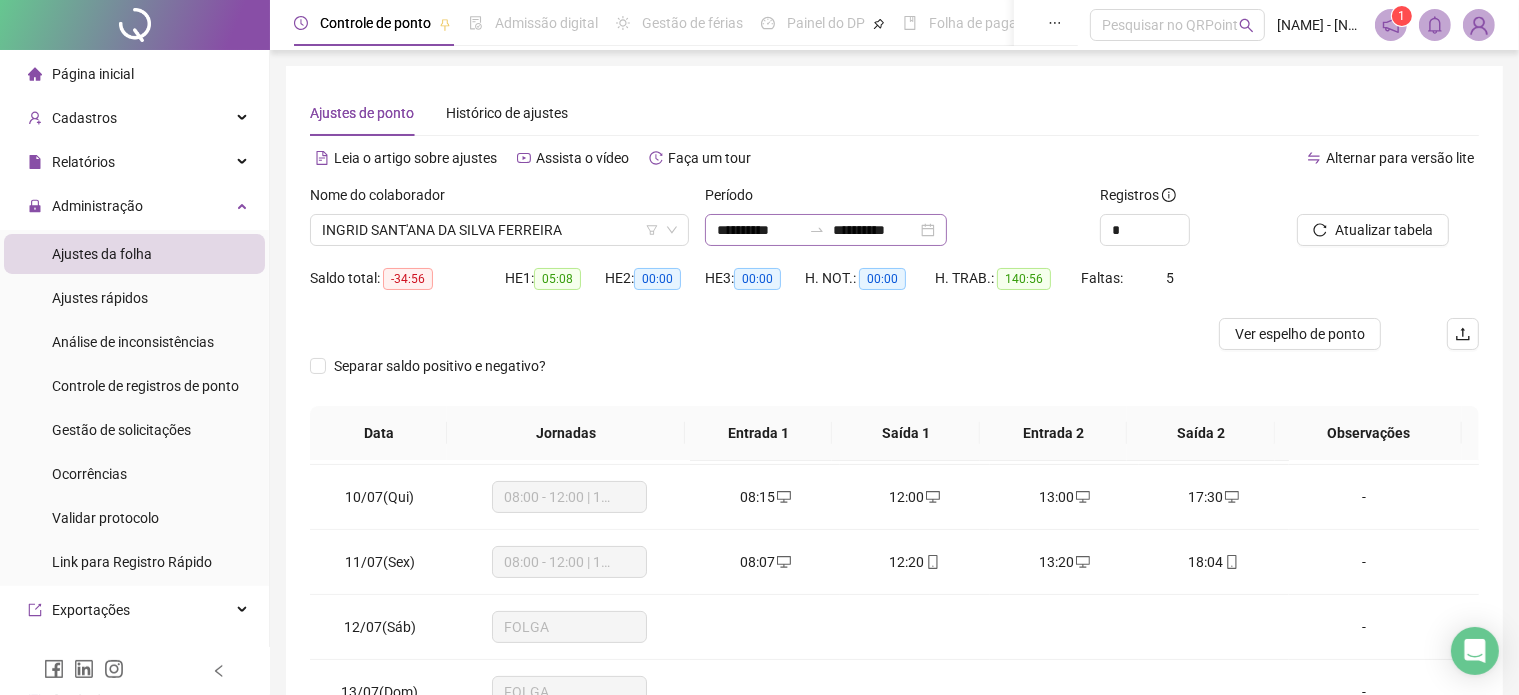 click on "**********" at bounding box center (826, 230) 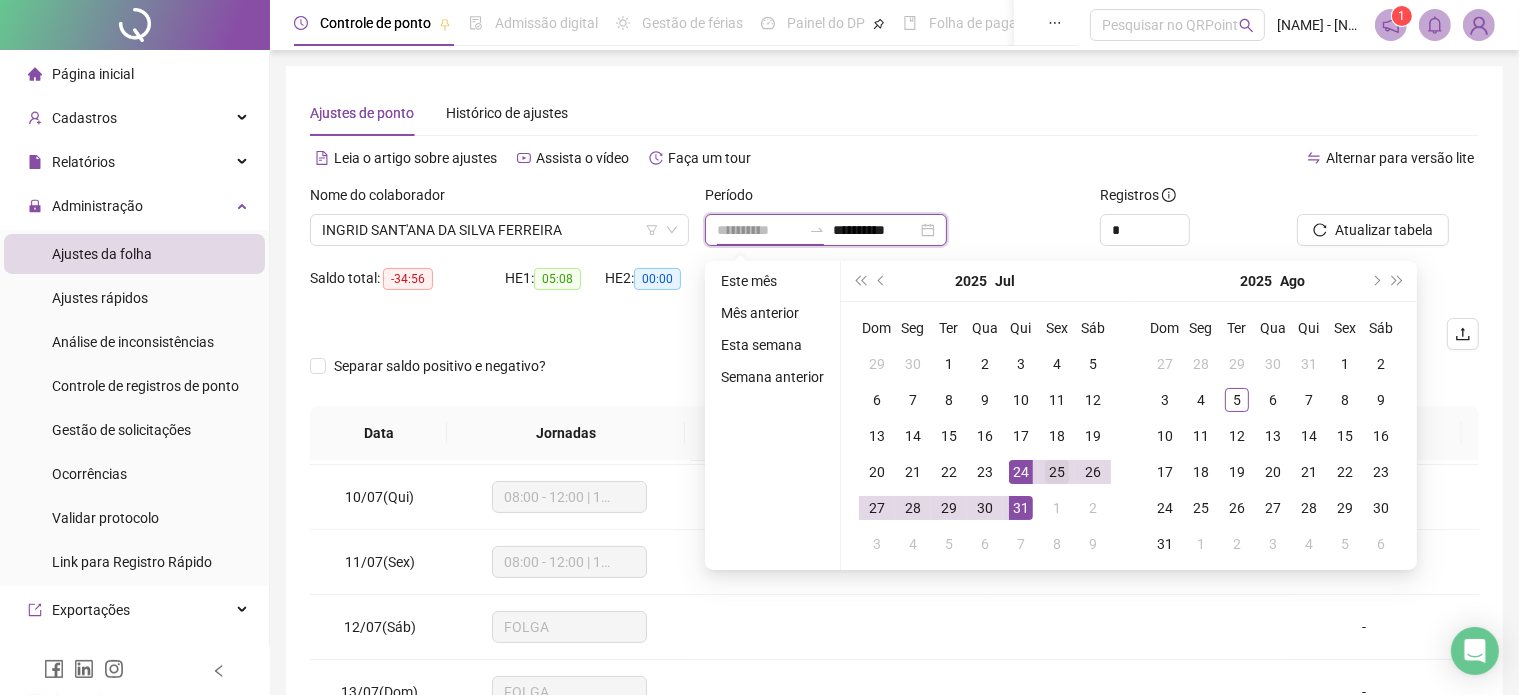 type on "**********" 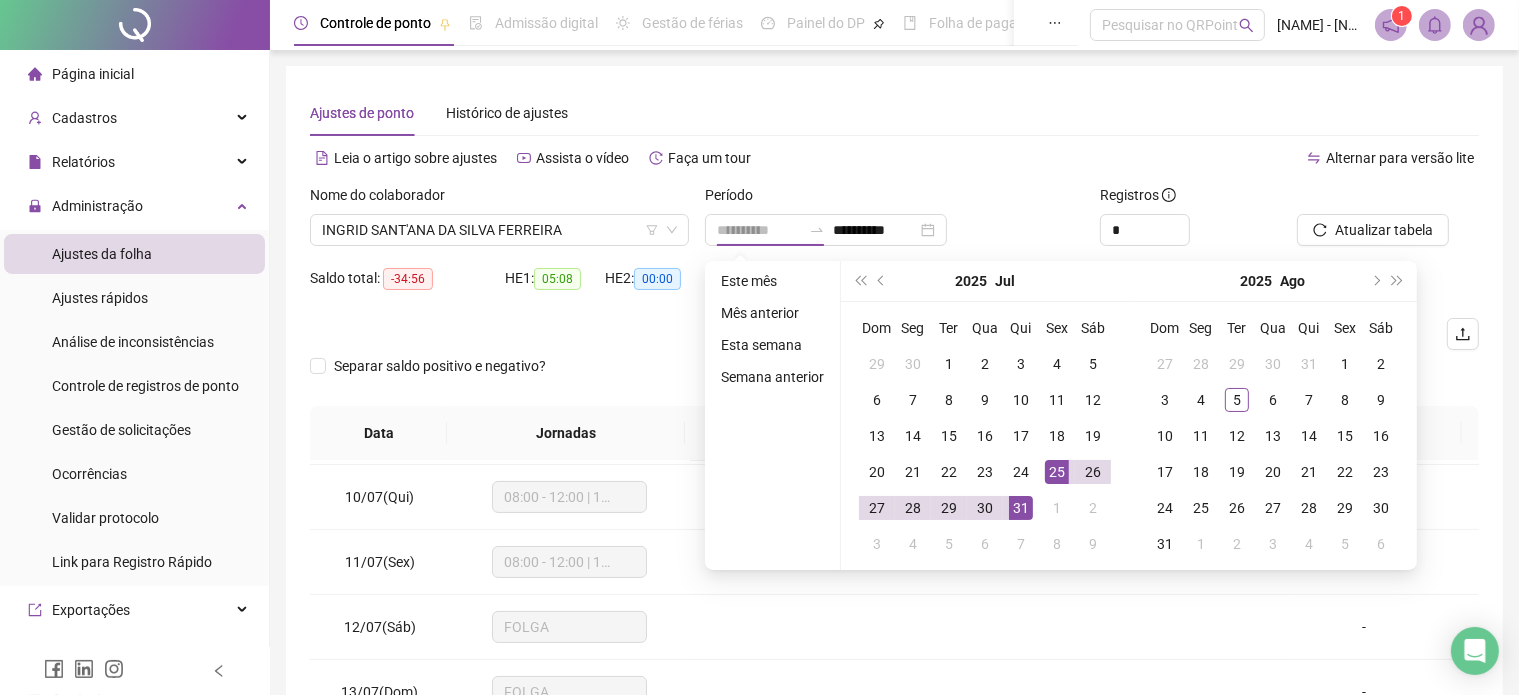 drag, startPoint x: 1060, startPoint y: 467, endPoint x: 1047, endPoint y: 464, distance: 13.341664 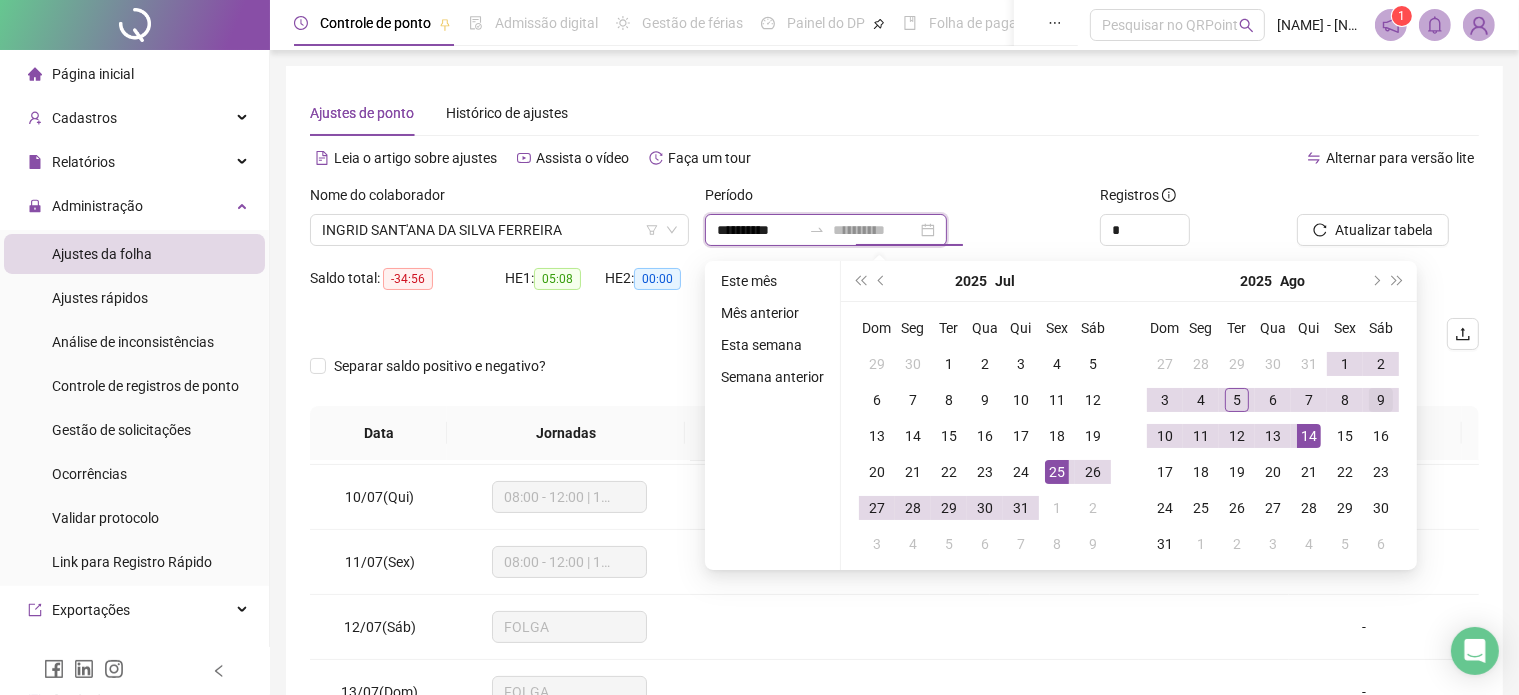 type on "**********" 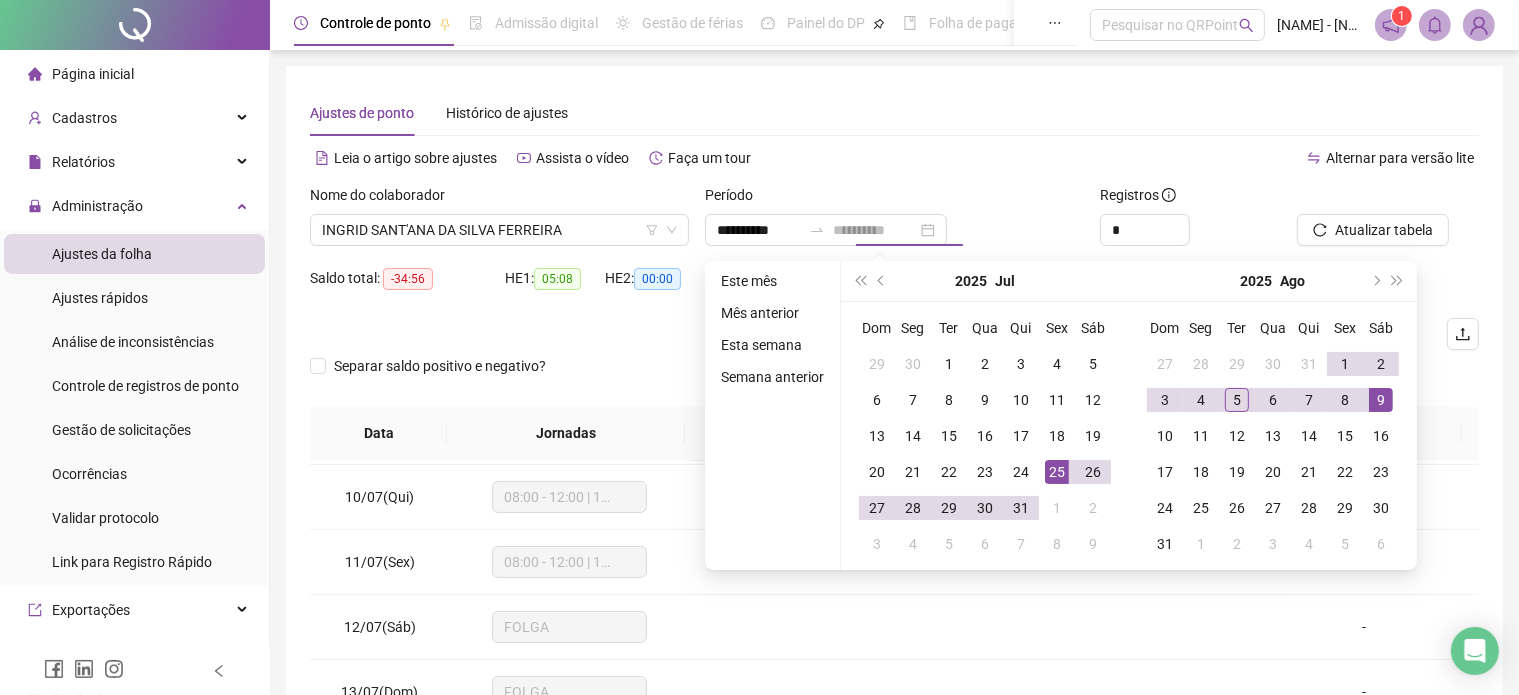 click on "9" at bounding box center (1381, 400) 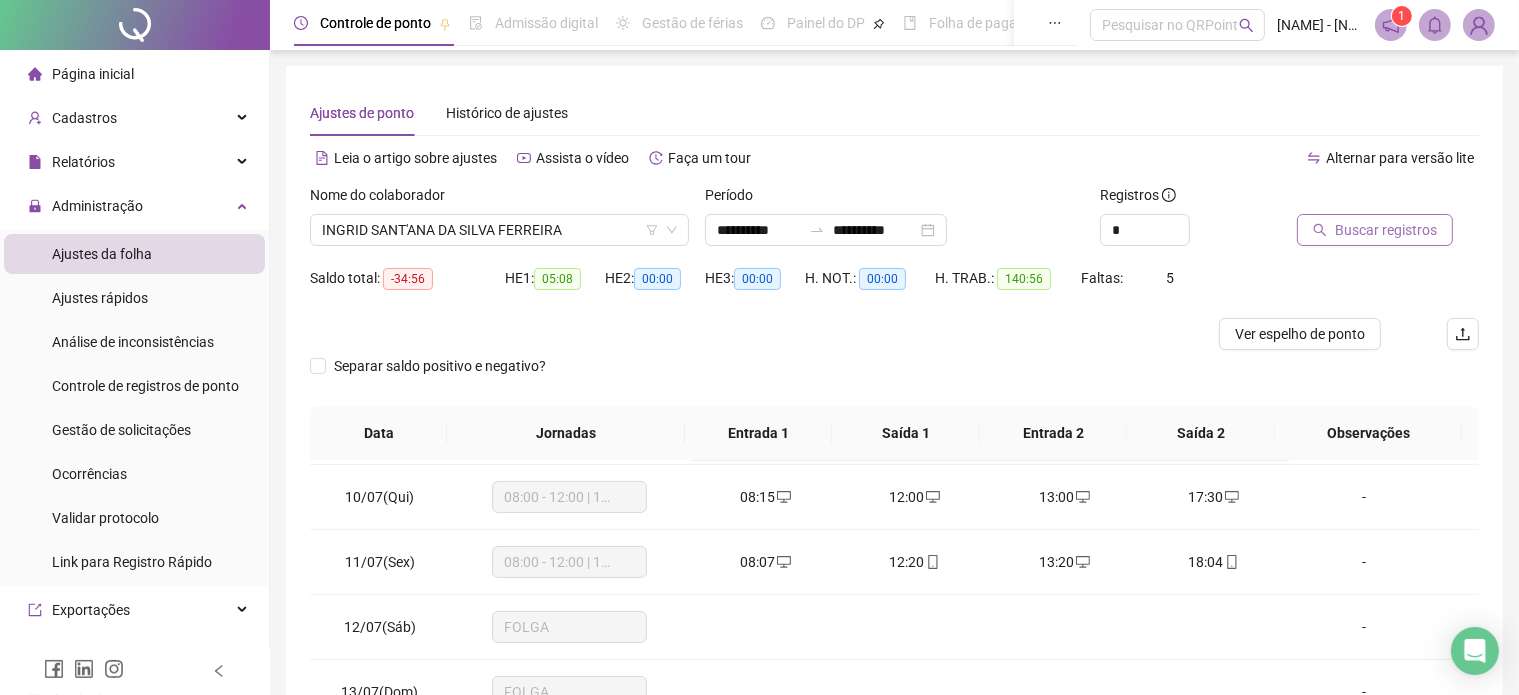 click on "Buscar registros" at bounding box center (1386, 230) 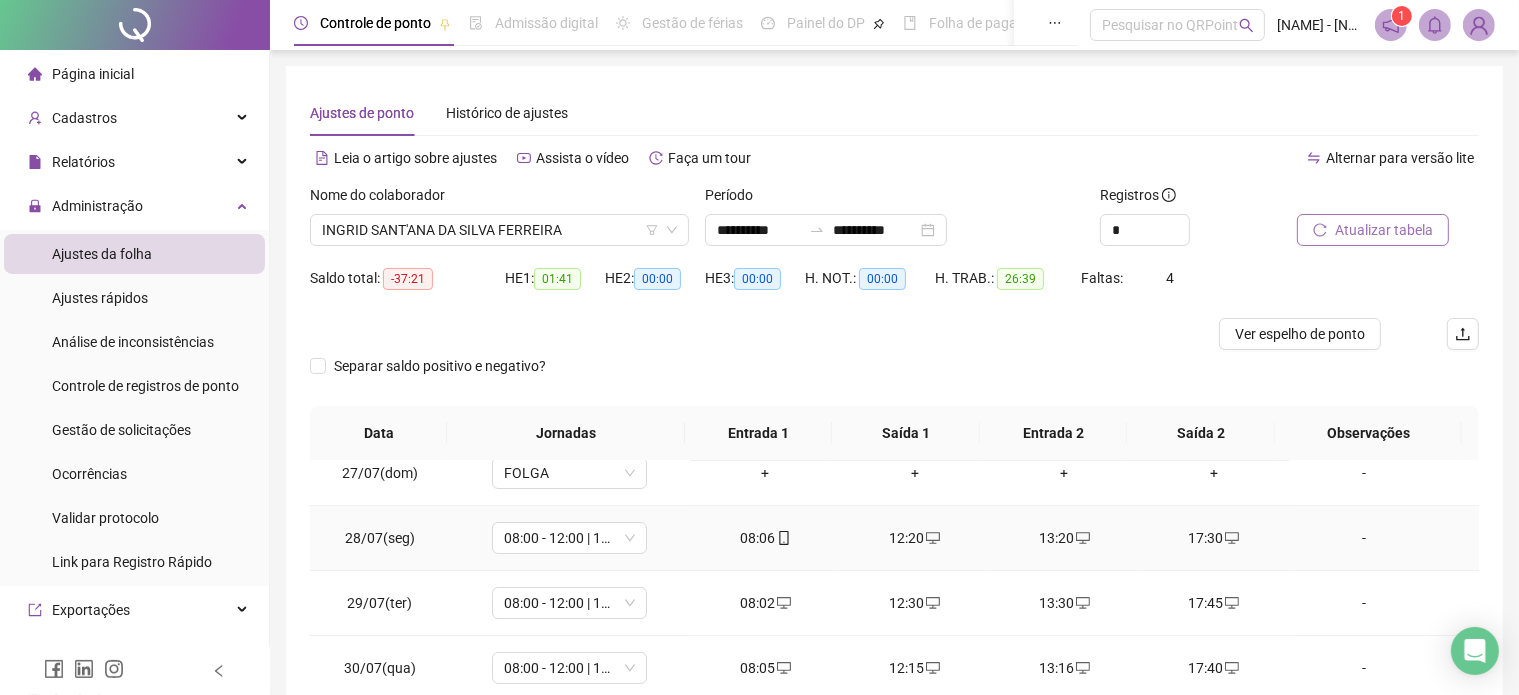 scroll, scrollTop: 0, scrollLeft: 0, axis: both 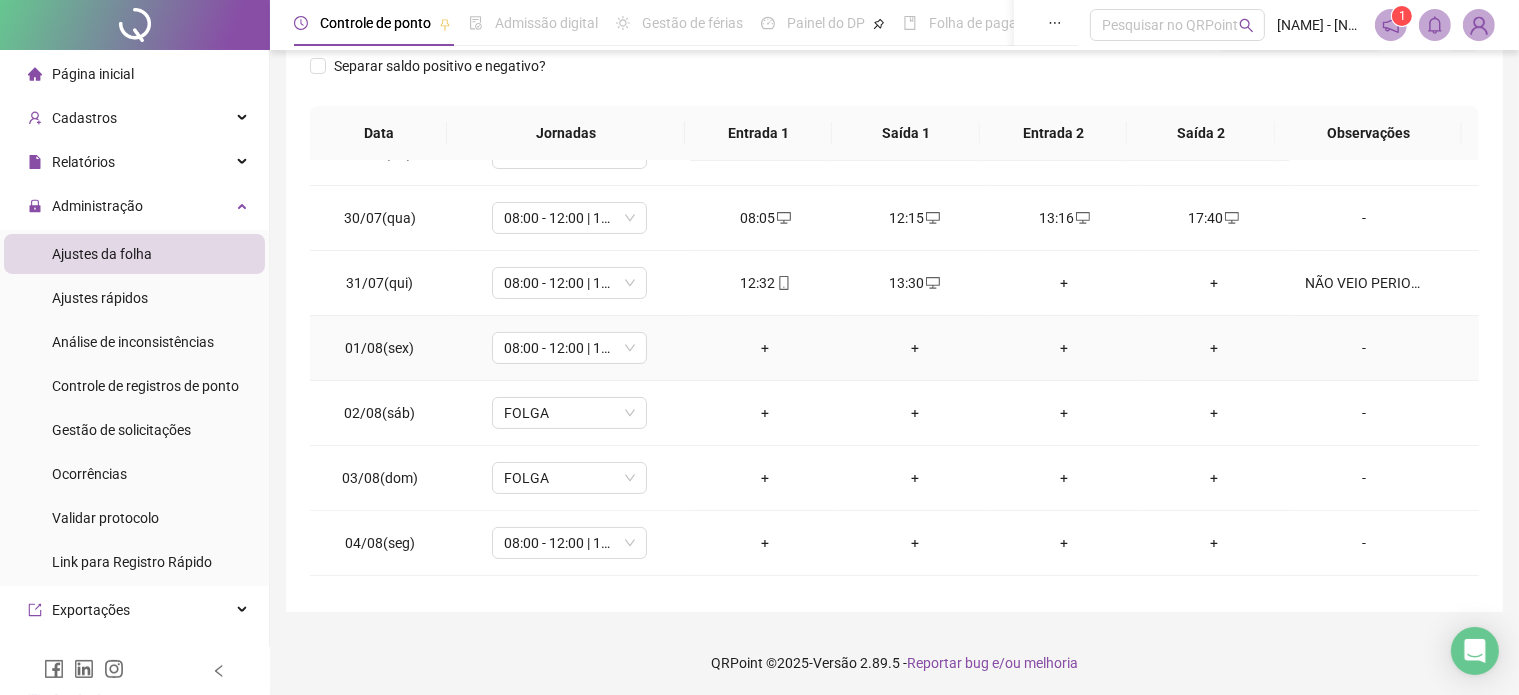 click on "+" at bounding box center (765, 348) 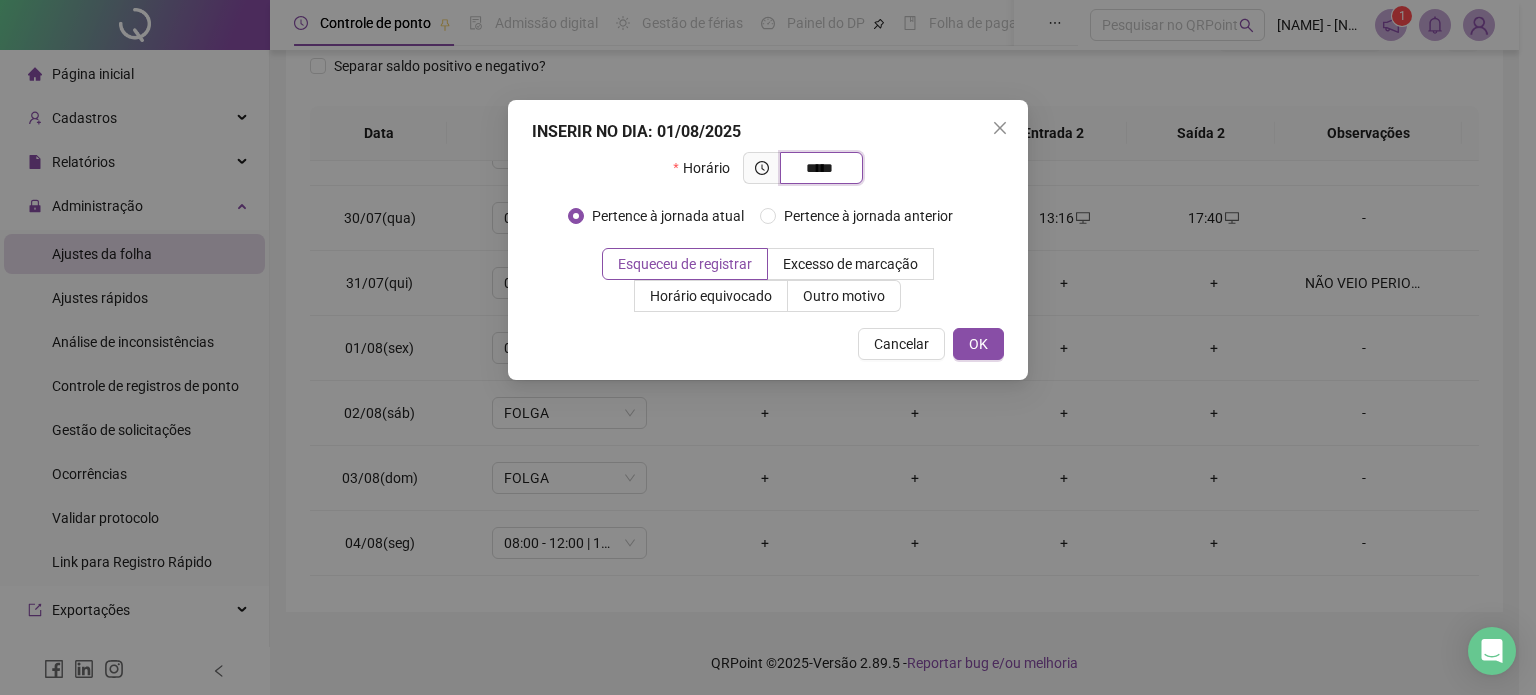 type on "*****" 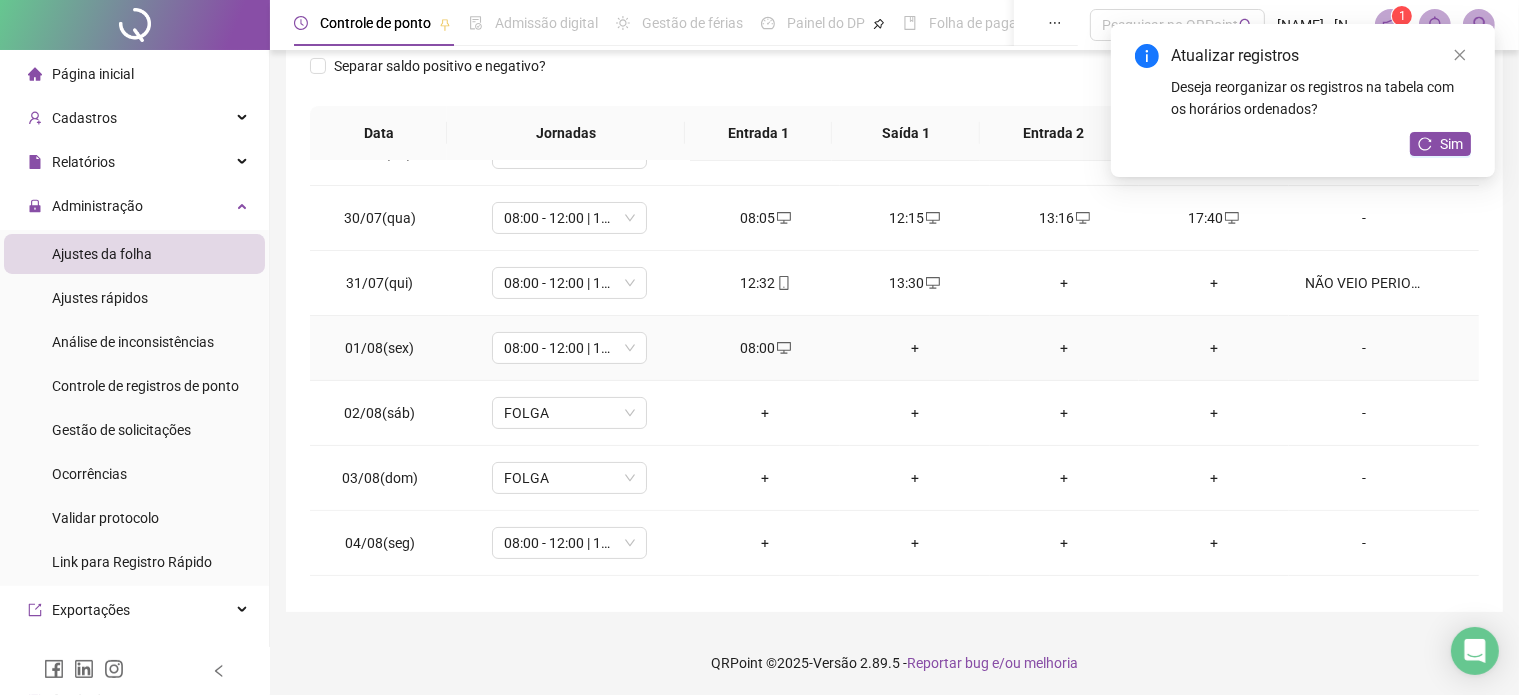 click on "+" at bounding box center (915, 348) 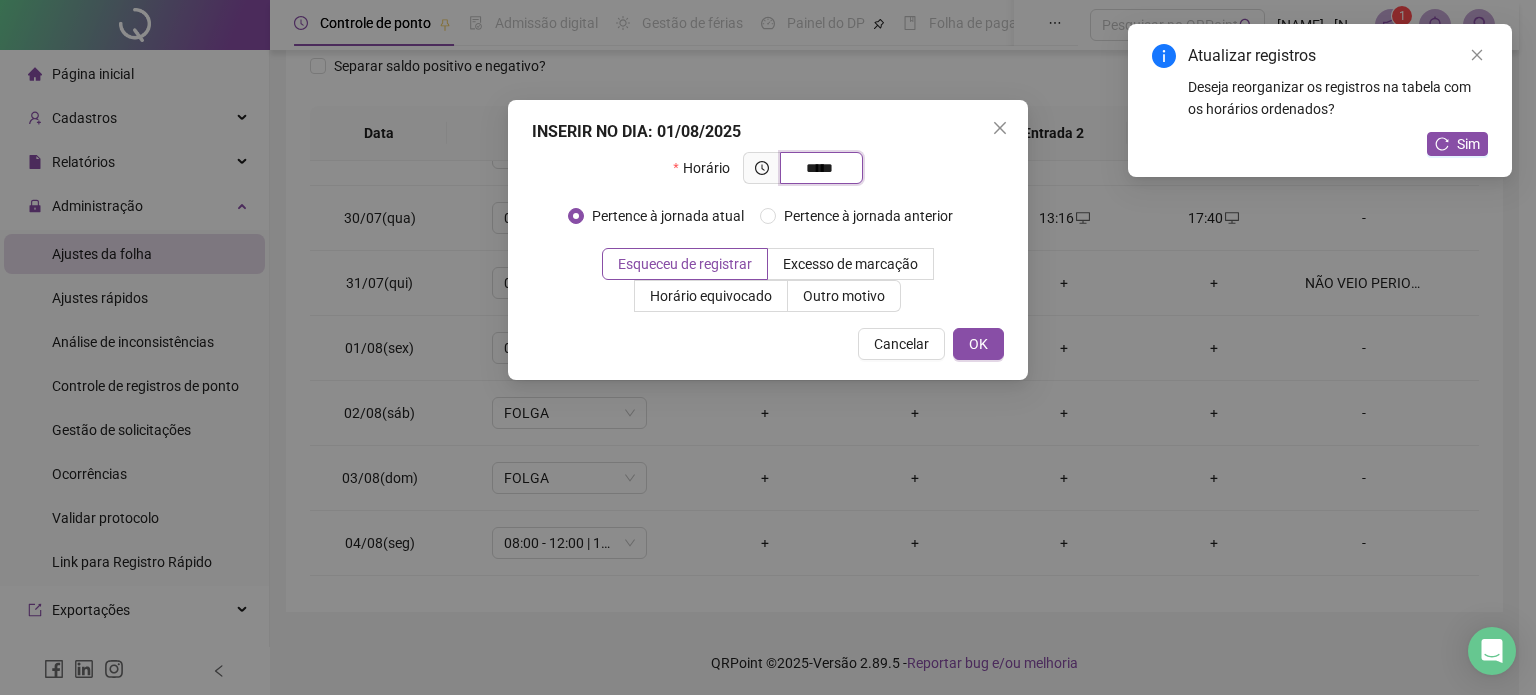 type on "*****" 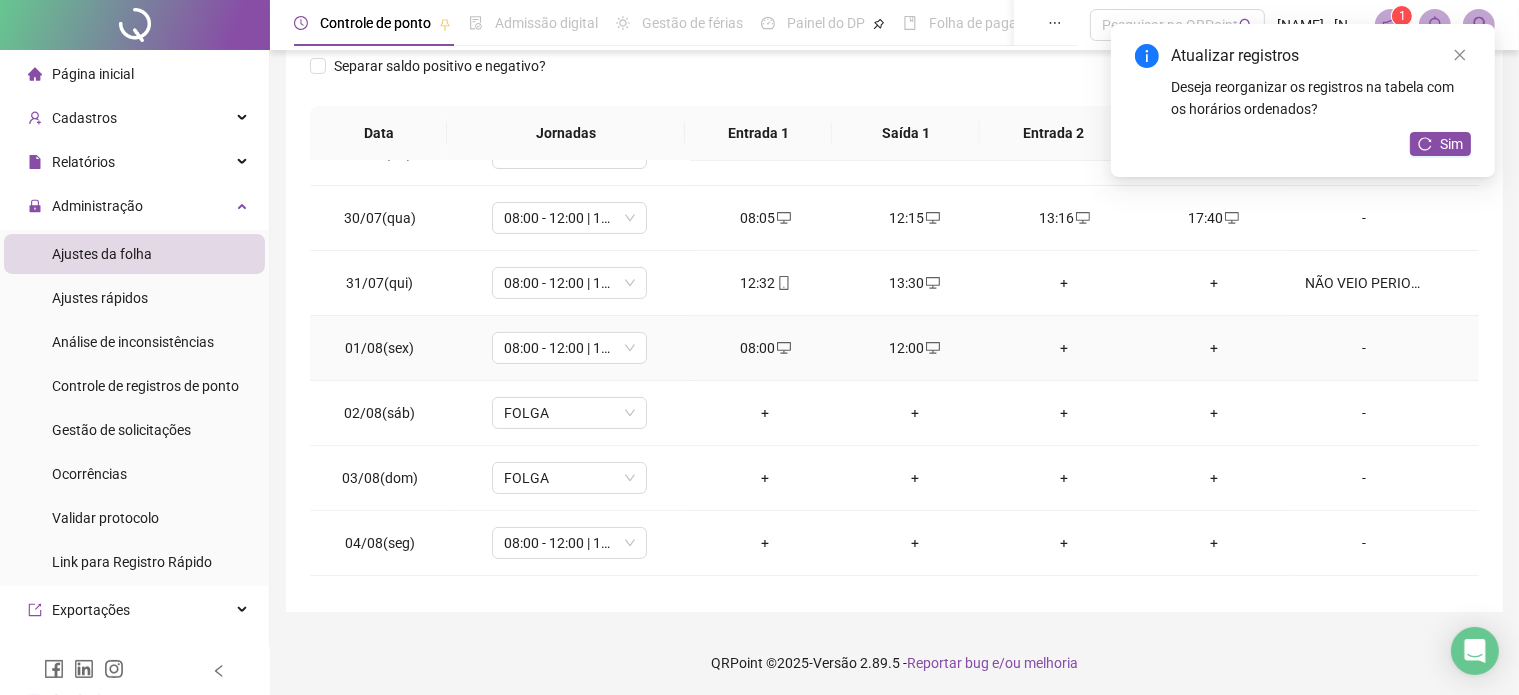 click on "+" at bounding box center [1065, 348] 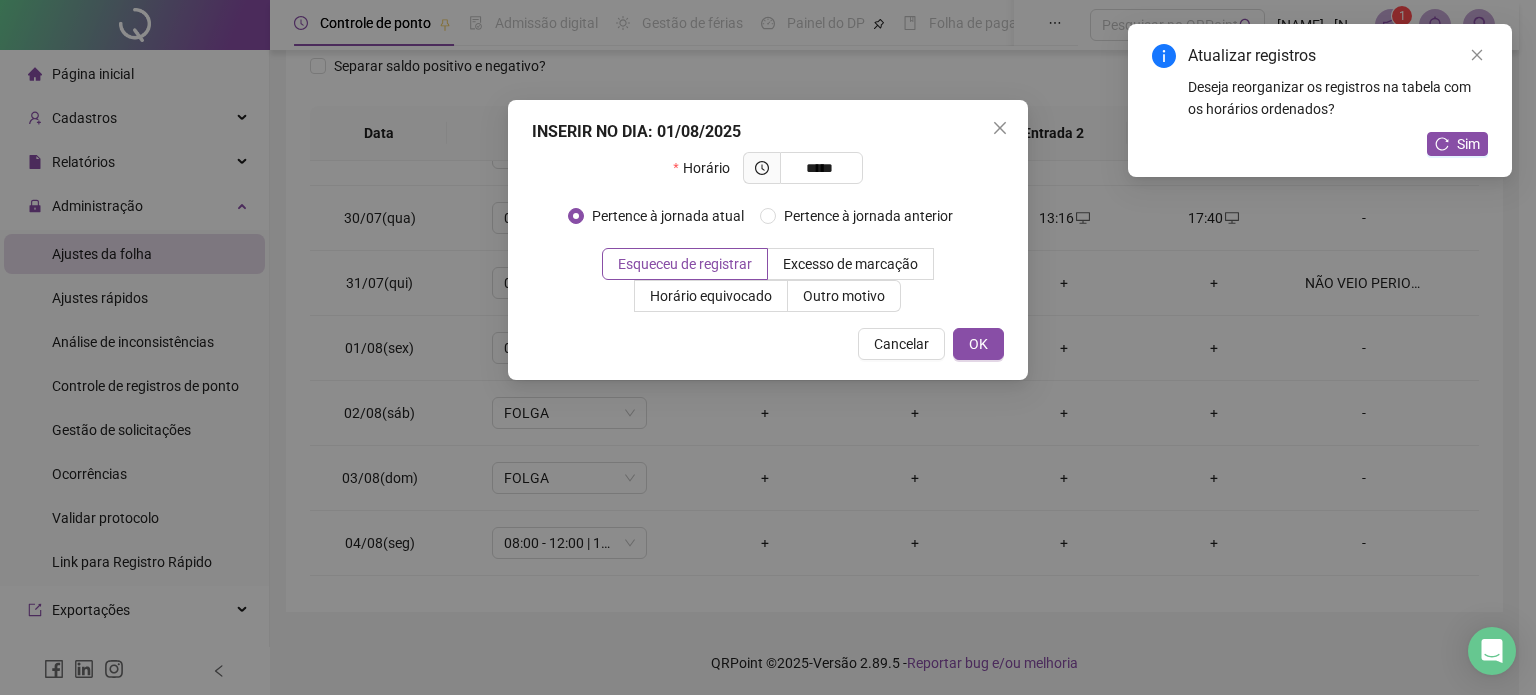 type on "*****" 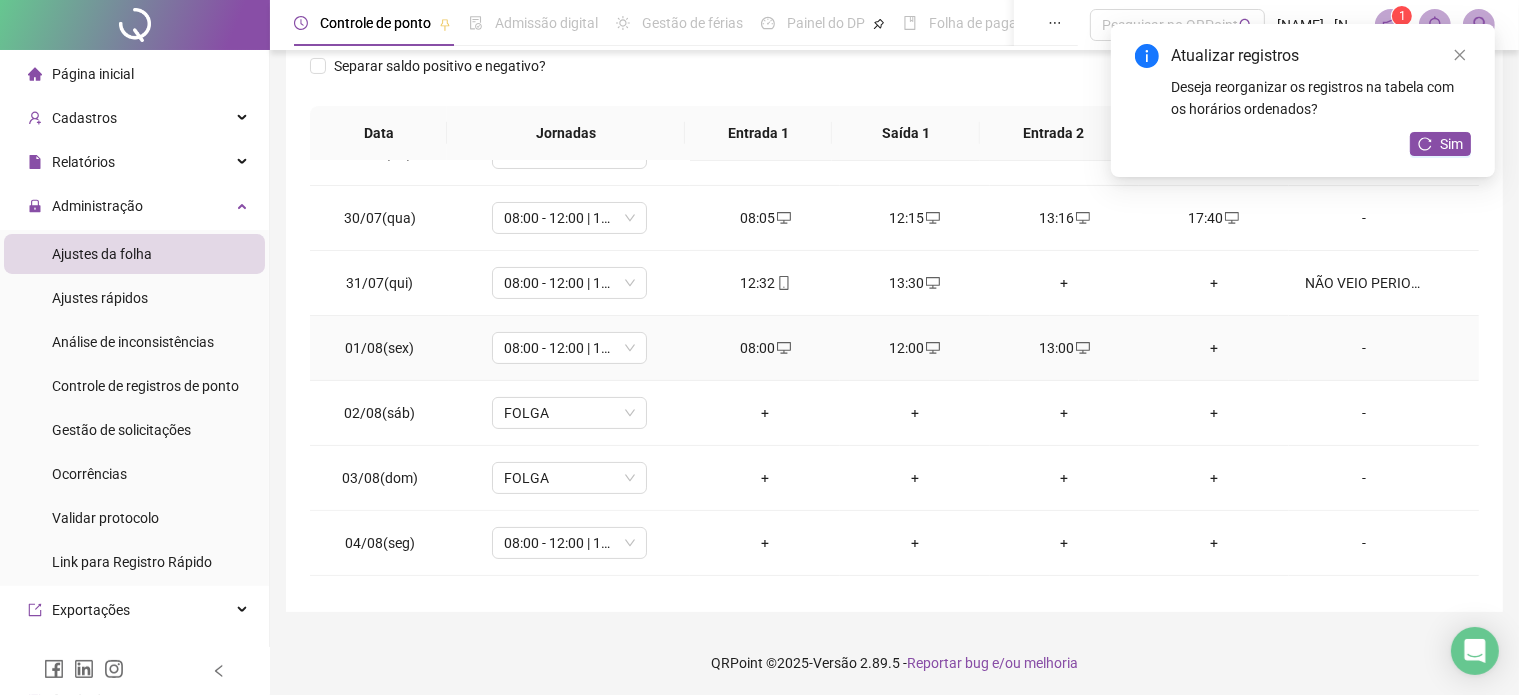 click on "+" at bounding box center (1214, 348) 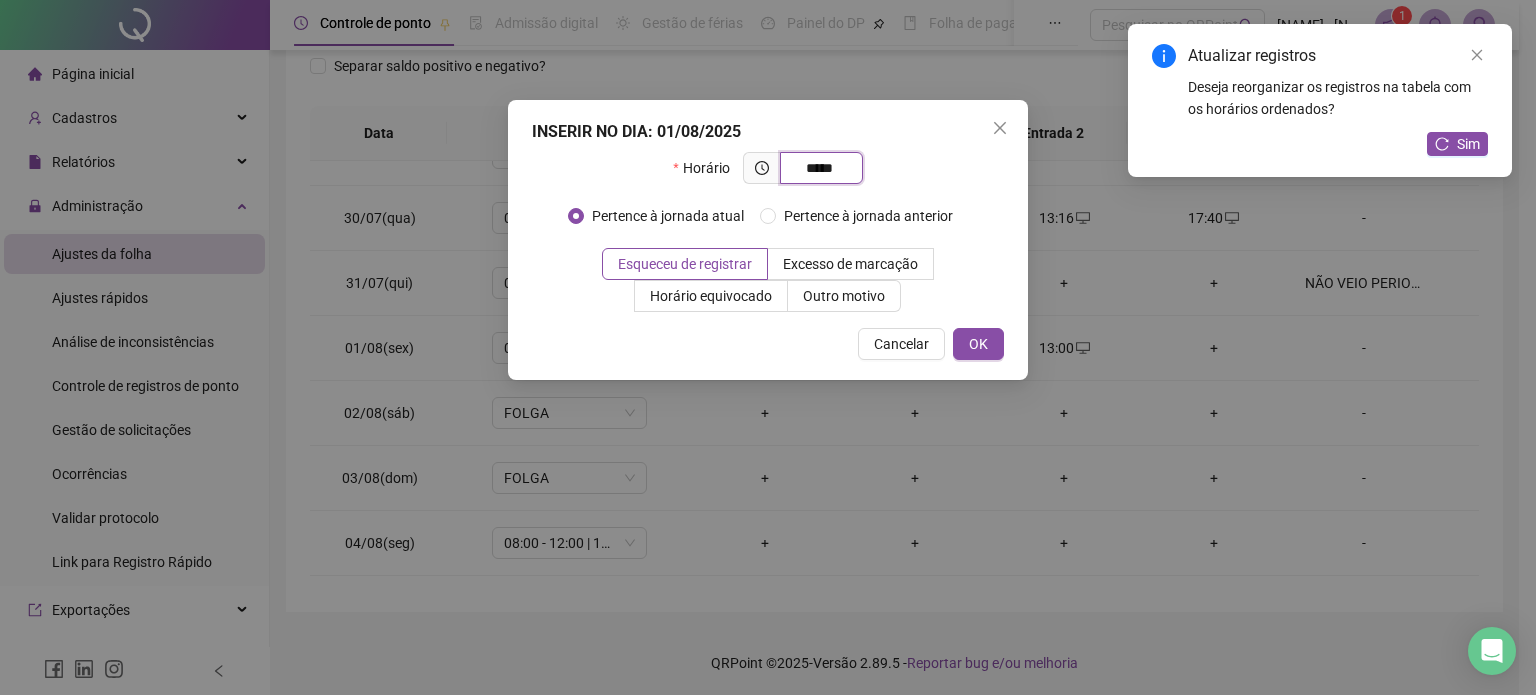 type on "*****" 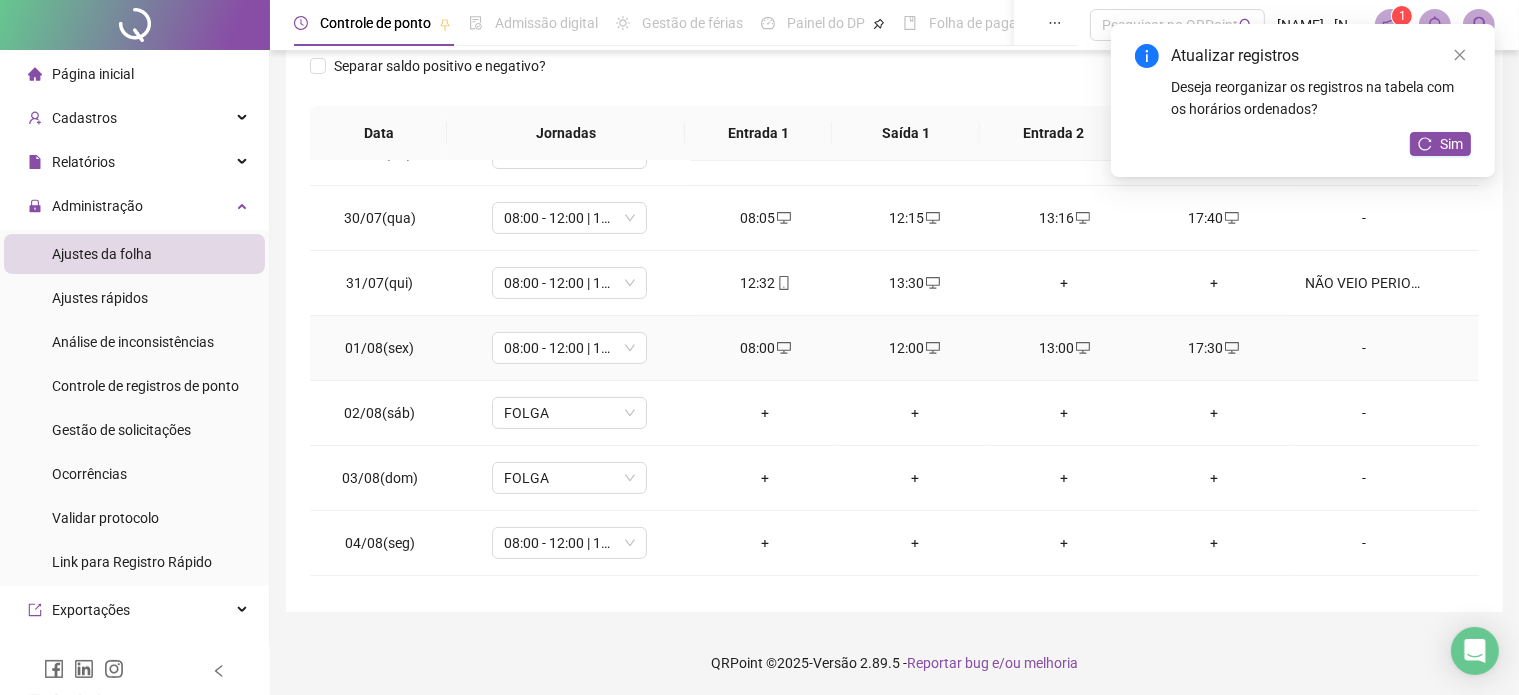 click 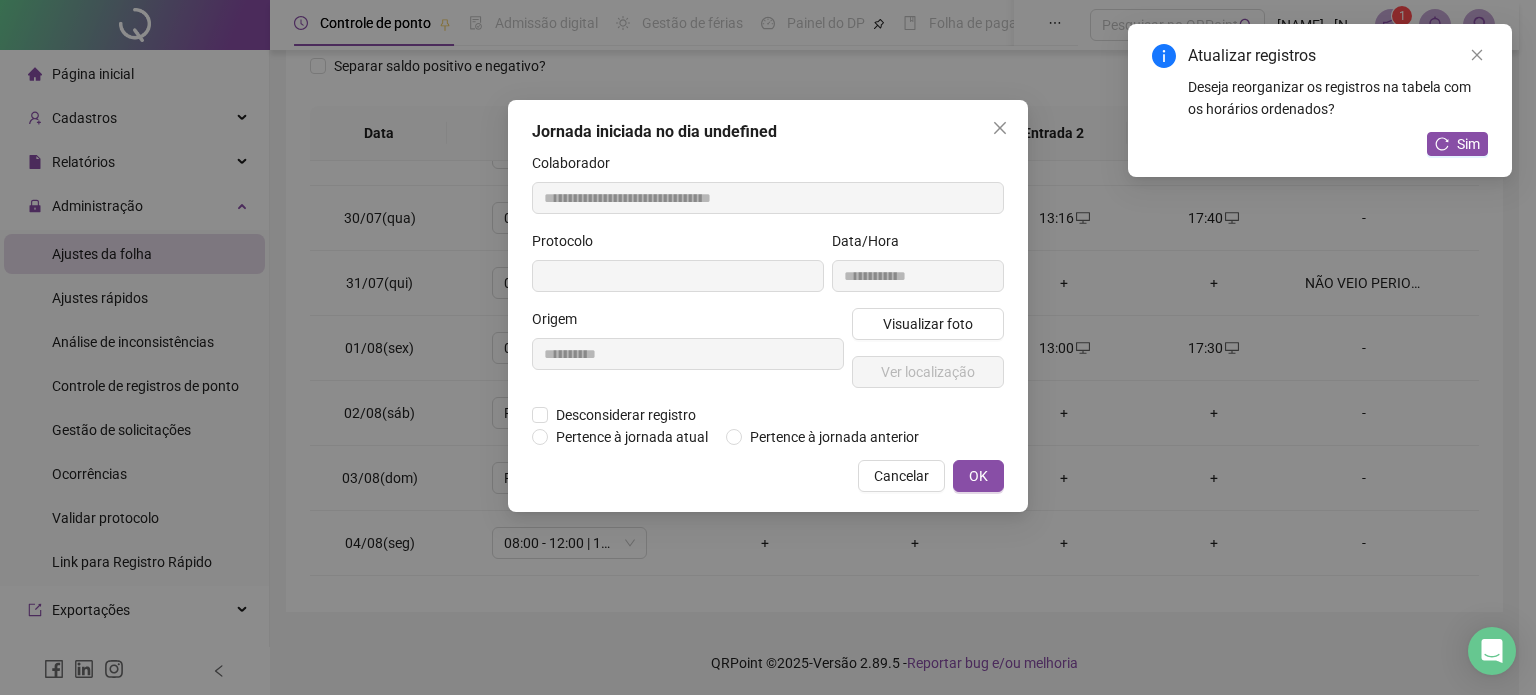 type on "**********" 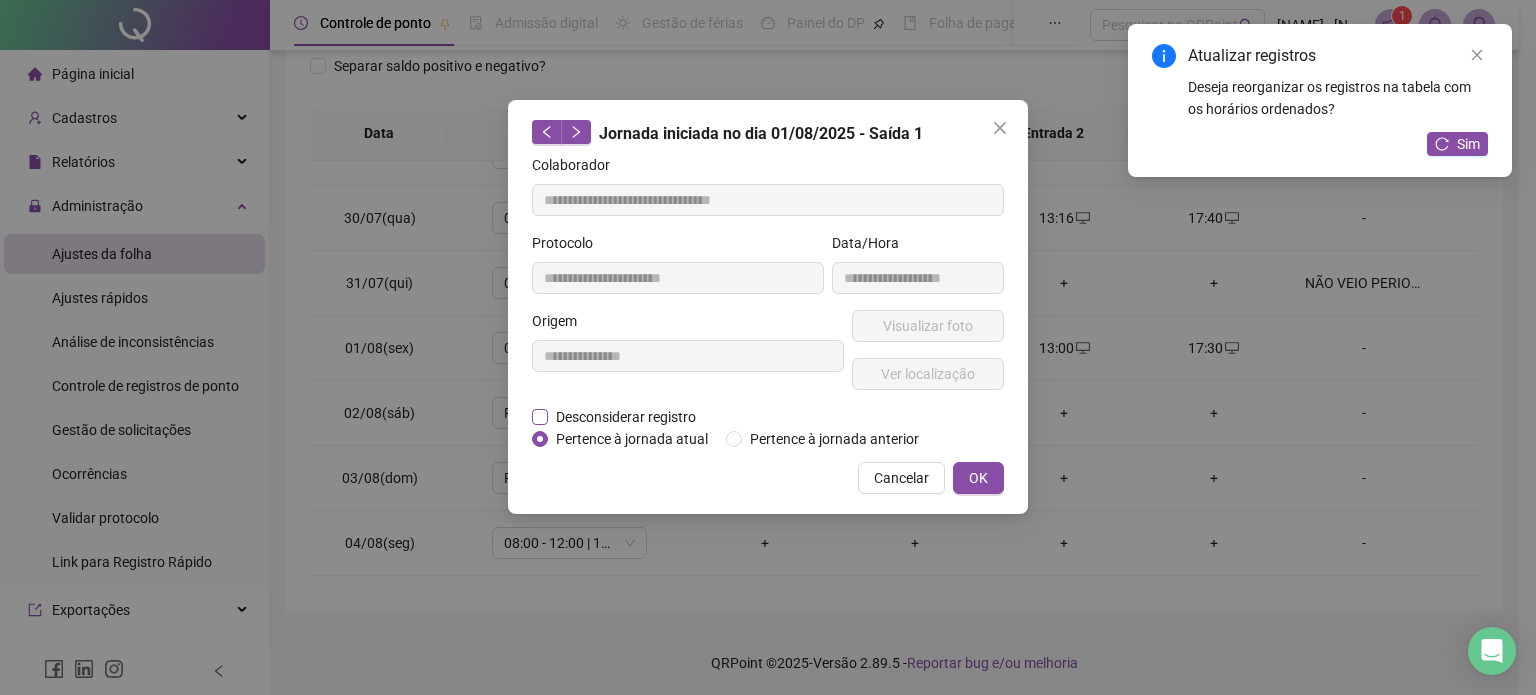 click on "Desconsiderar registro" at bounding box center (626, 417) 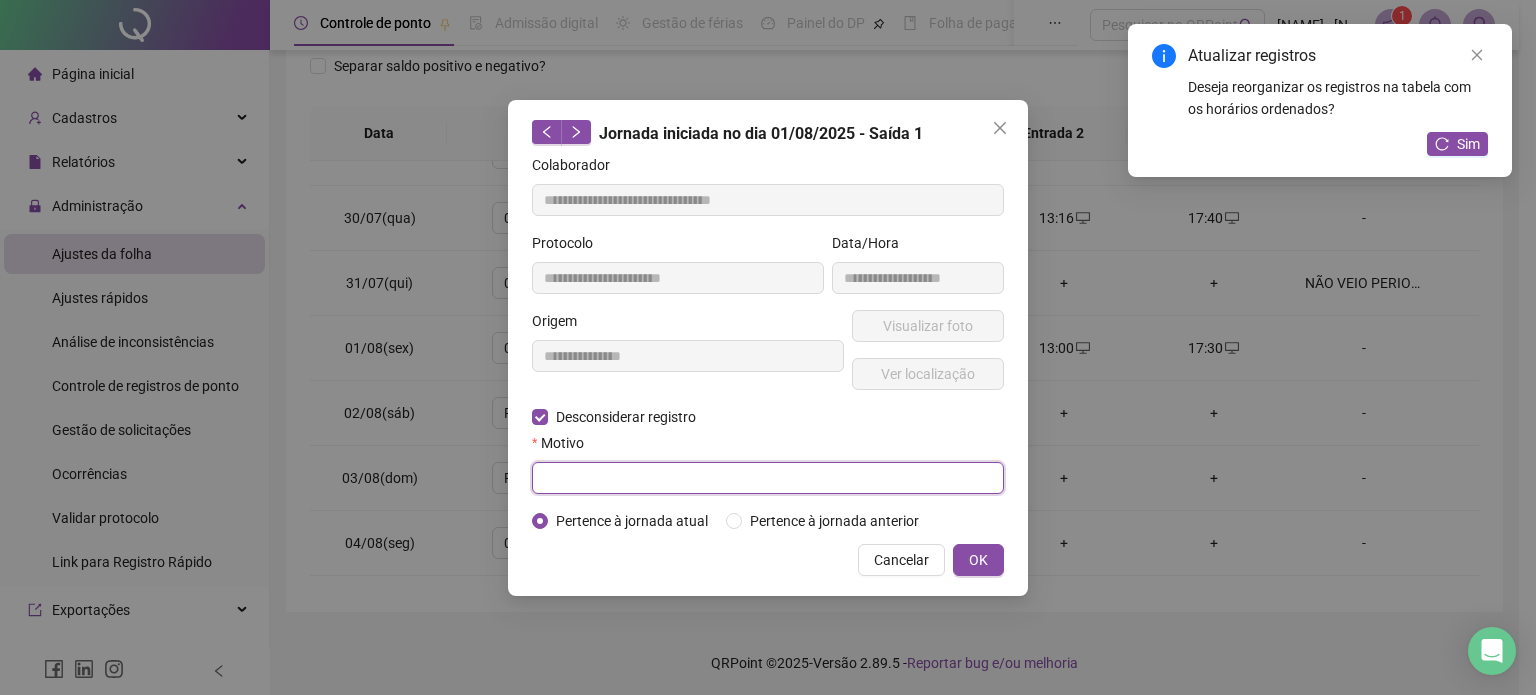 click at bounding box center [768, 478] 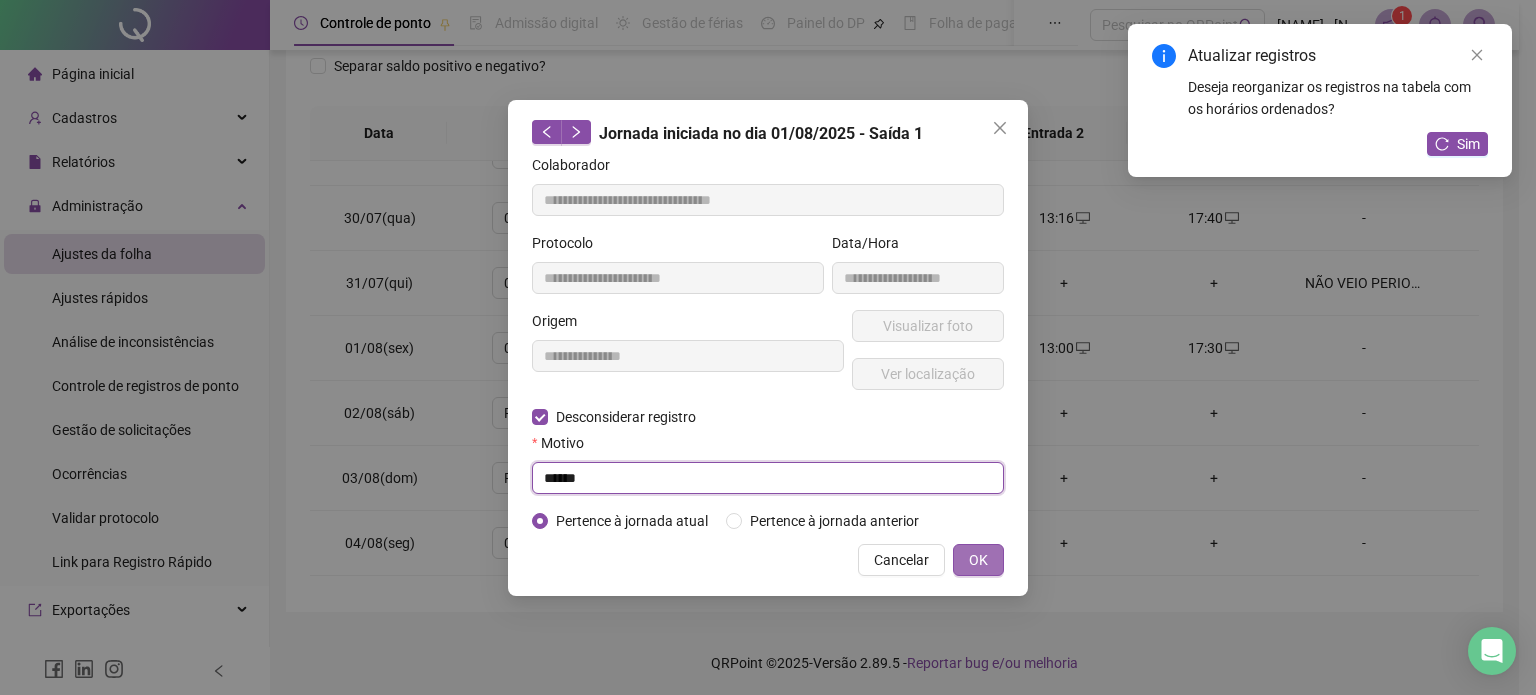 type on "******" 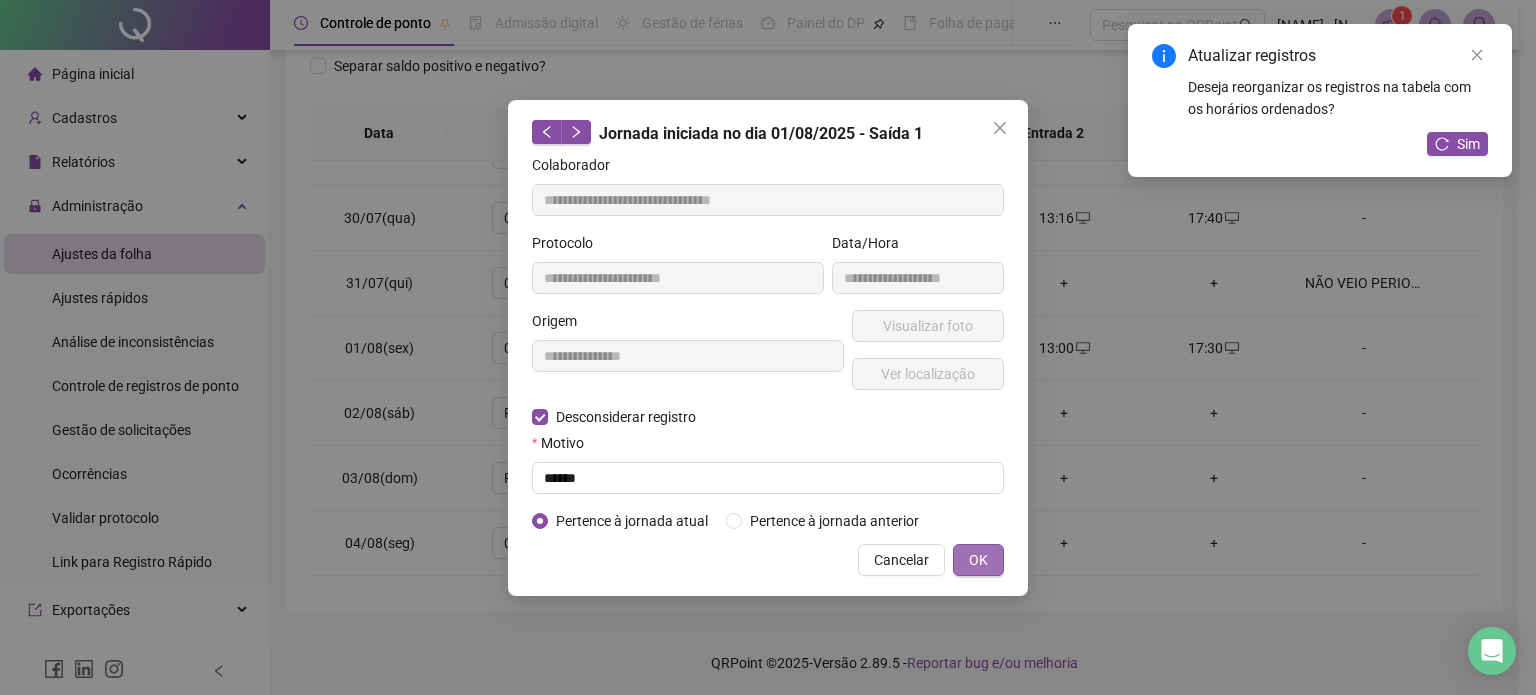 click on "OK" at bounding box center (978, 560) 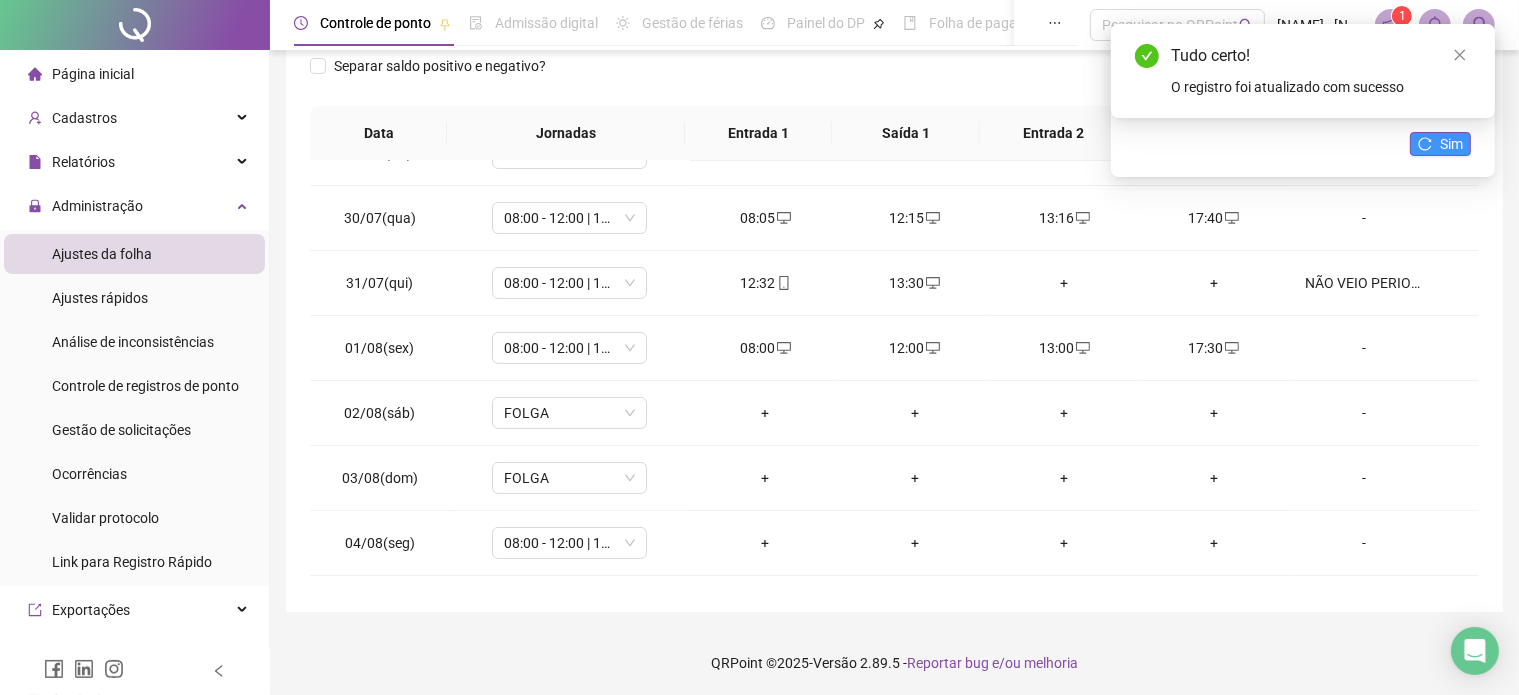 click on "Sim" at bounding box center (1451, 144) 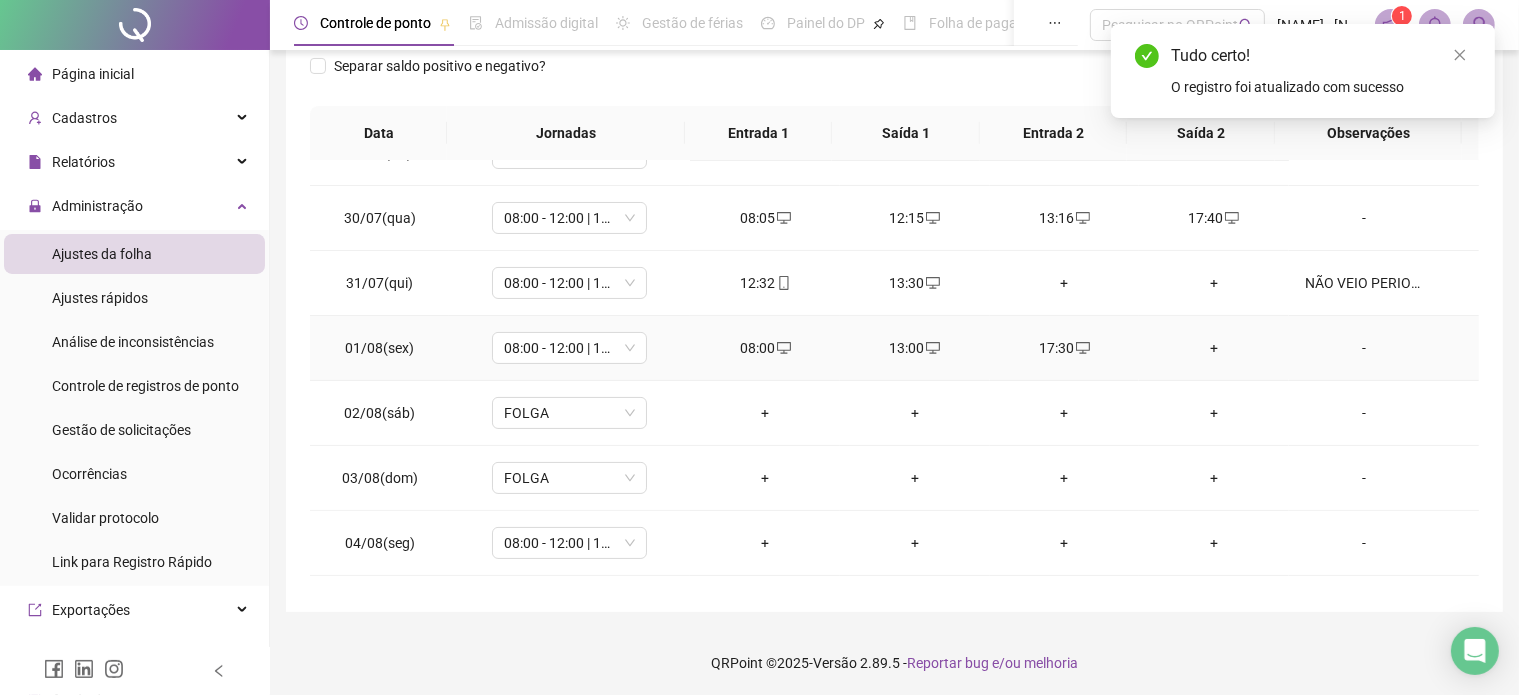 click on "+" at bounding box center (1214, 348) 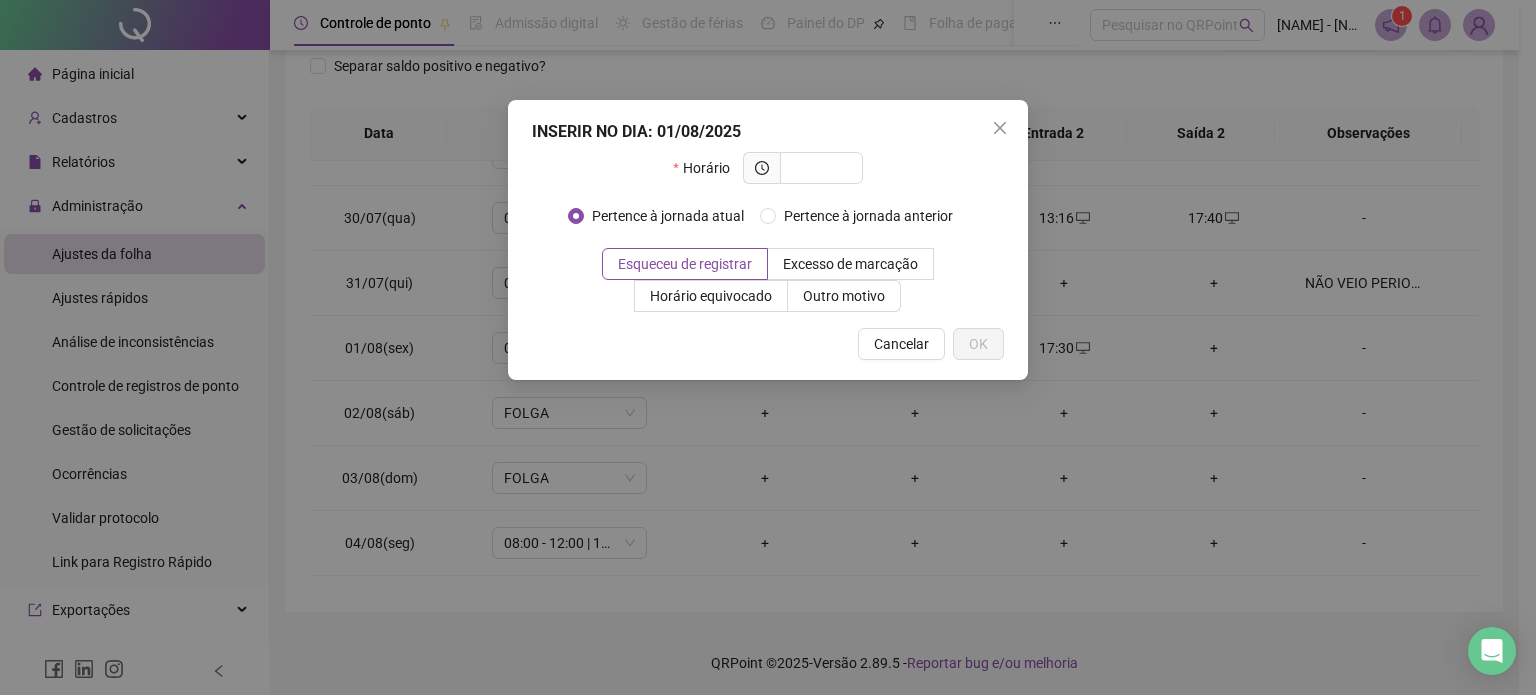 type on "*" 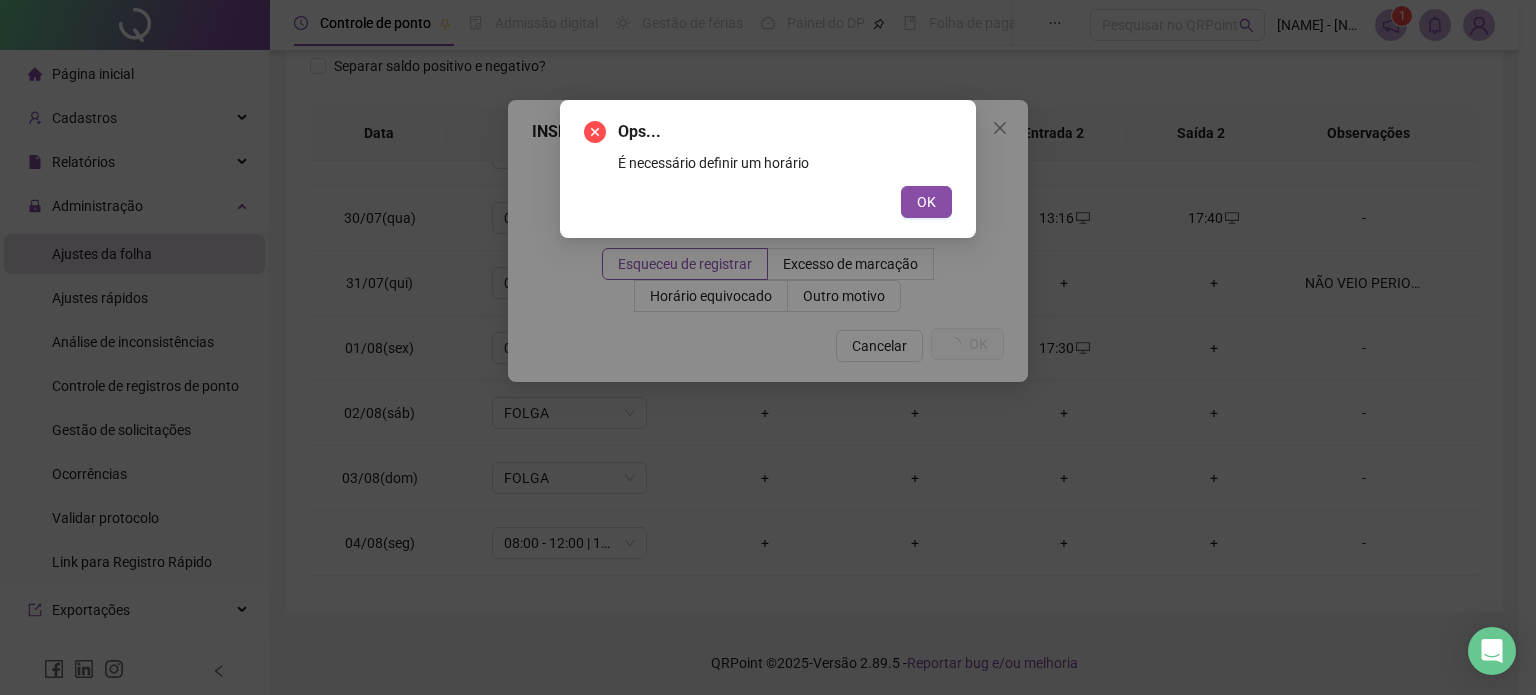 click on "OK" at bounding box center (926, 202) 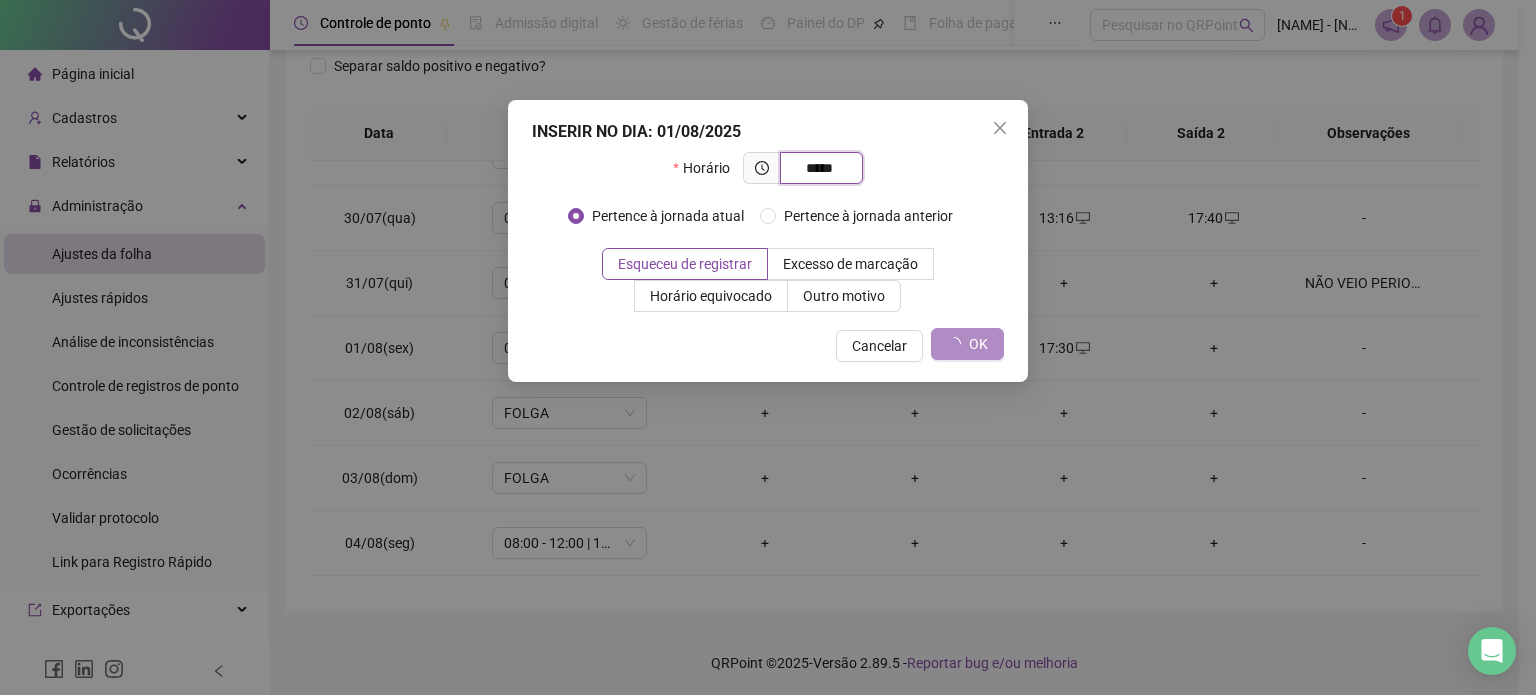 type on "*****" 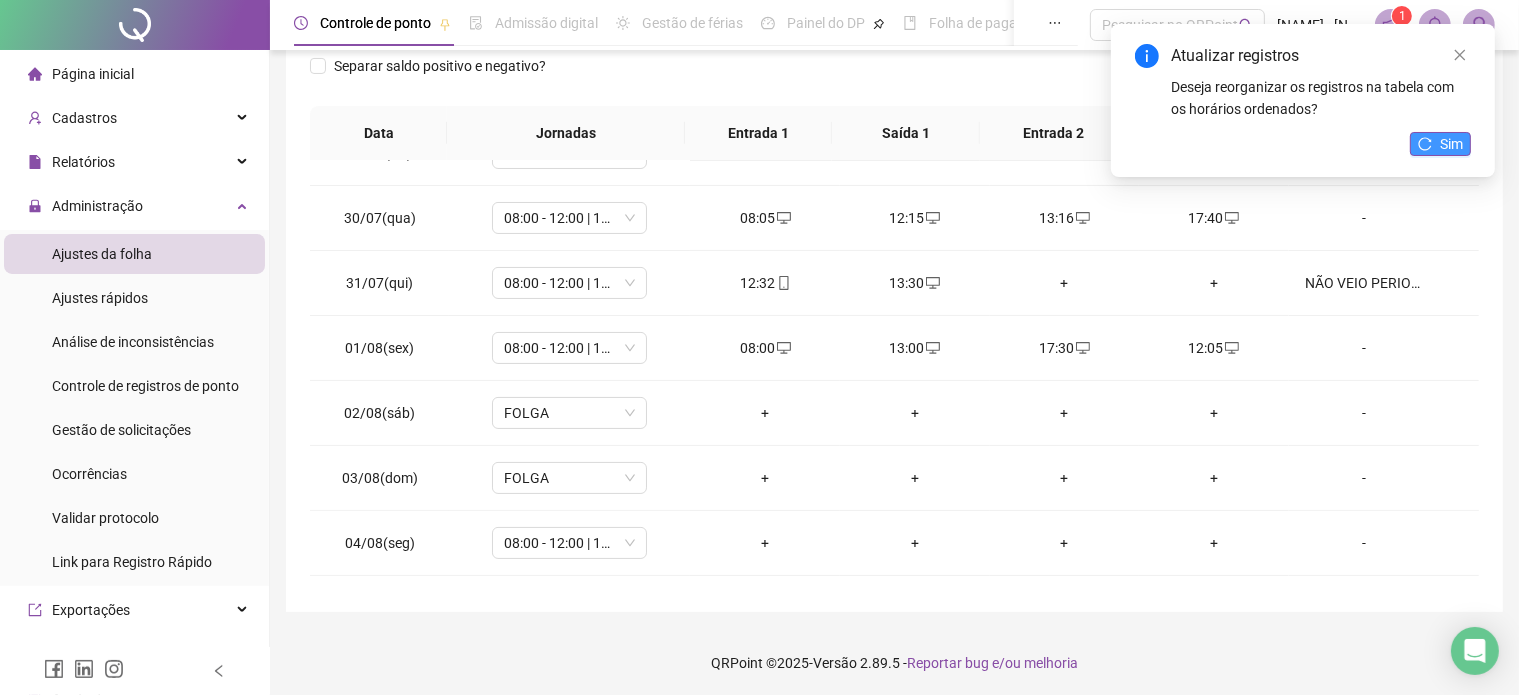 click on "Sim" at bounding box center (1451, 144) 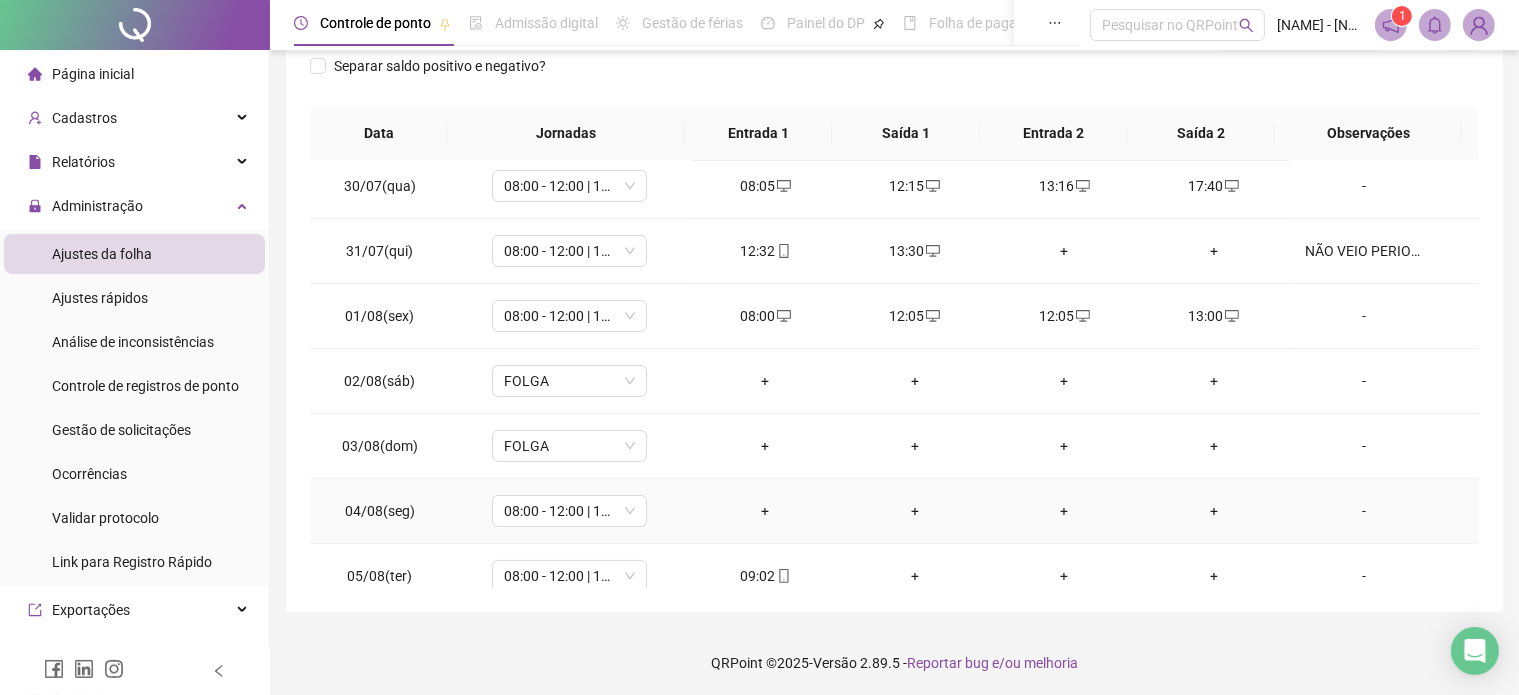 scroll, scrollTop: 350, scrollLeft: 0, axis: vertical 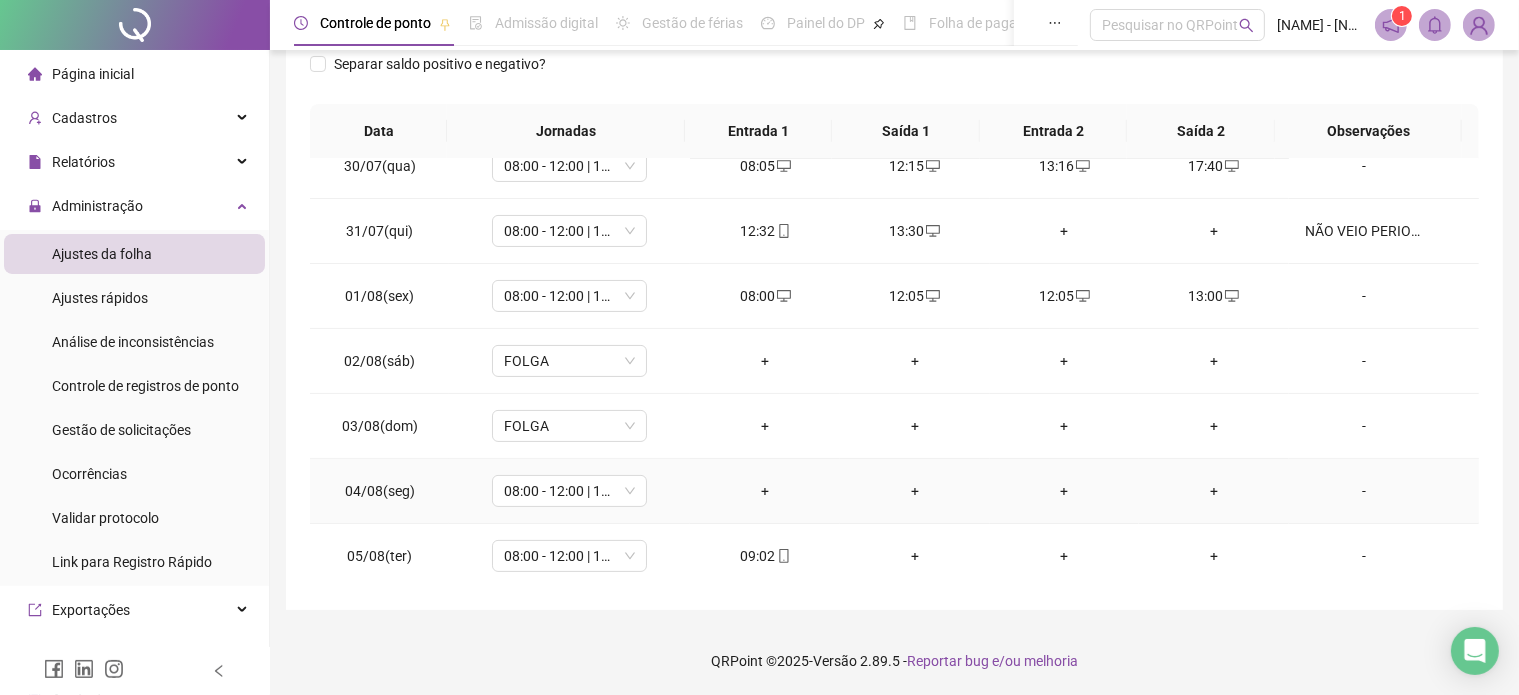 click on "+" at bounding box center (765, 491) 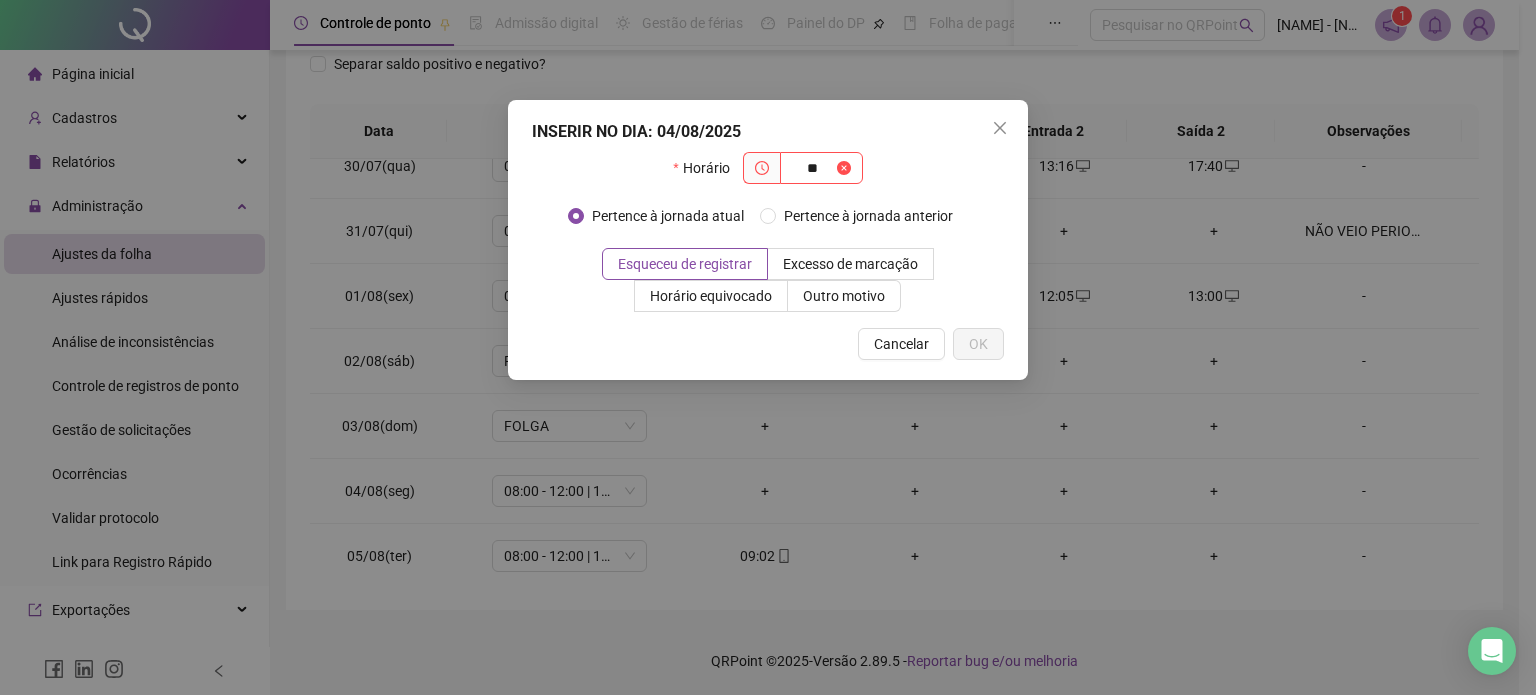 type on "*" 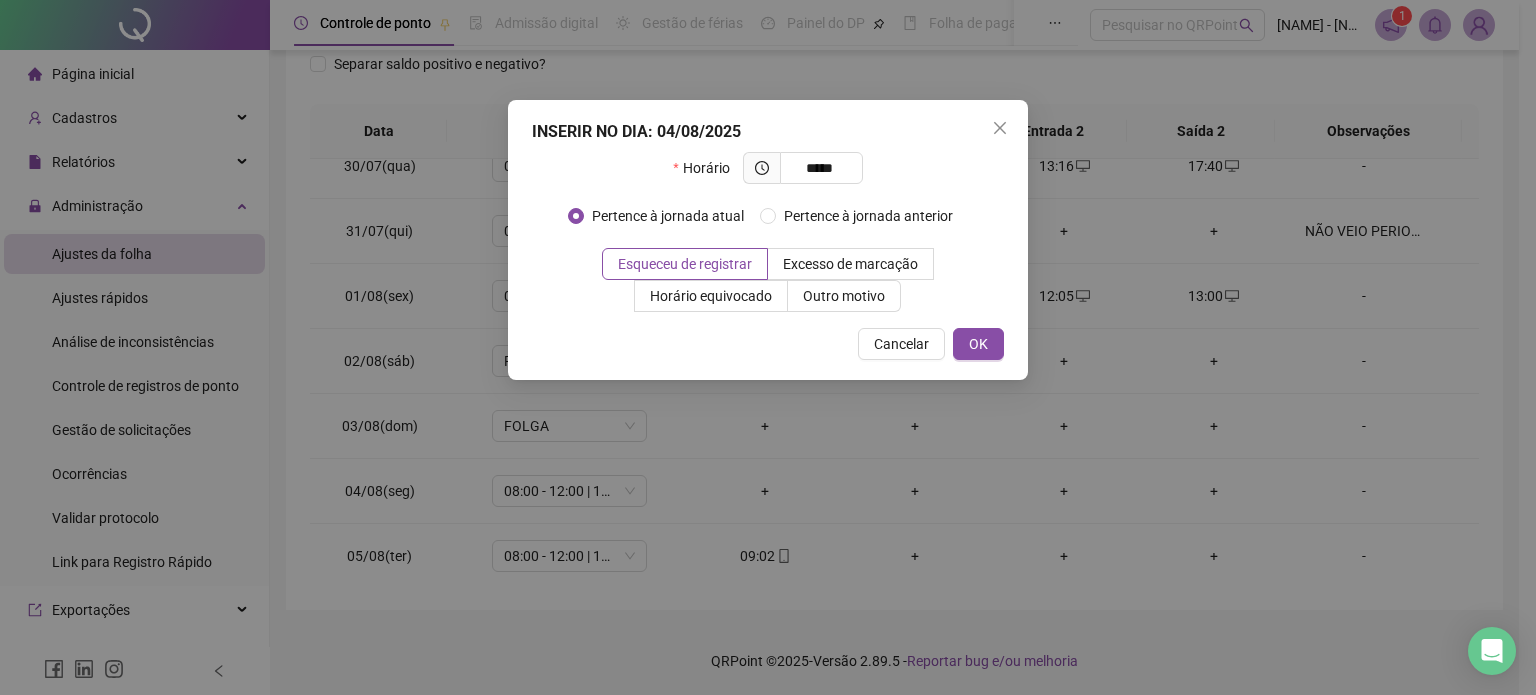 type on "*****" 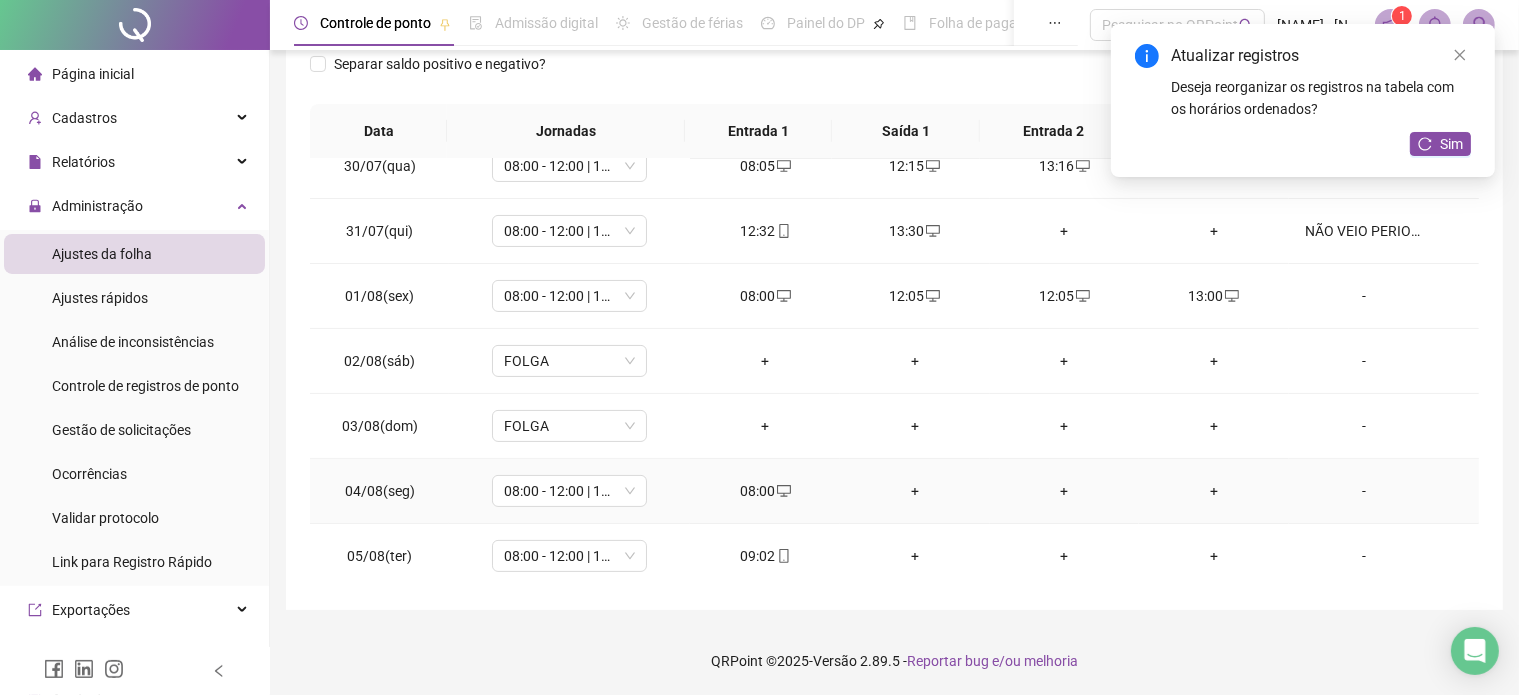 click on "+" at bounding box center [915, 491] 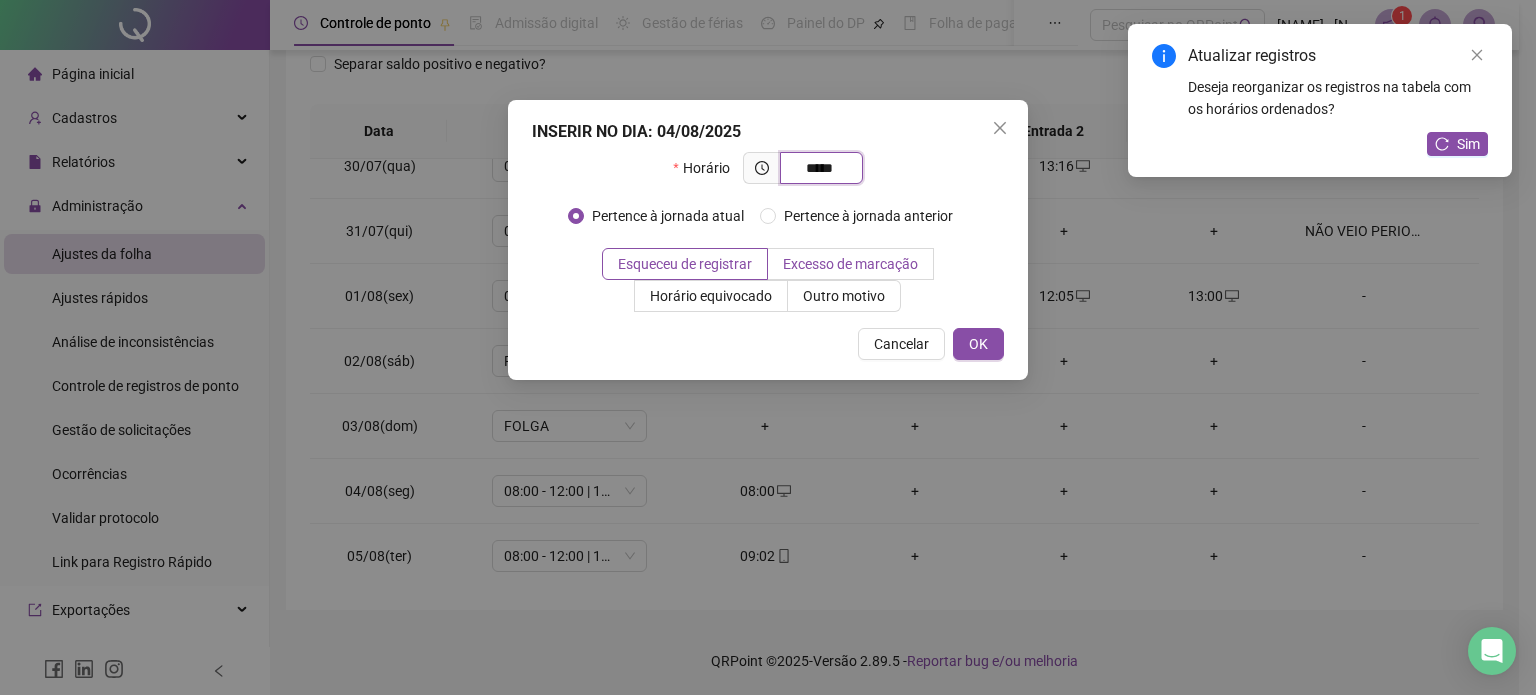 type on "*****" 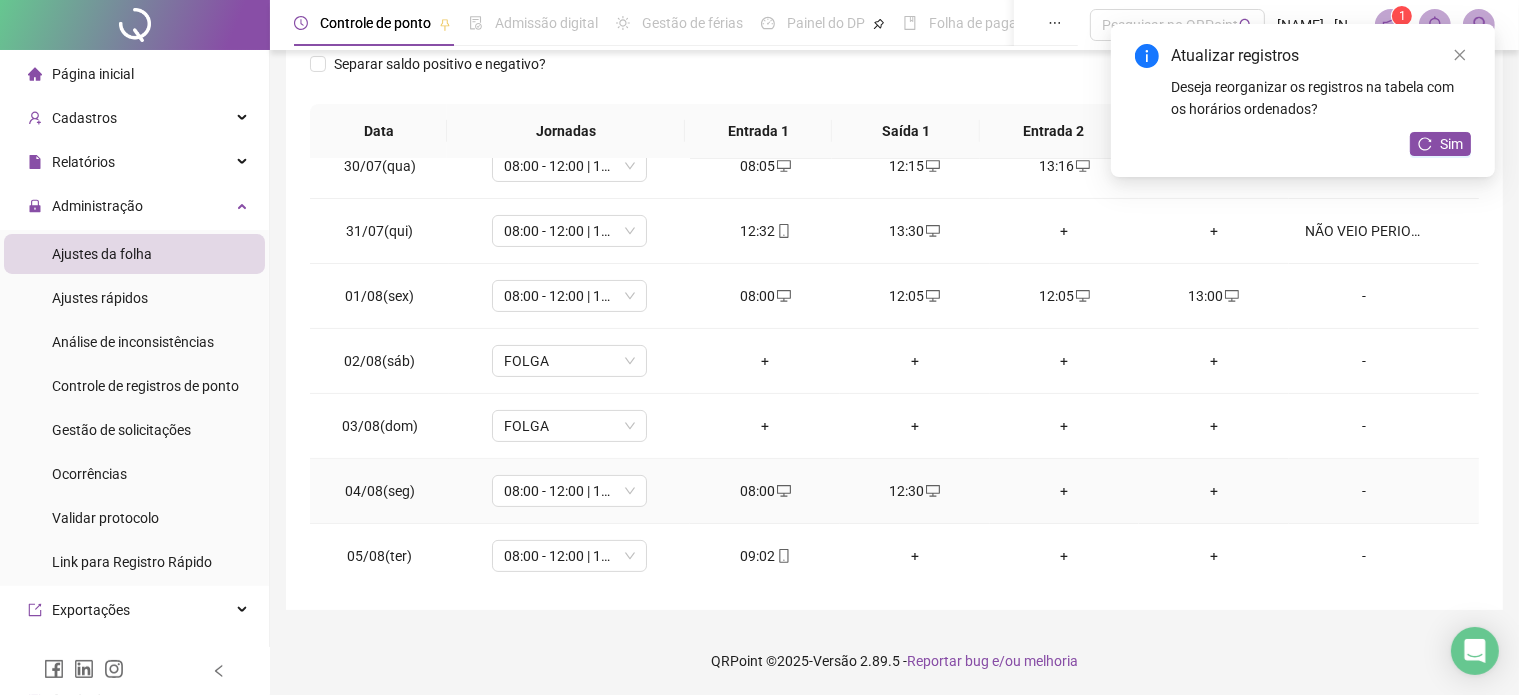 click on "+" at bounding box center [1065, 491] 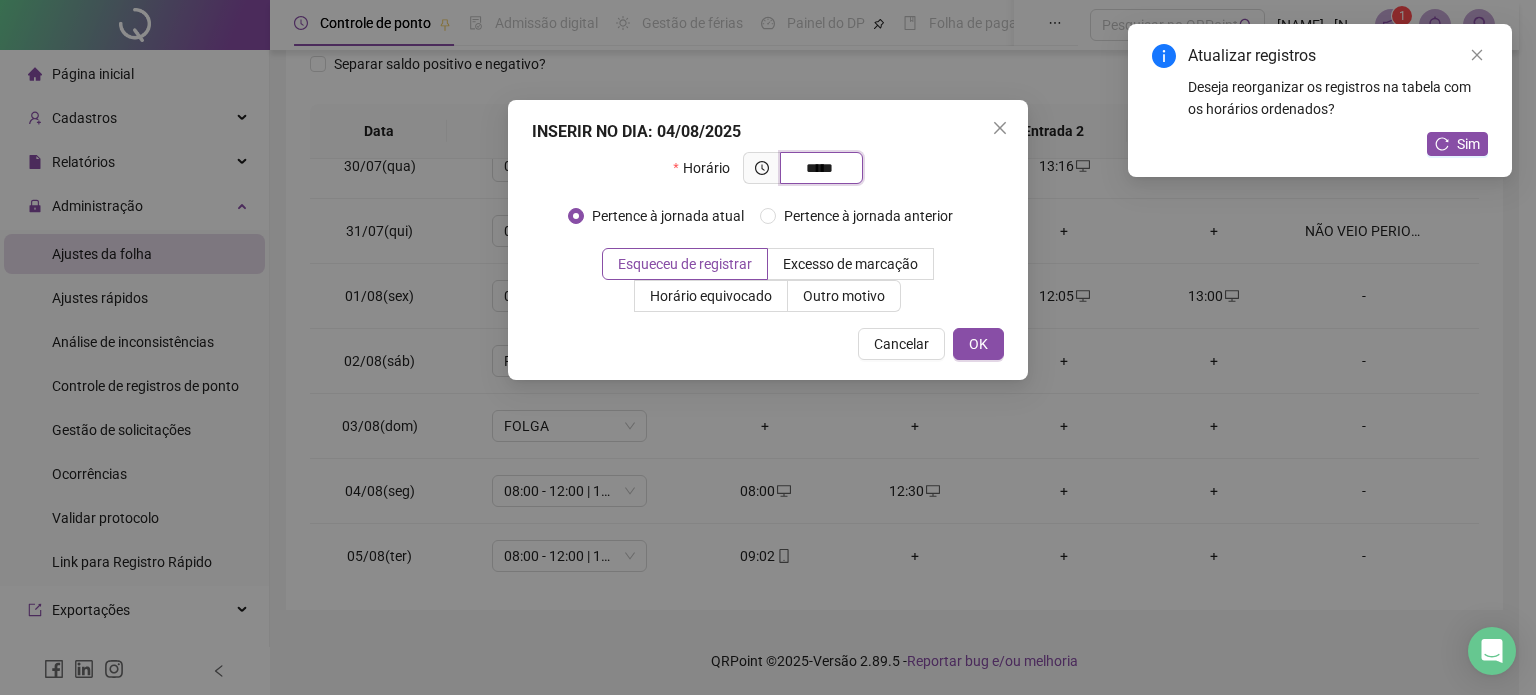type on "*****" 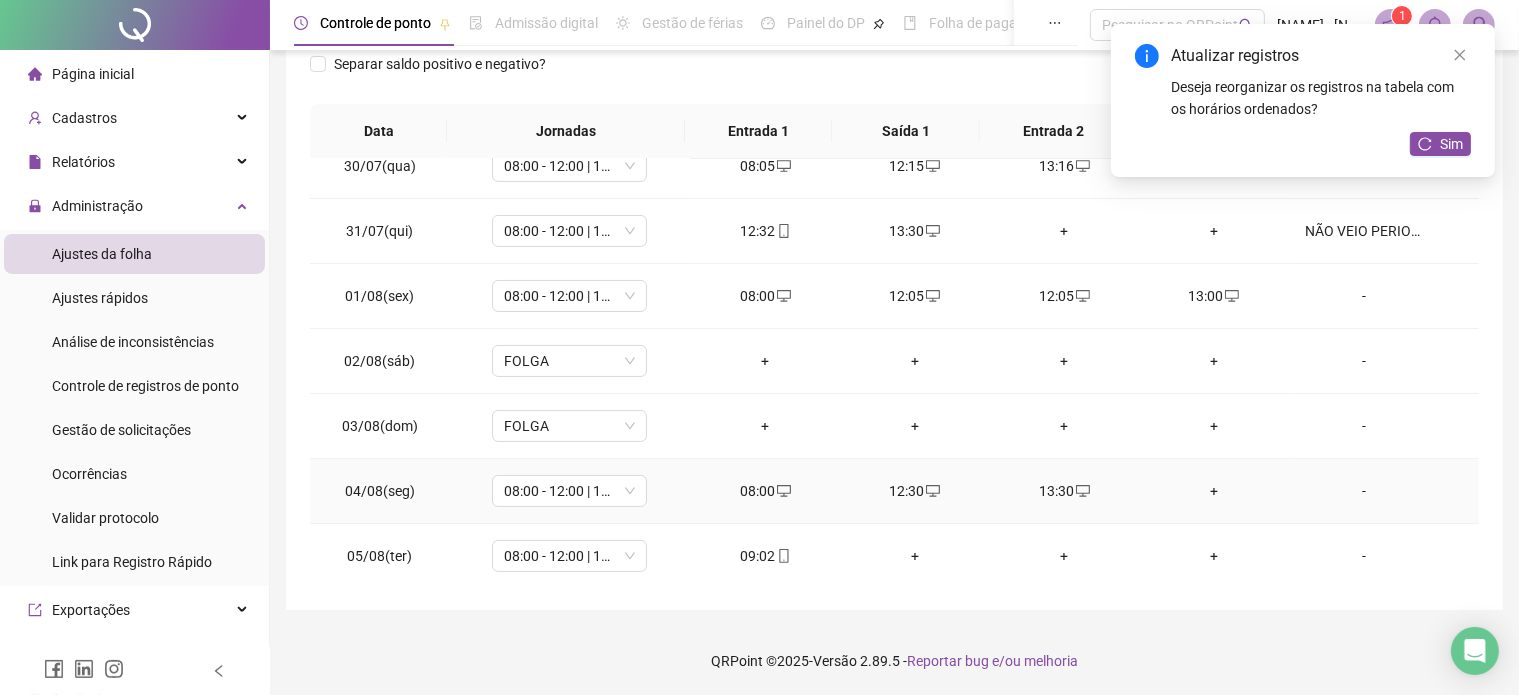 click on "+" at bounding box center (1214, 491) 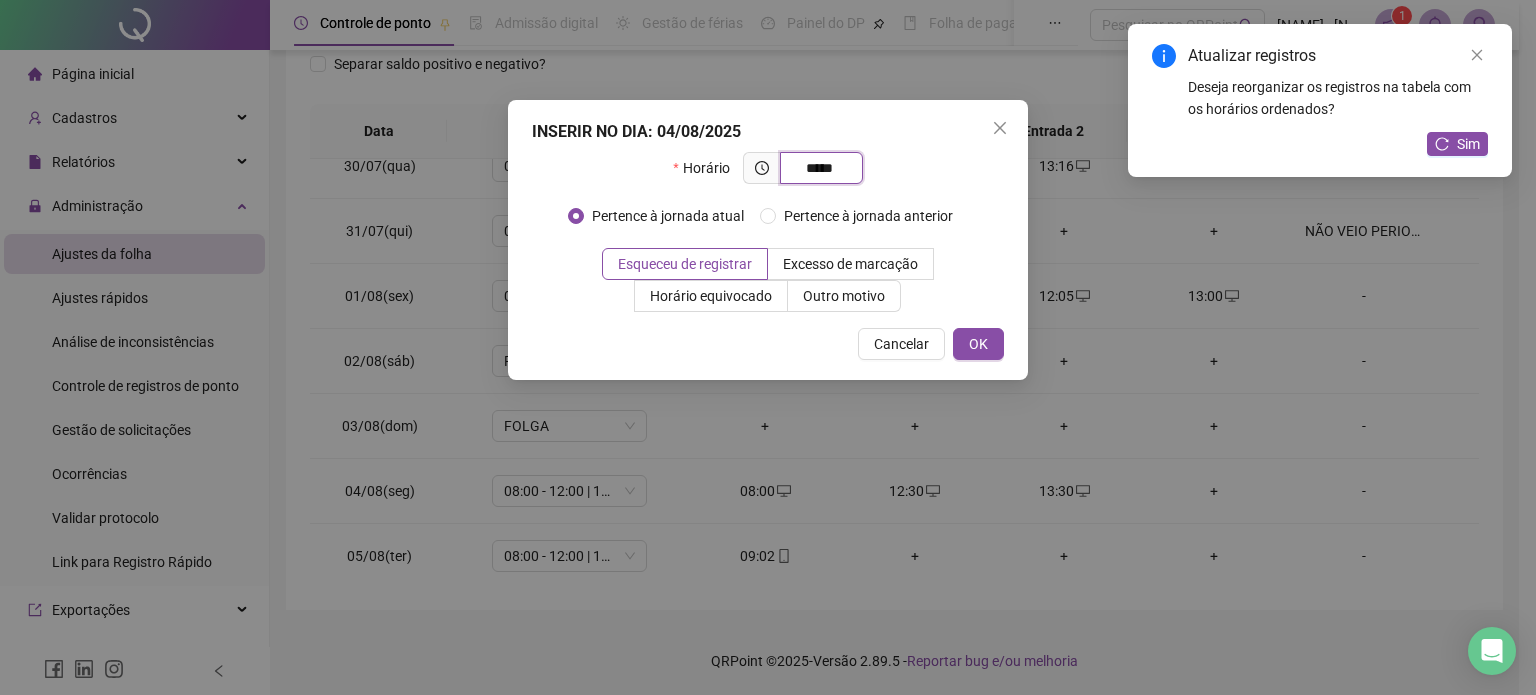 type on "*****" 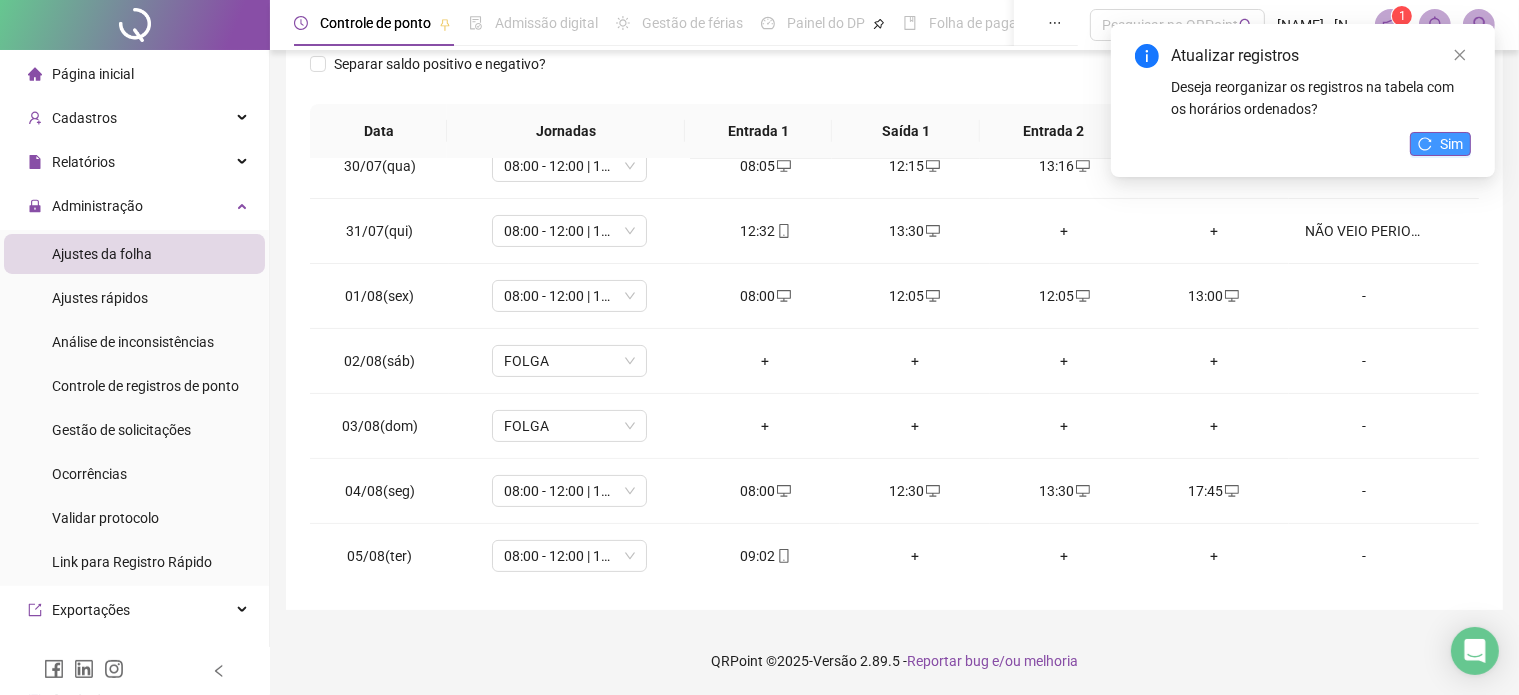 click on "Sim" at bounding box center [1451, 144] 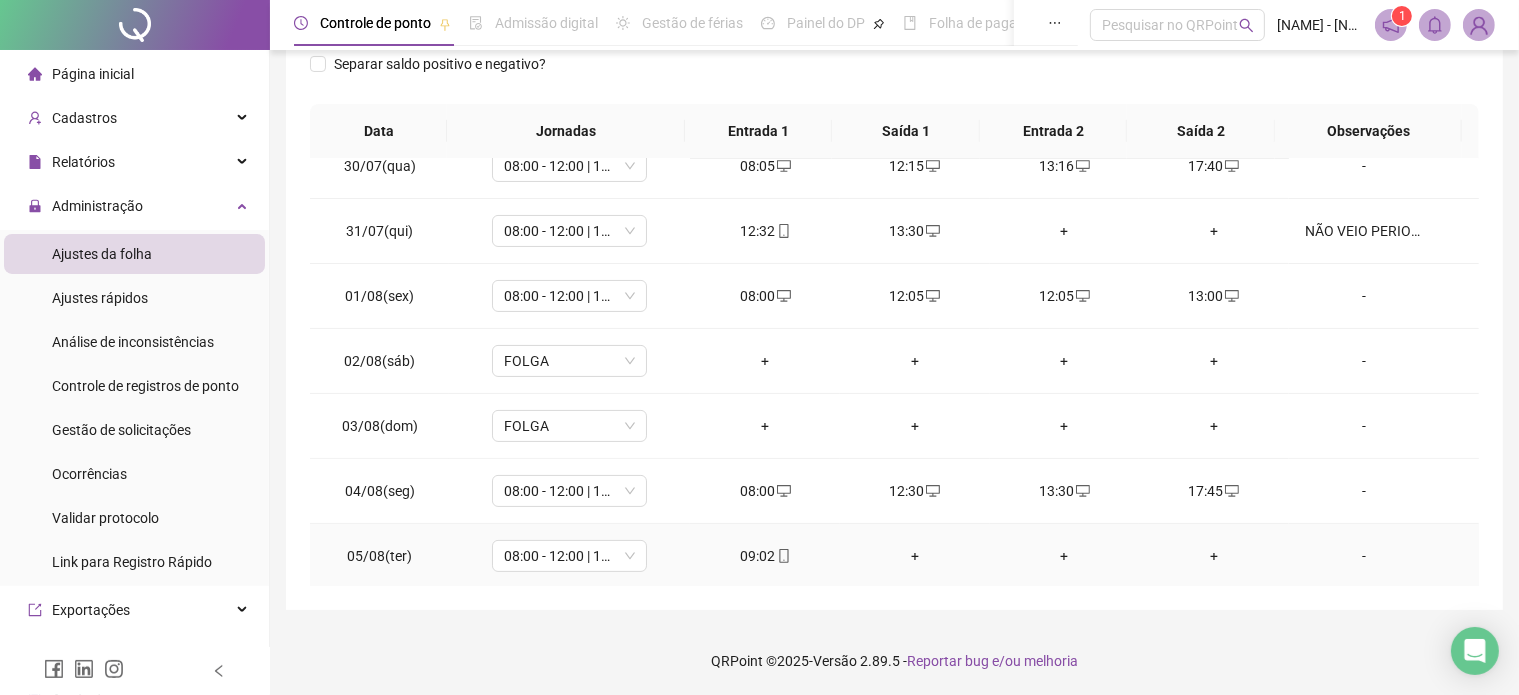 click on "+" at bounding box center (915, 556) 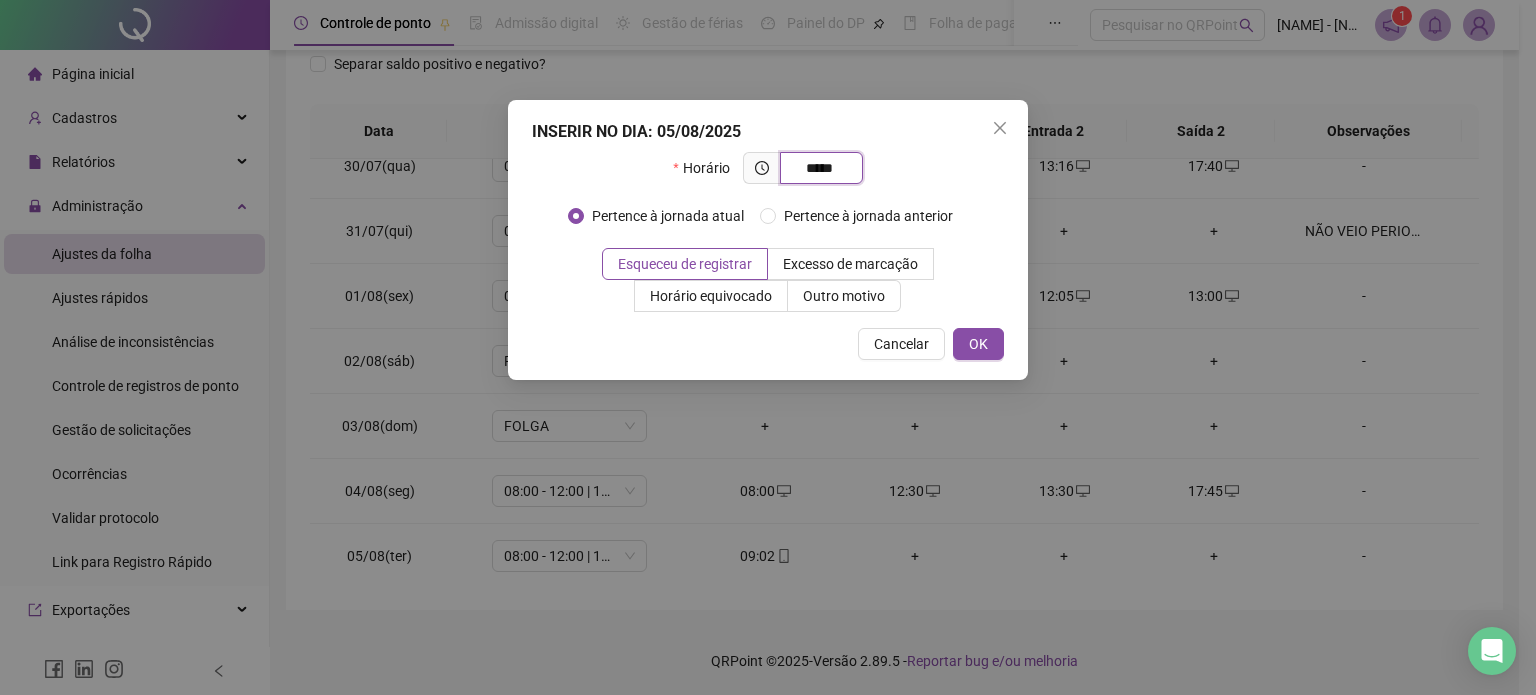 type on "*****" 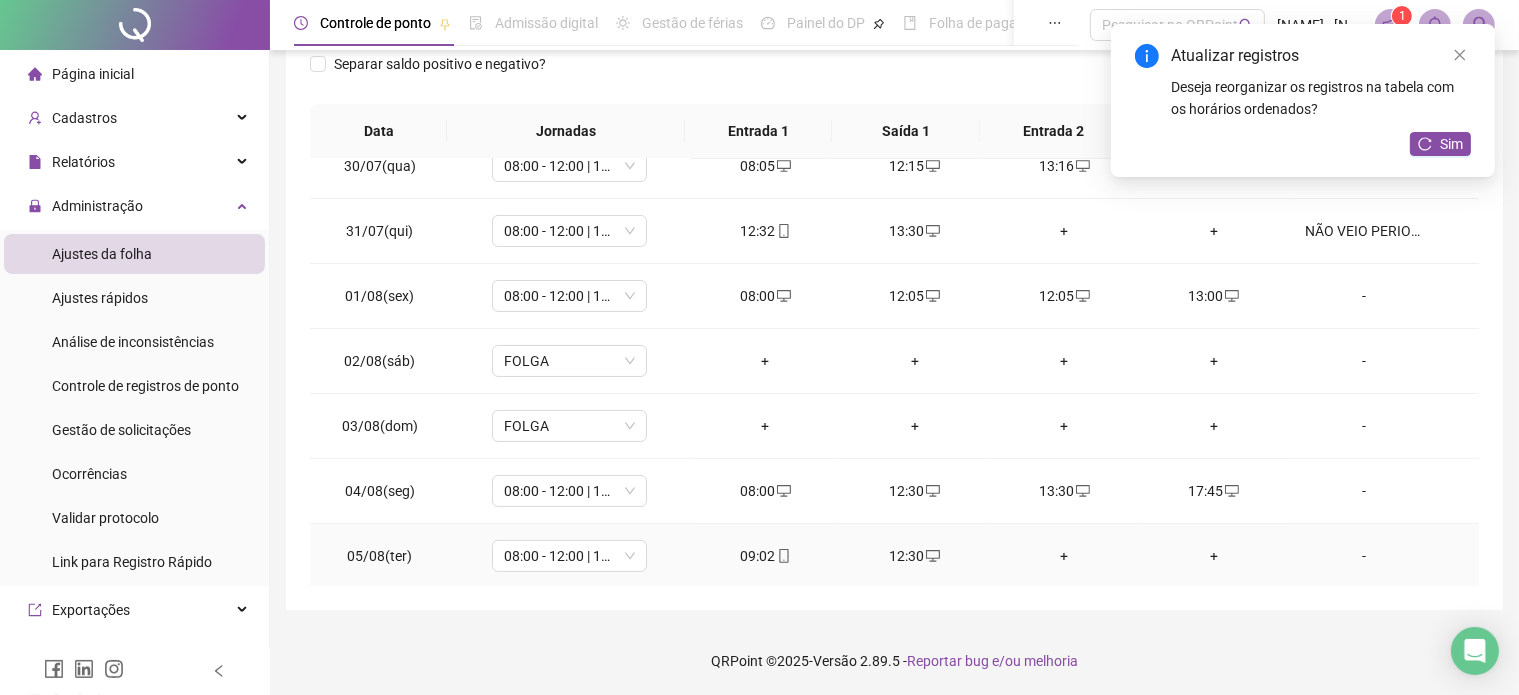 click on "+" at bounding box center (1065, 556) 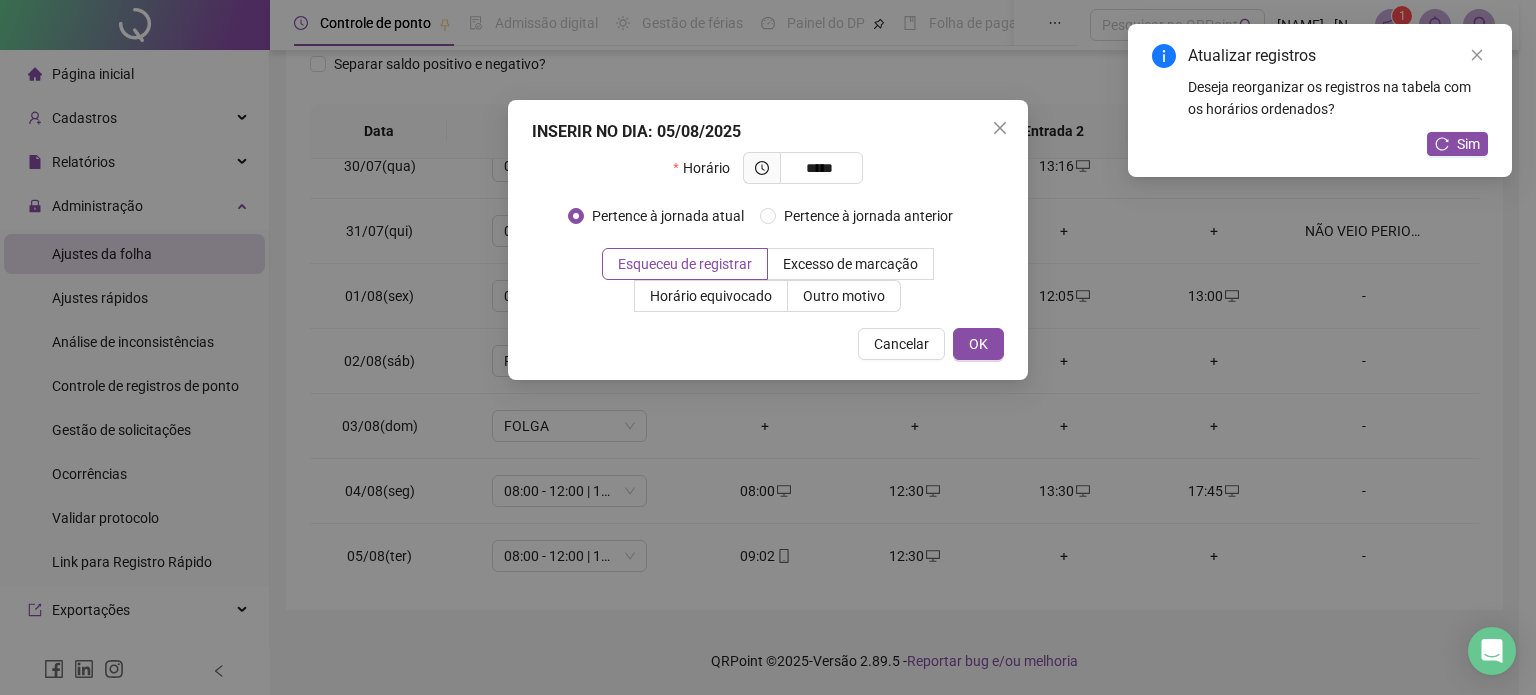 type on "*****" 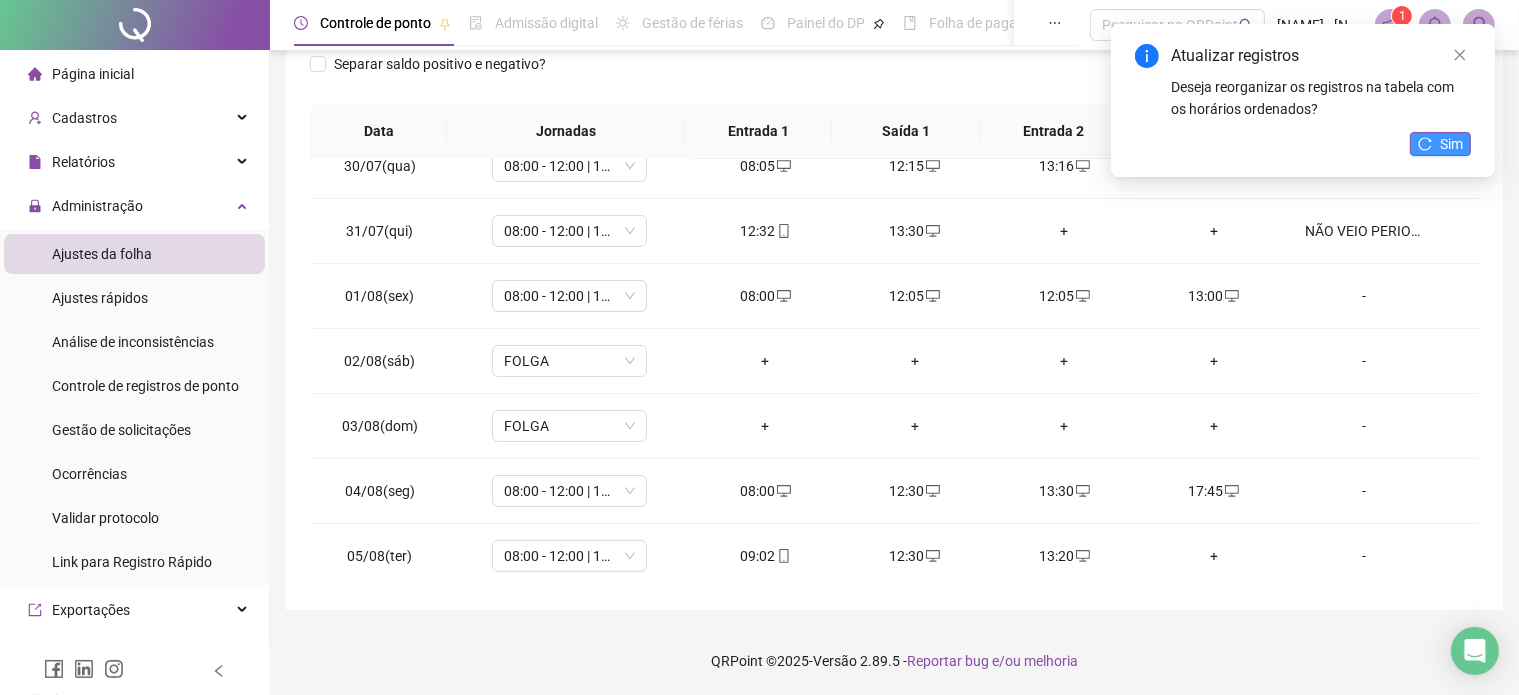 click 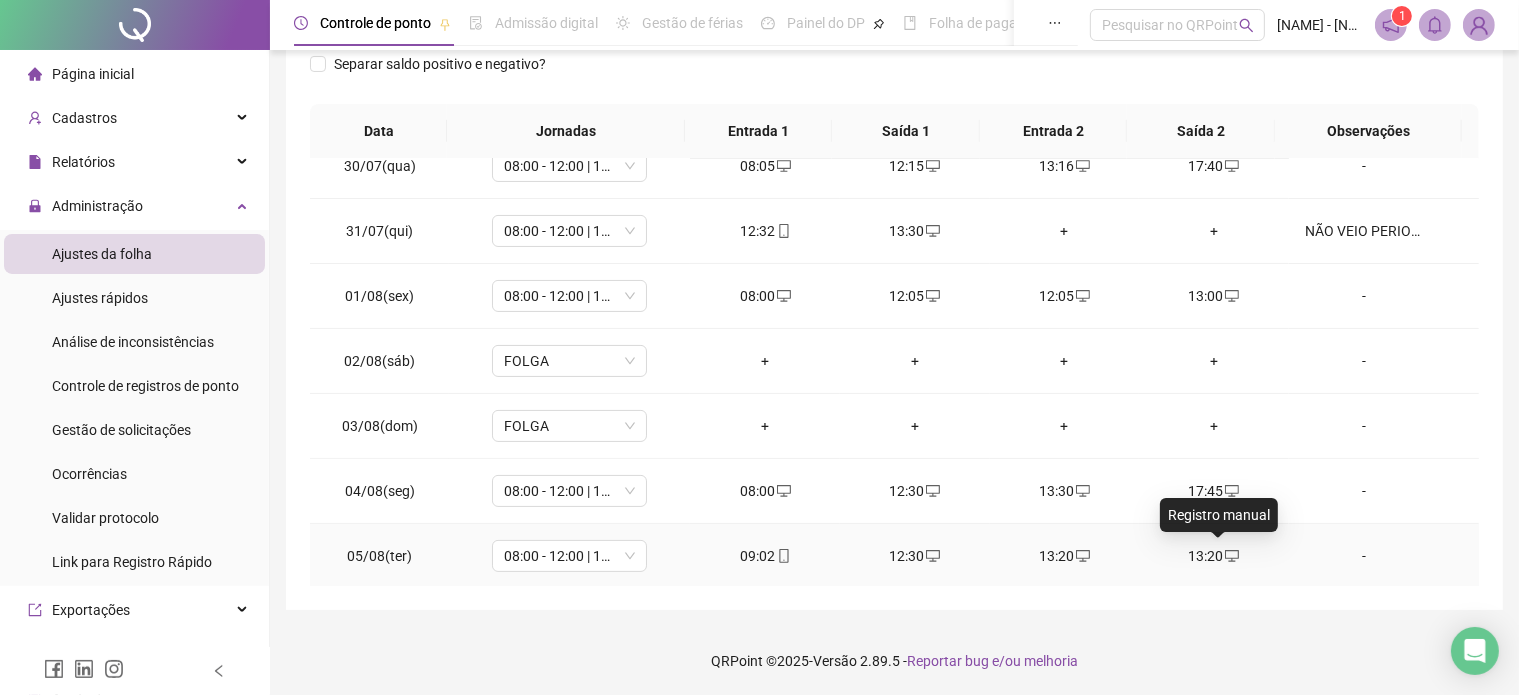 click 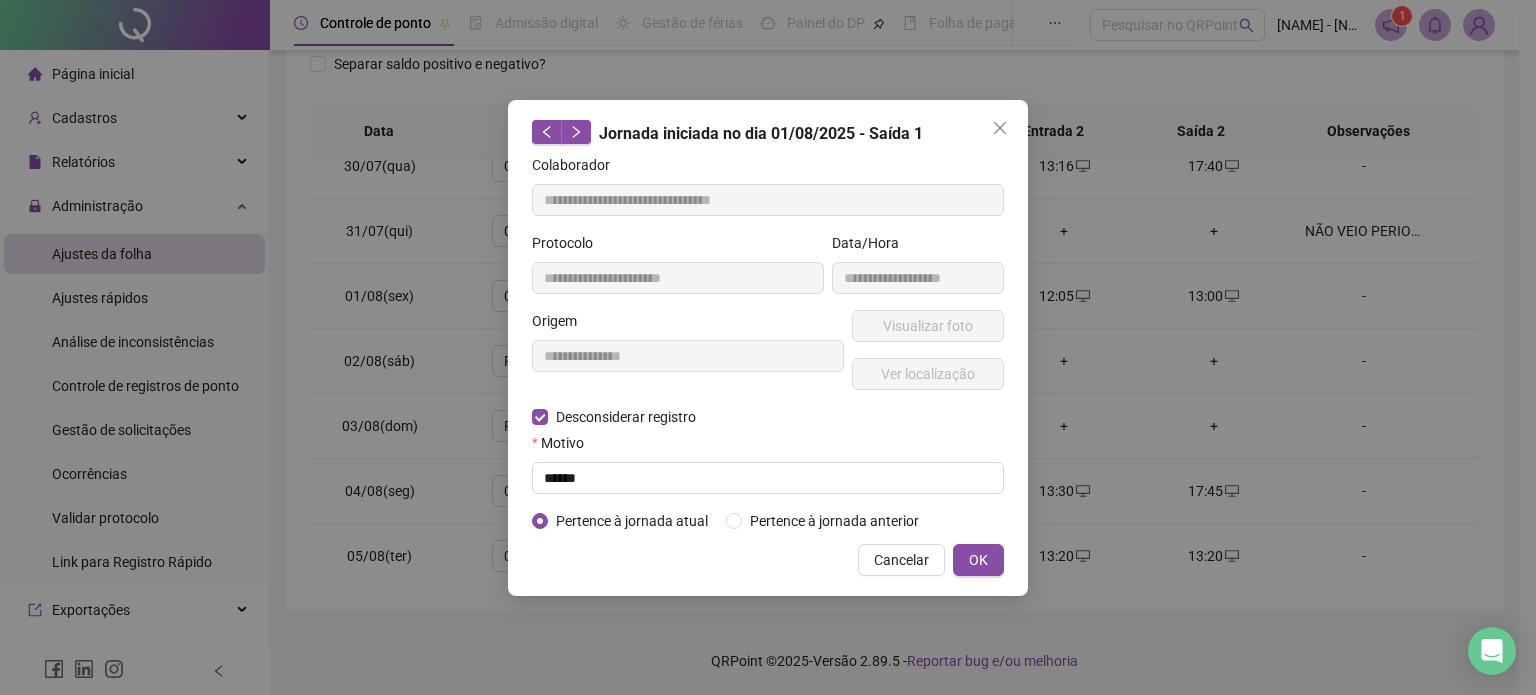 type on "**********" 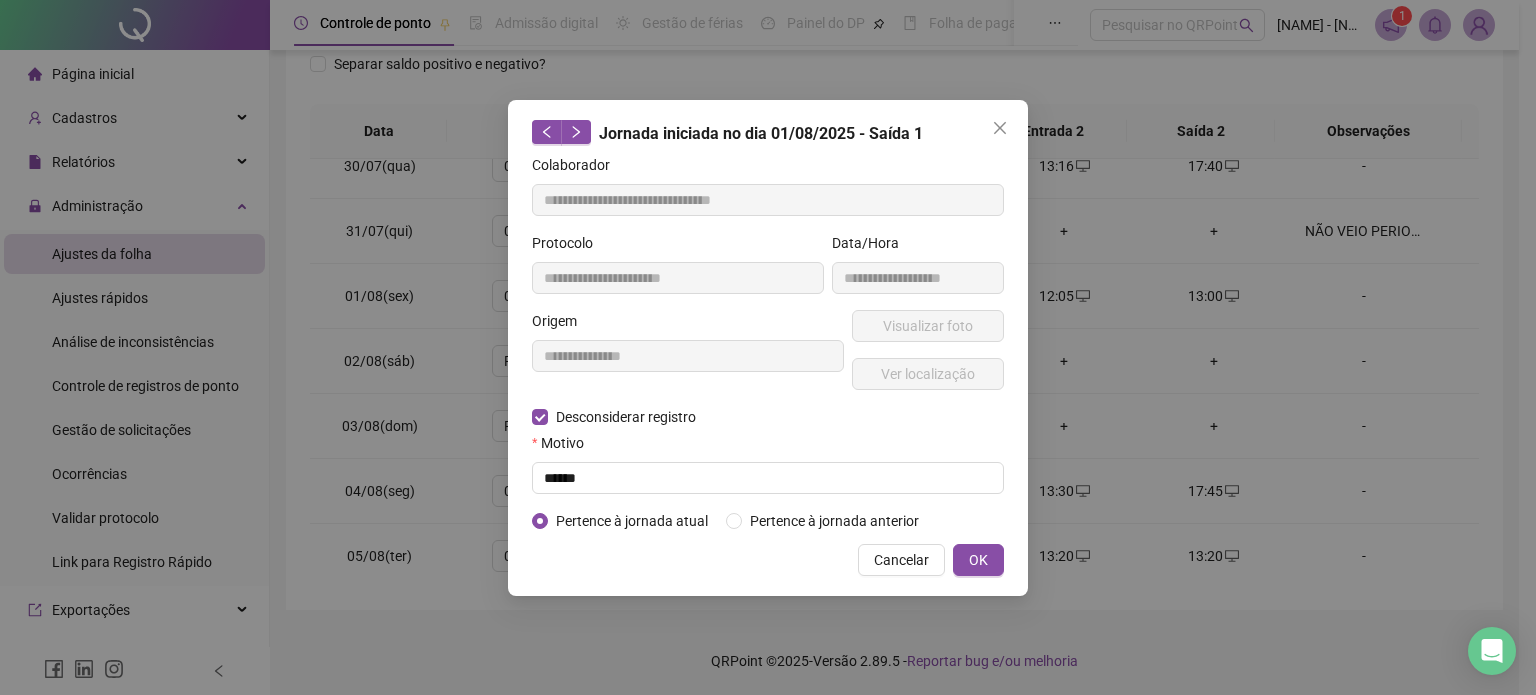 type on "**********" 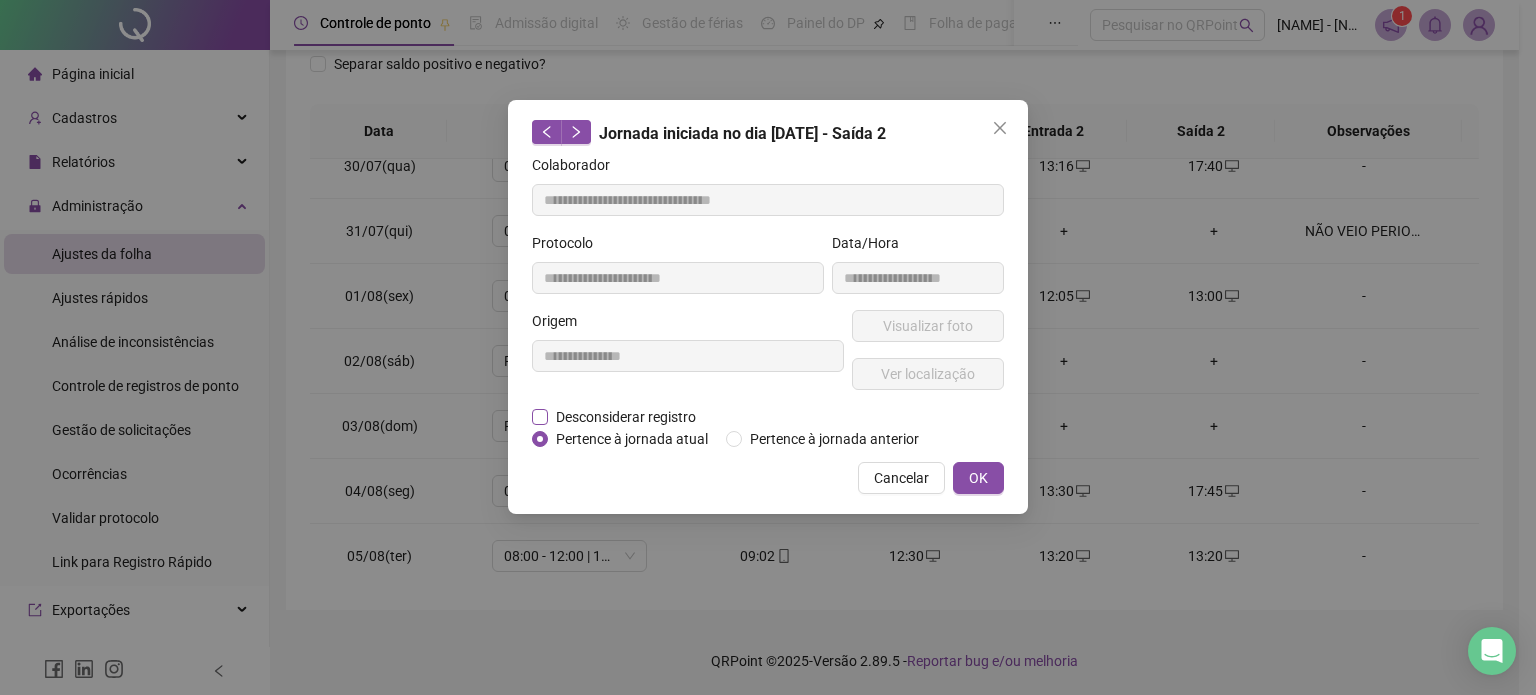 click on "Desconsiderar registro" at bounding box center [626, 417] 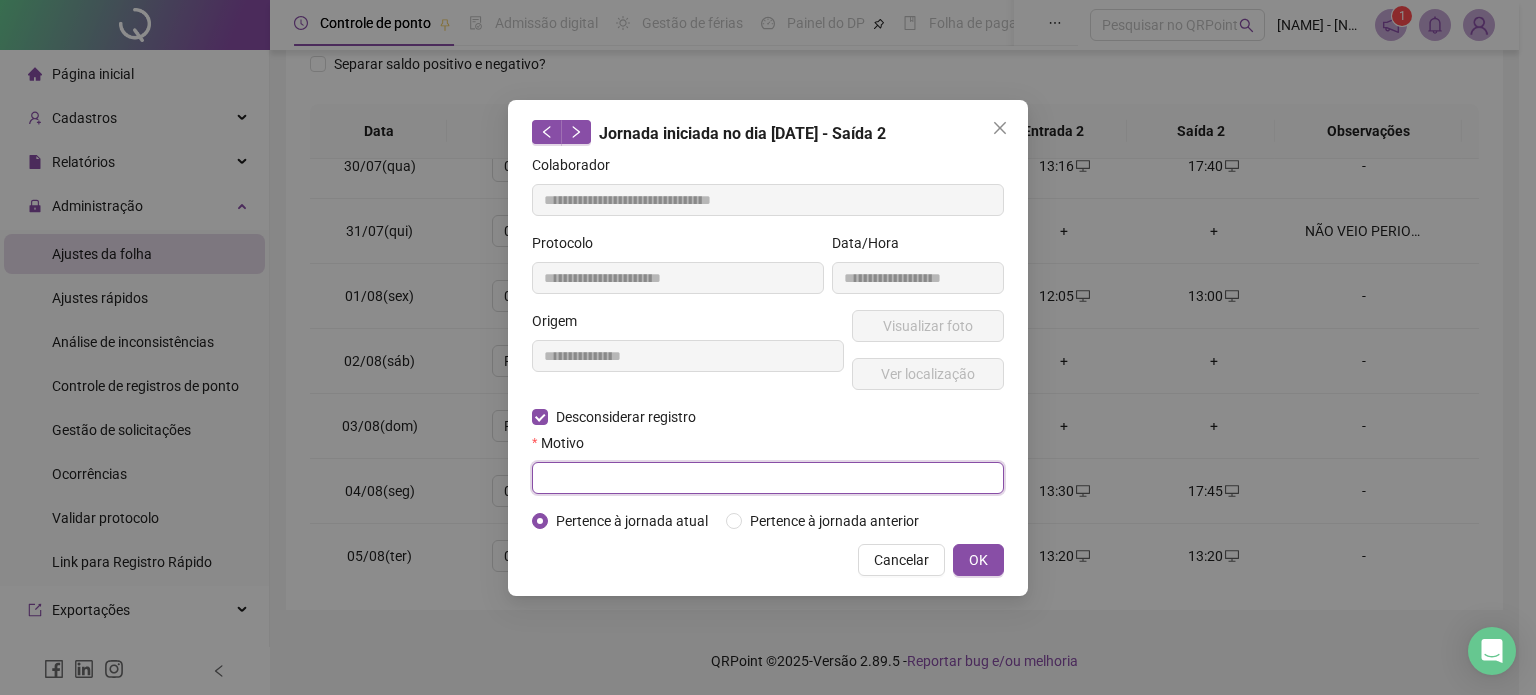 click at bounding box center (768, 478) 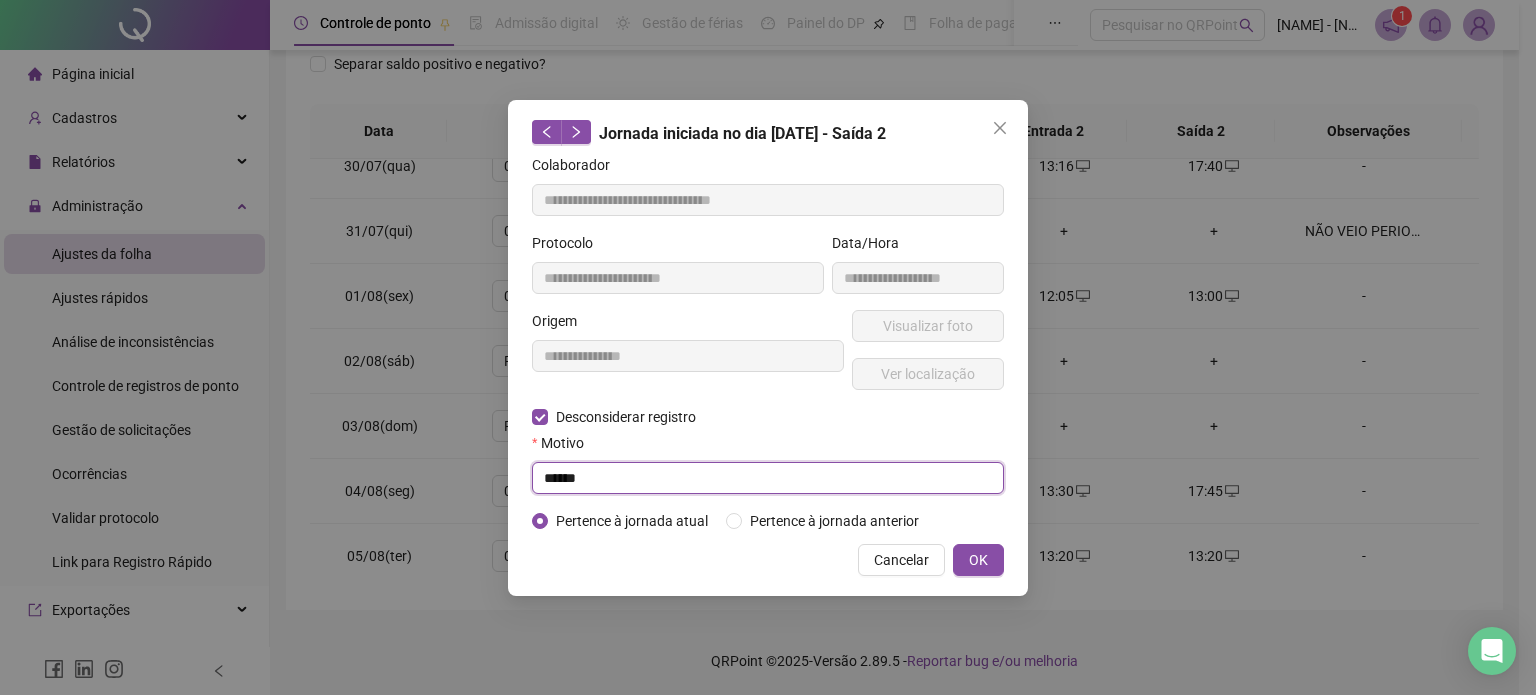 type on "******" 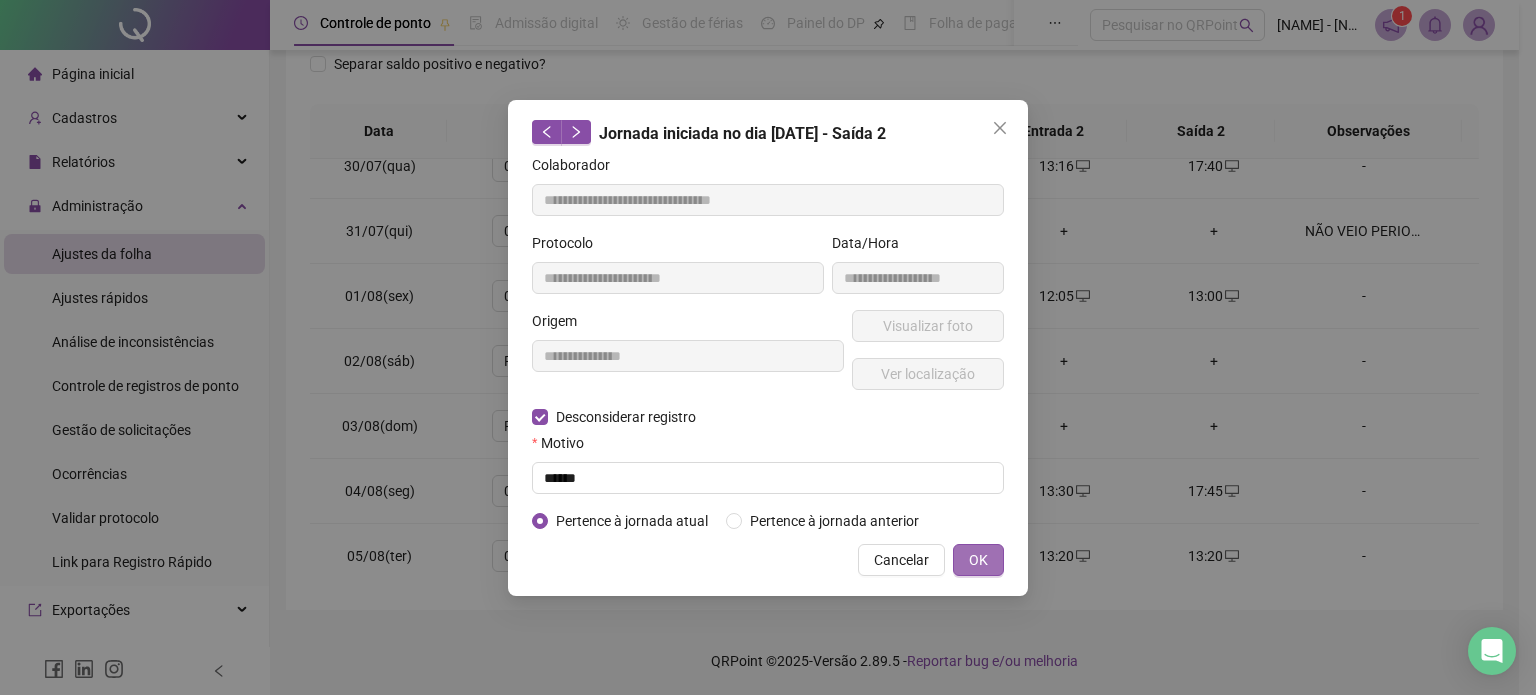 click on "OK" at bounding box center [978, 560] 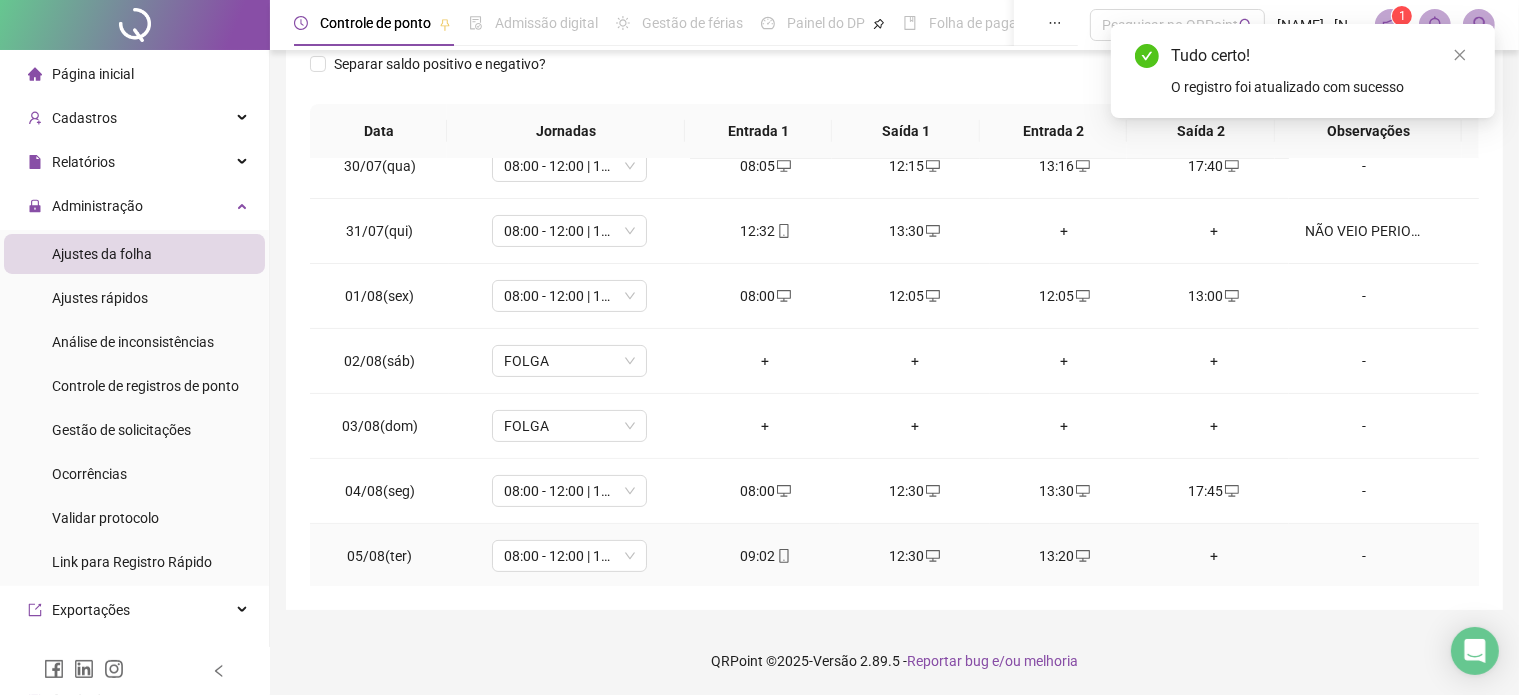 click on "13:20" at bounding box center [1065, 556] 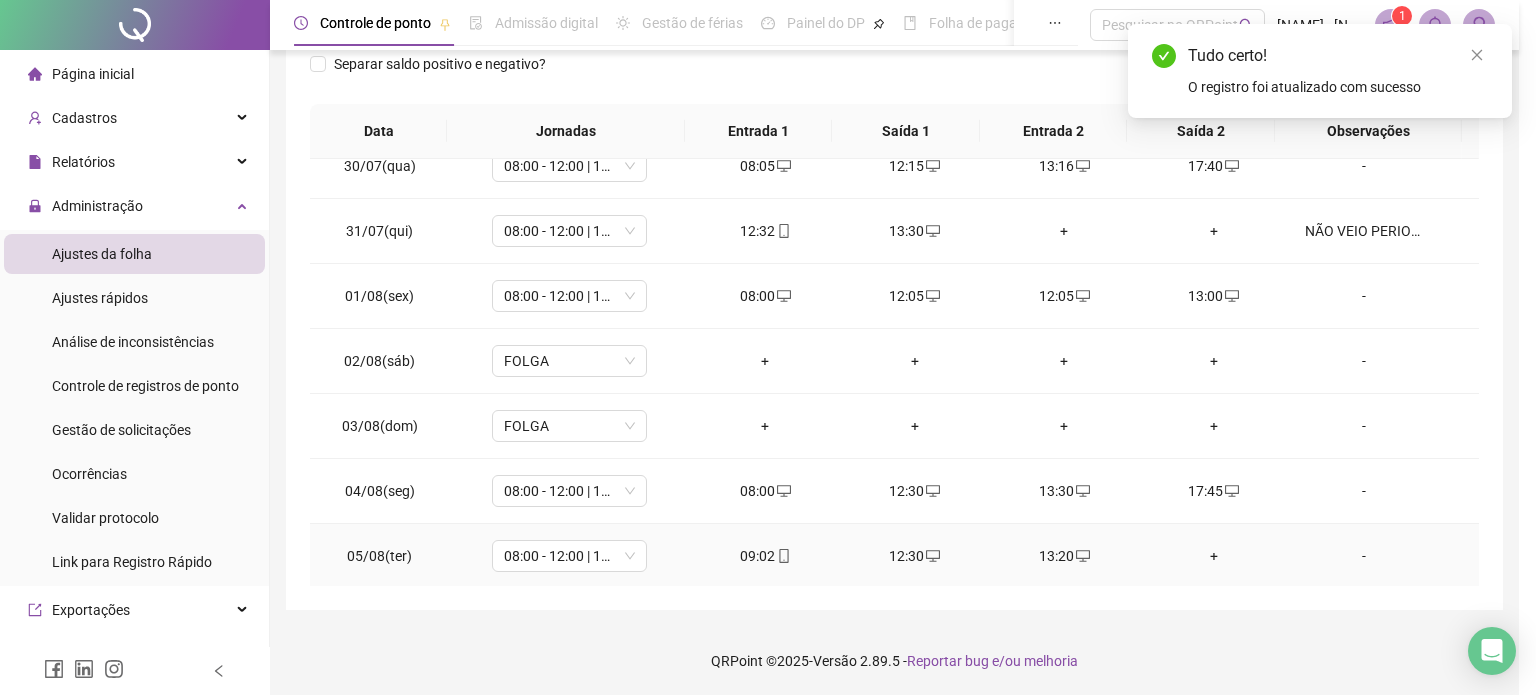 type on "**********" 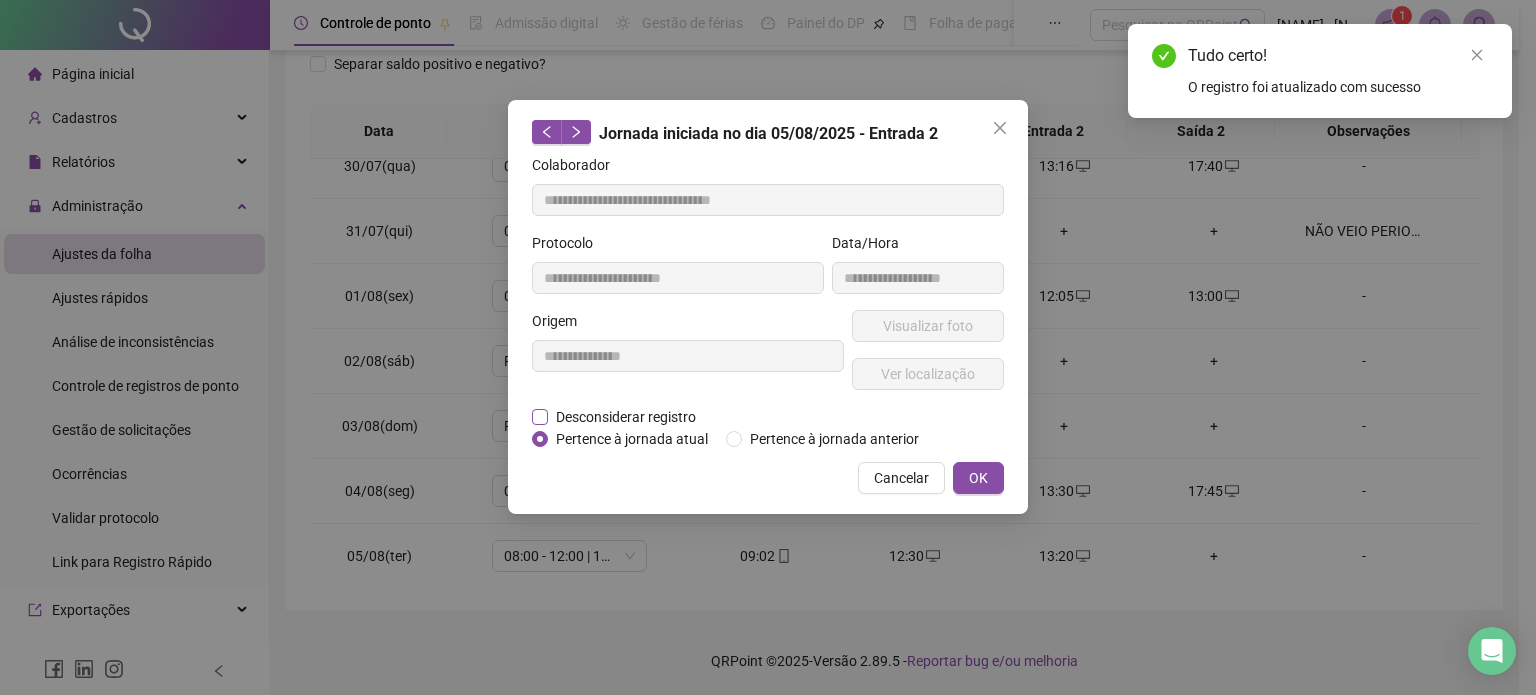 click on "Desconsiderar registro" at bounding box center (626, 417) 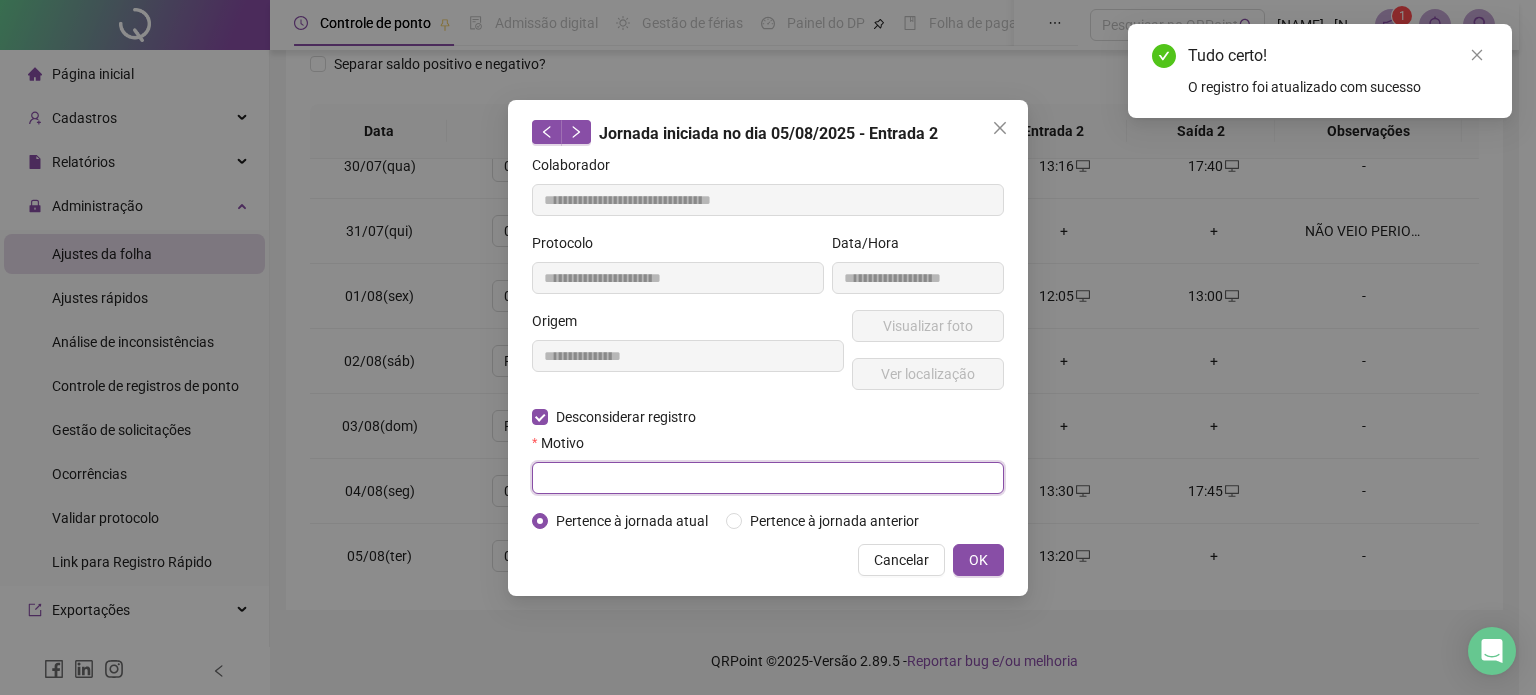 click at bounding box center [768, 478] 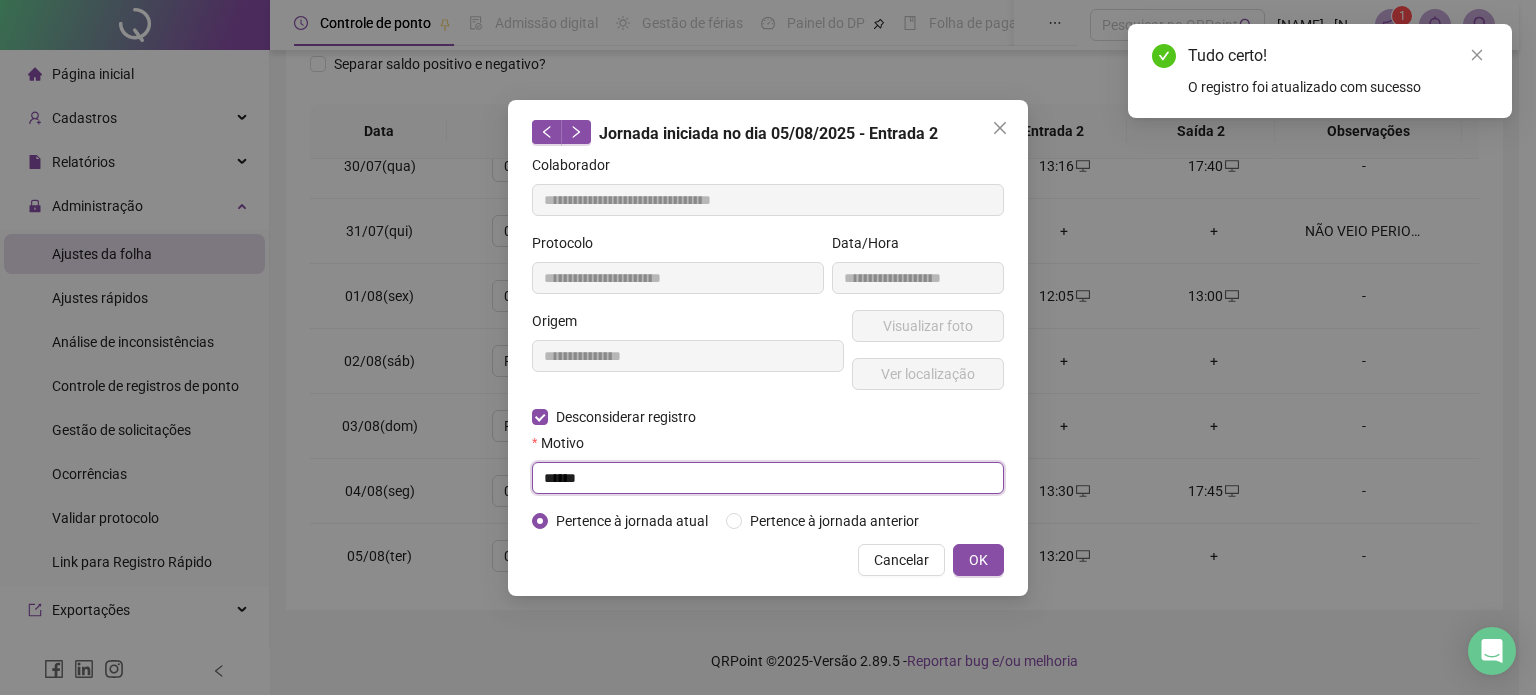 type on "******" 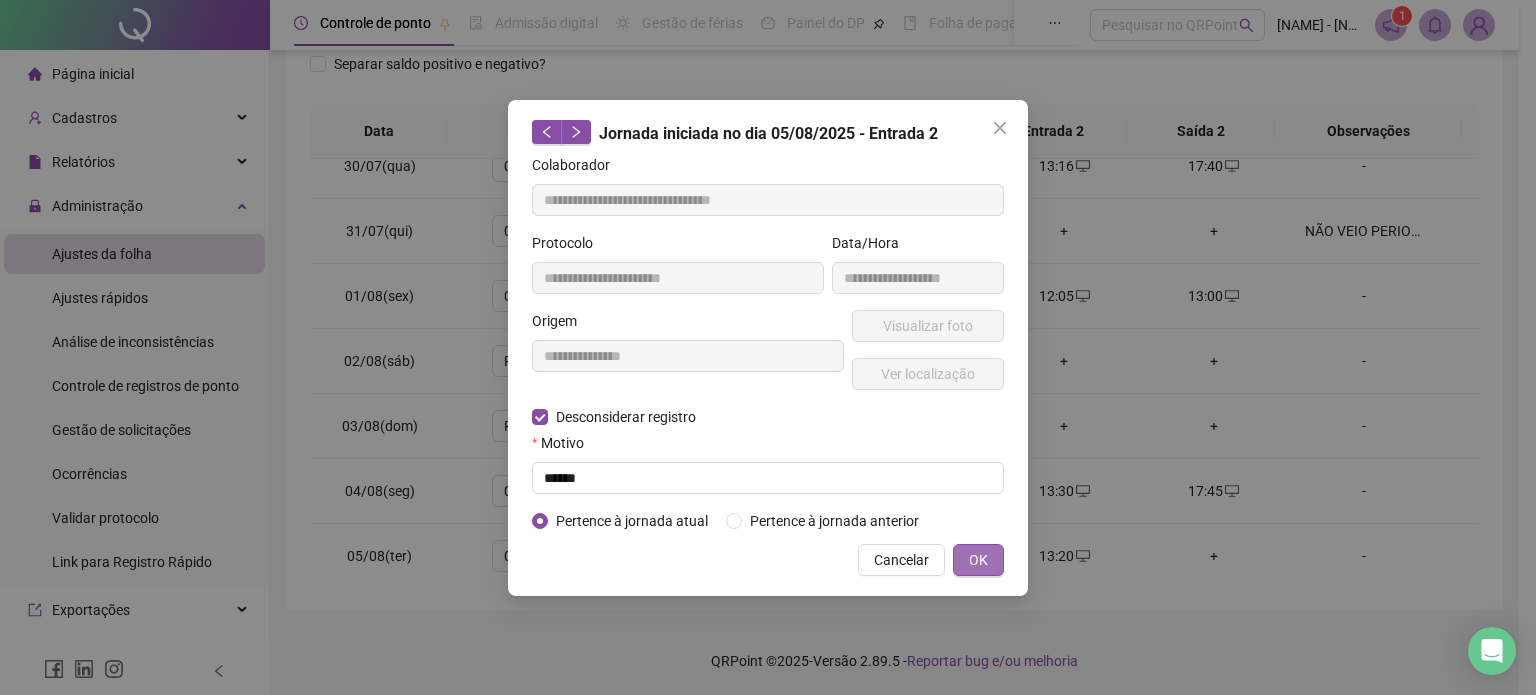 click on "OK" at bounding box center [978, 560] 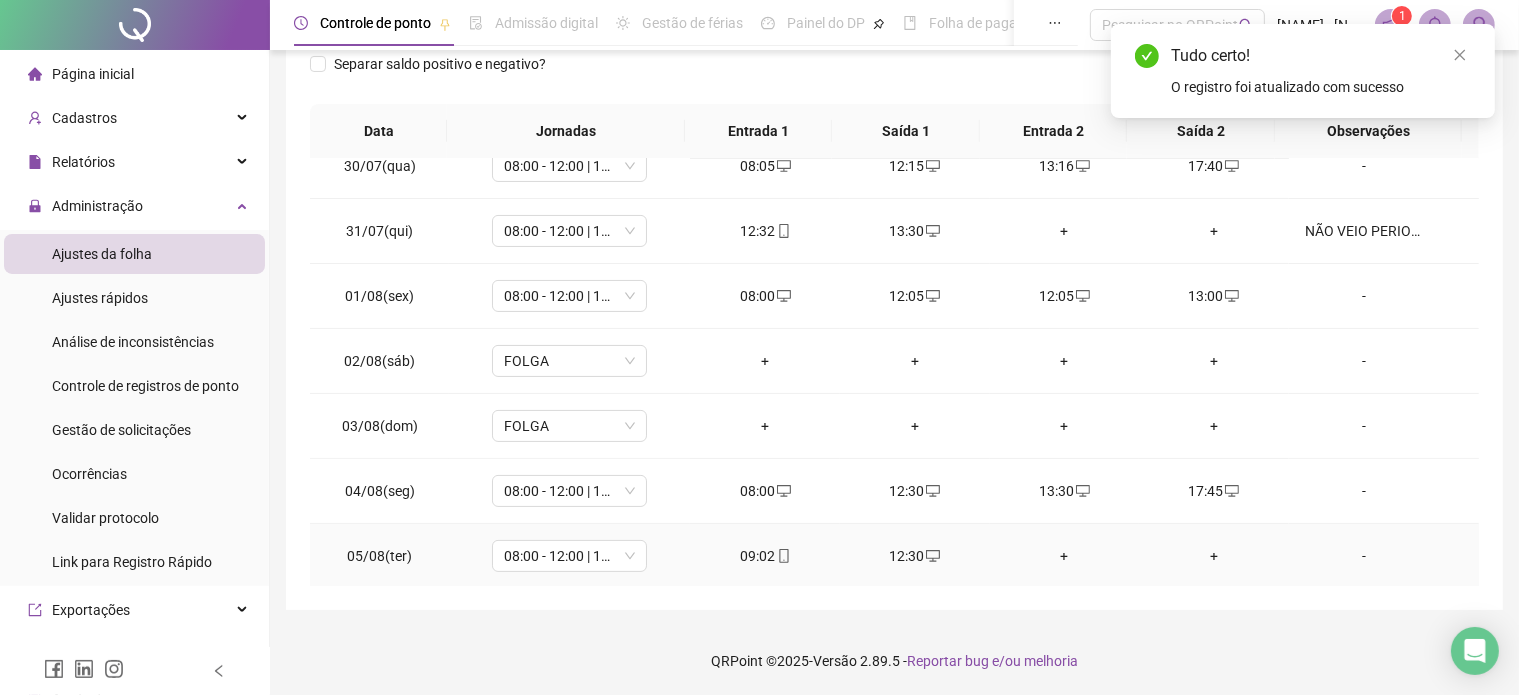 click on "+" at bounding box center (1065, 556) 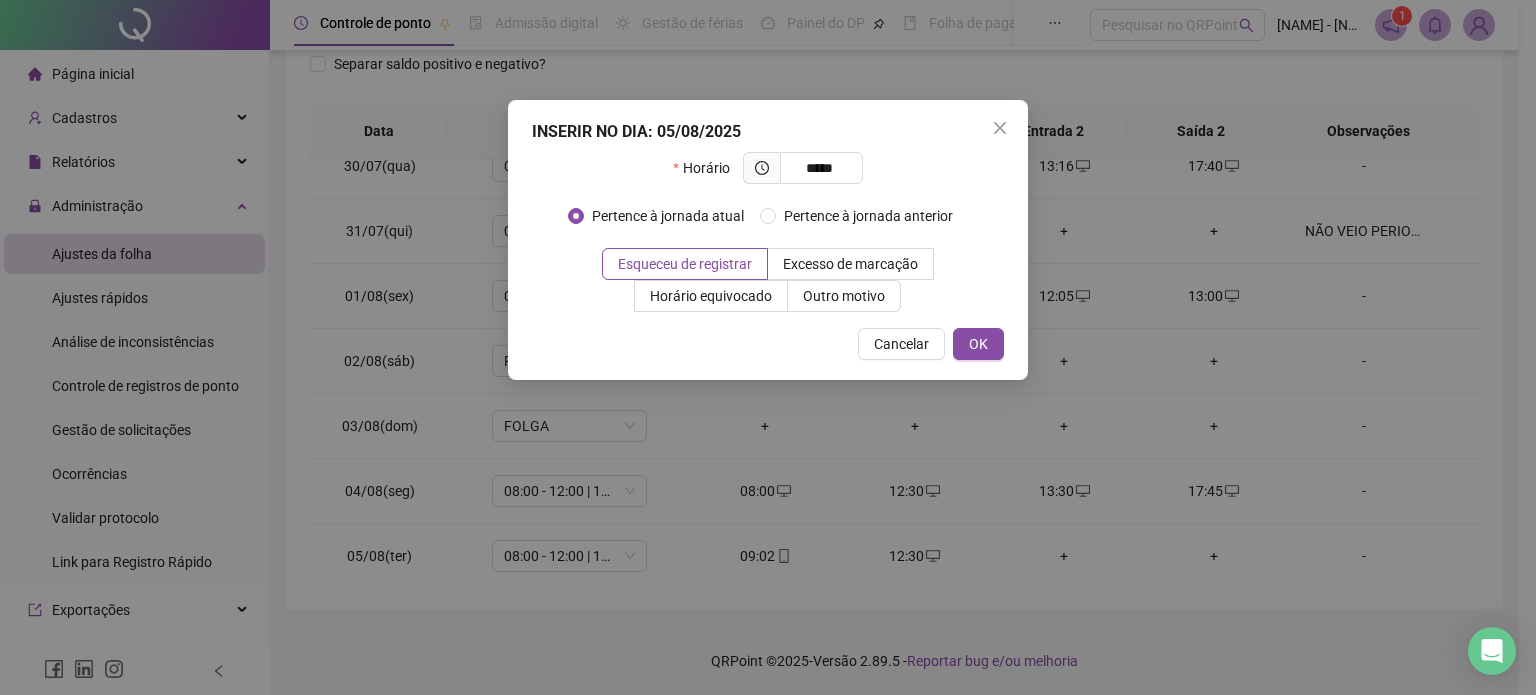 type on "*****" 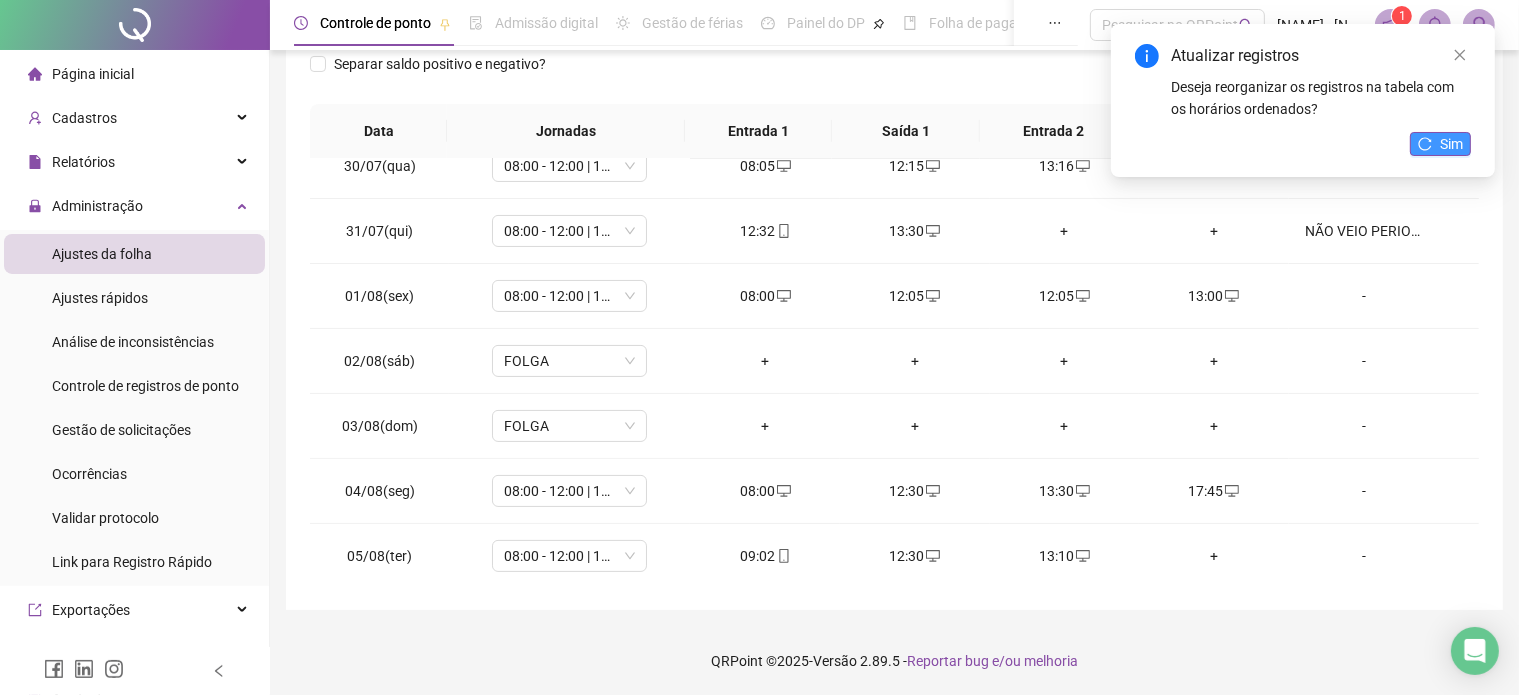 click on "Sim" at bounding box center [1451, 144] 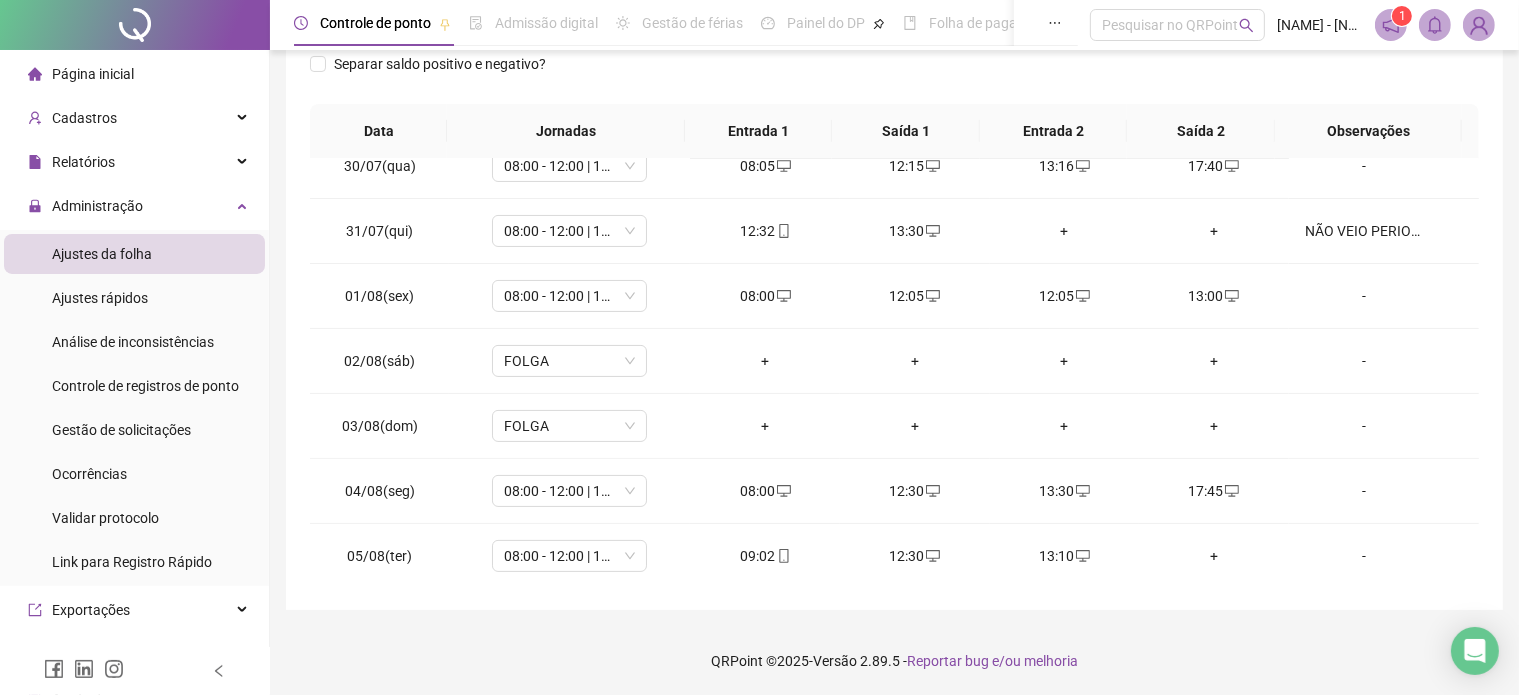 click on "Página inicial" at bounding box center (134, 74) 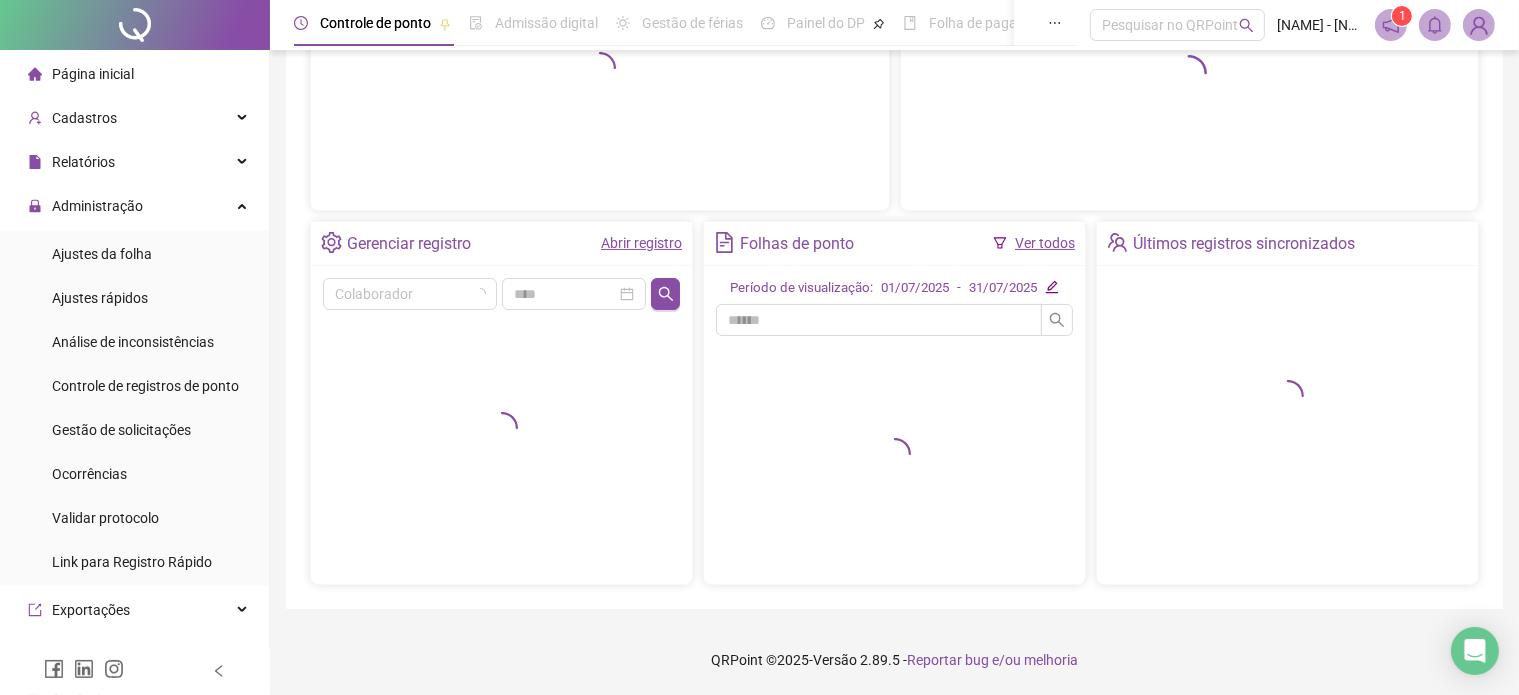 scroll, scrollTop: 265, scrollLeft: 0, axis: vertical 